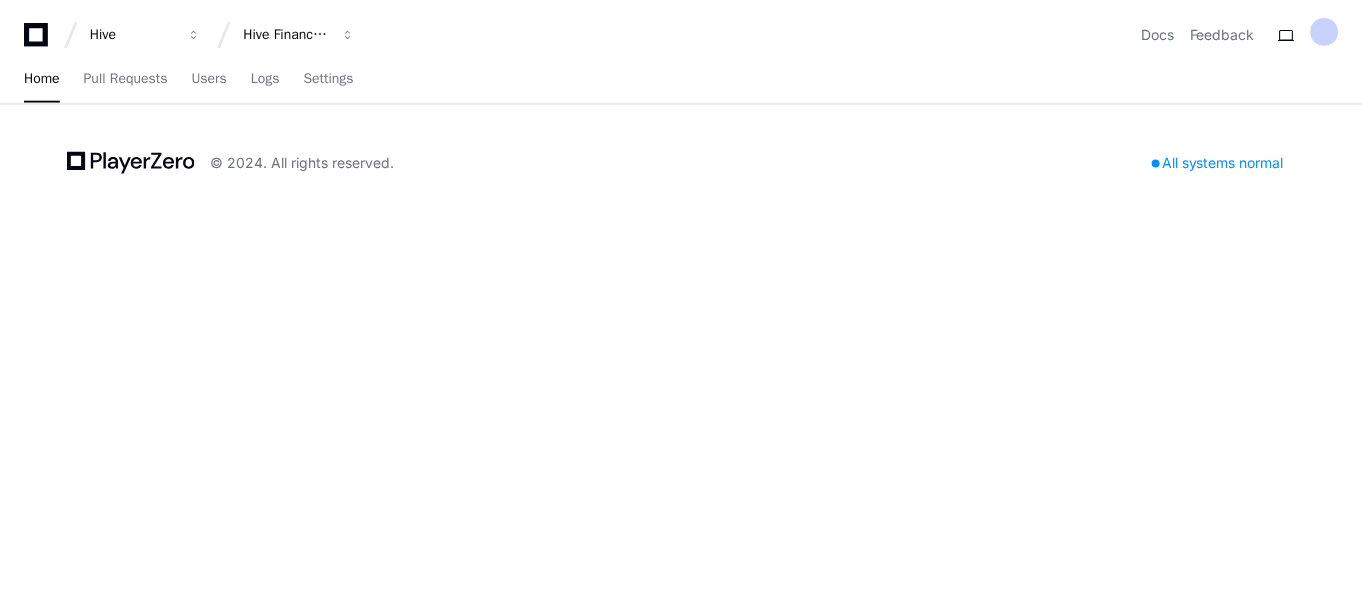 scroll, scrollTop: 0, scrollLeft: 0, axis: both 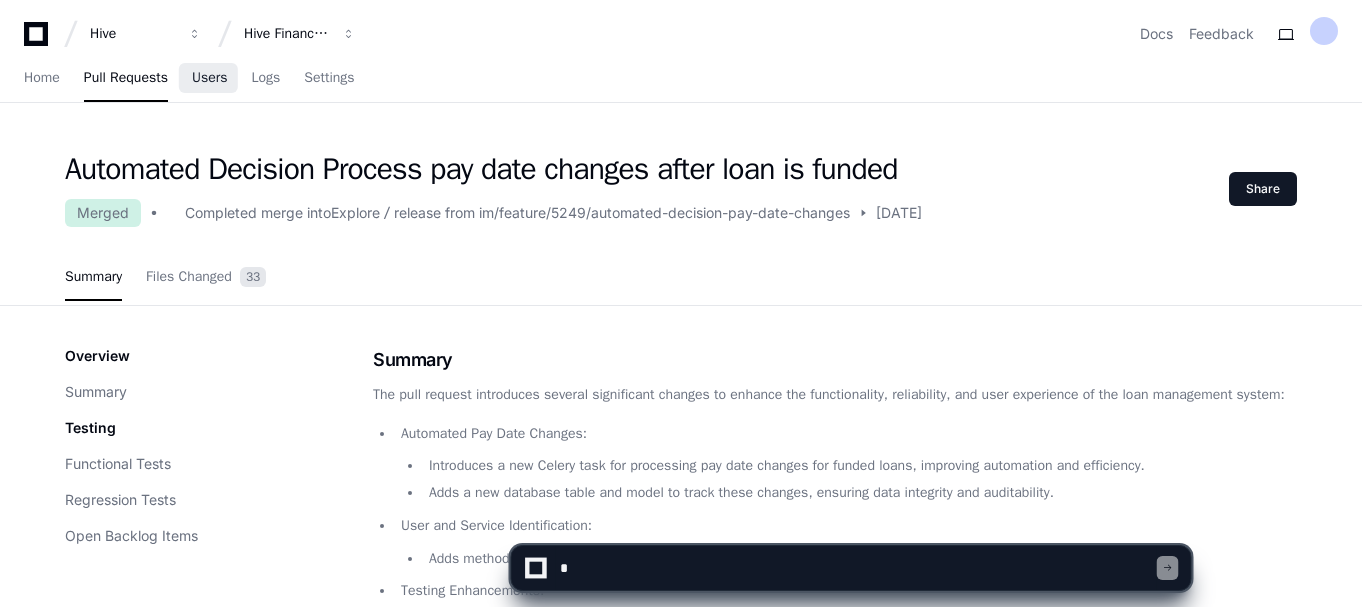 click on "Users" at bounding box center (210, 78) 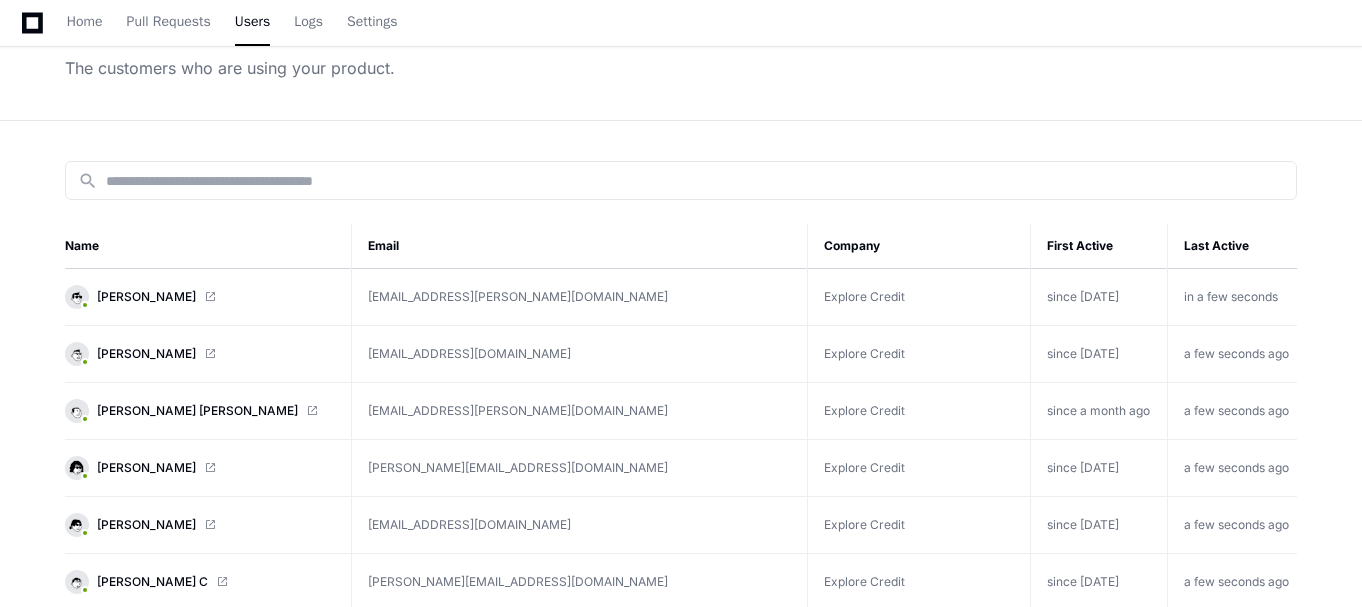 scroll, scrollTop: 25, scrollLeft: 0, axis: vertical 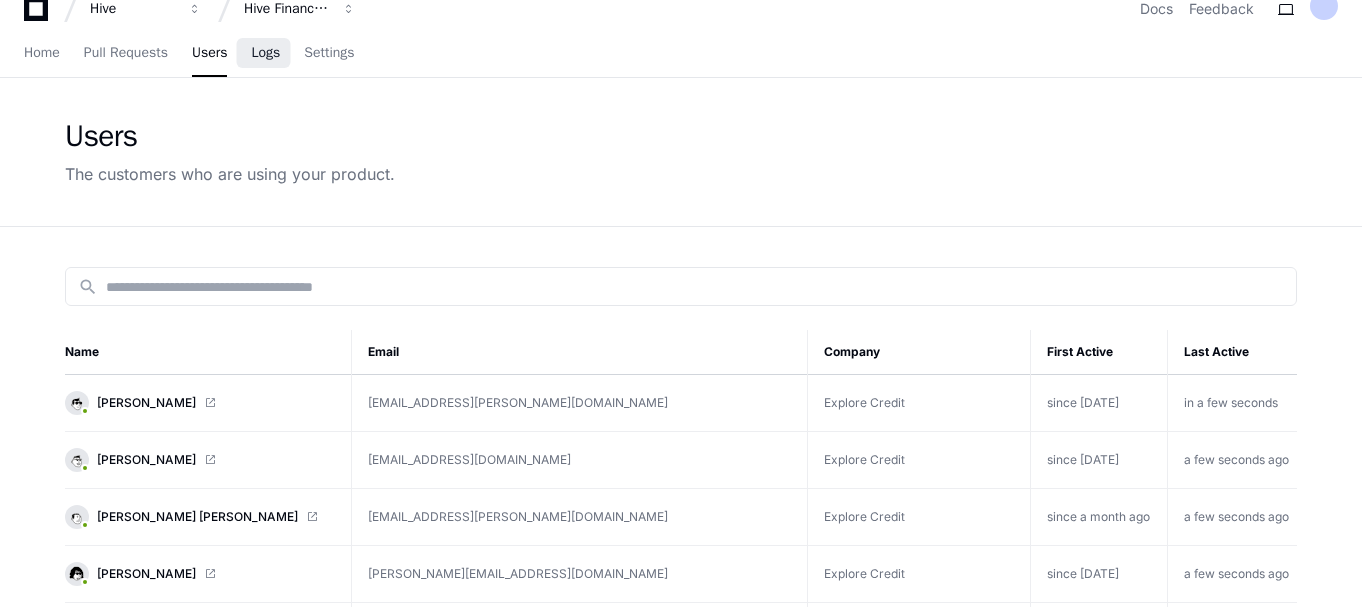 click on "Logs" at bounding box center (265, 53) 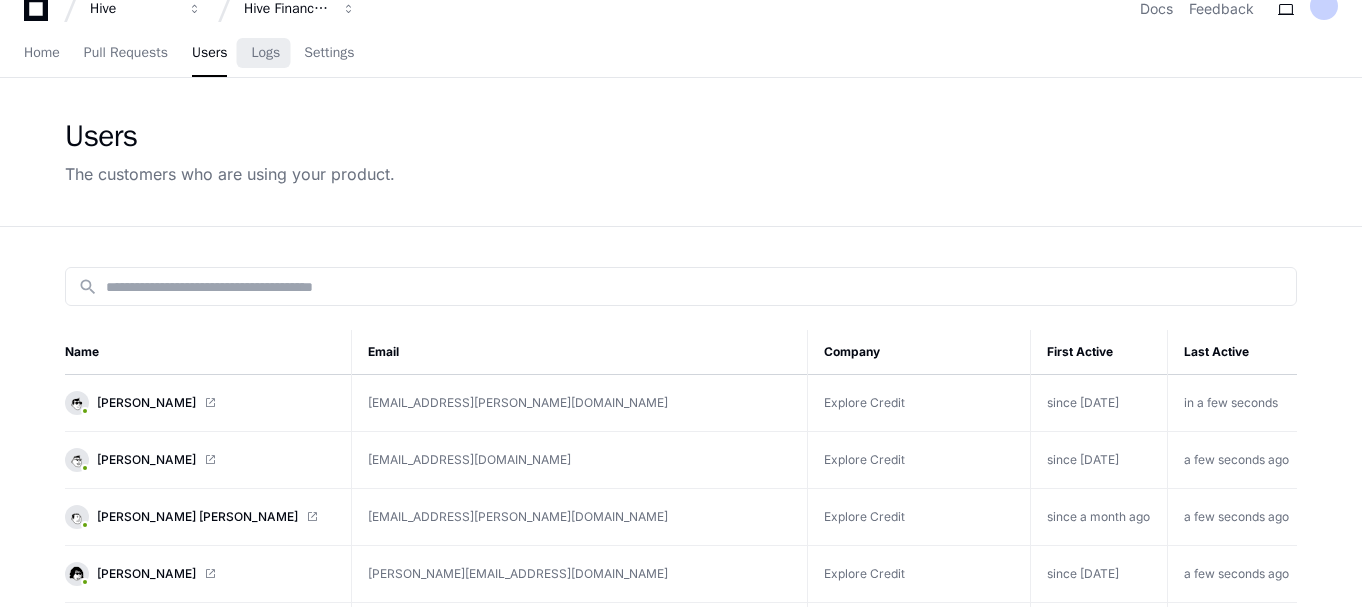 scroll, scrollTop: 0, scrollLeft: 0, axis: both 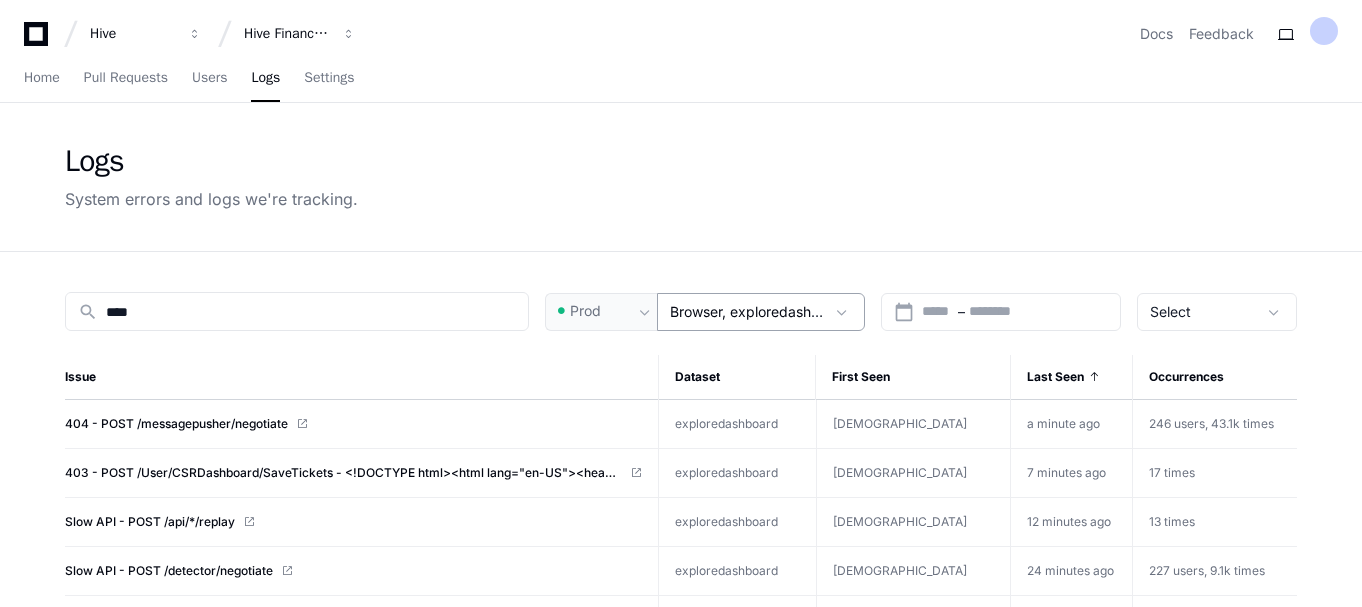 click 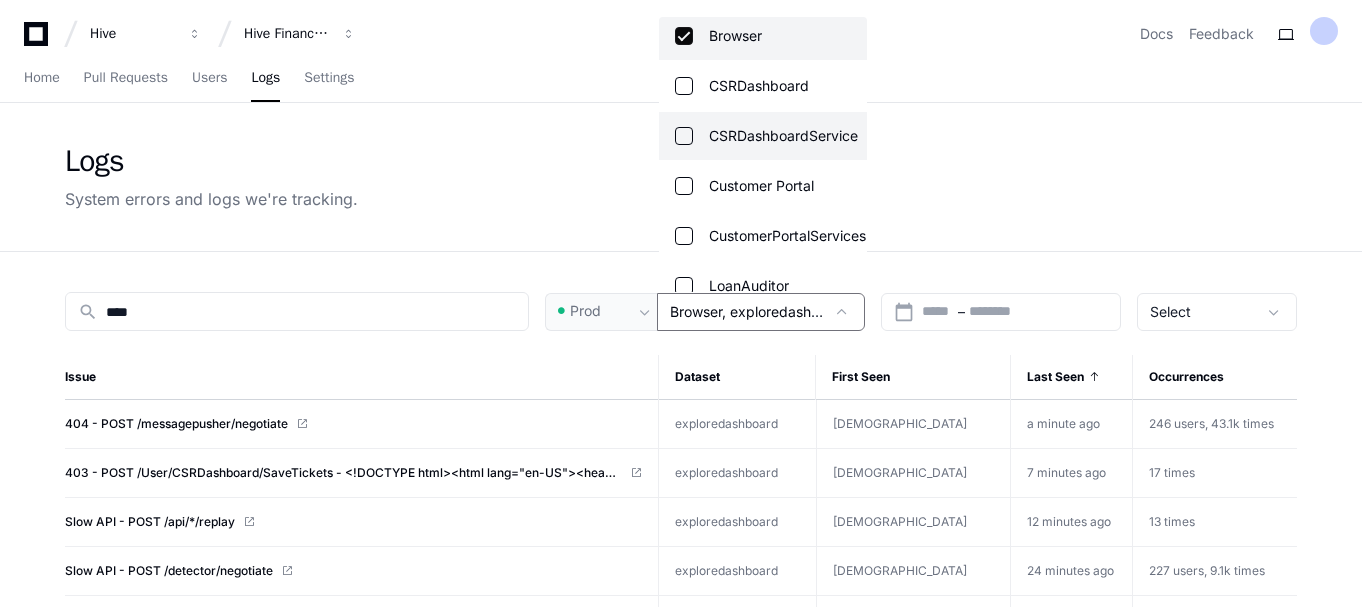 scroll, scrollTop: 72, scrollLeft: 0, axis: vertical 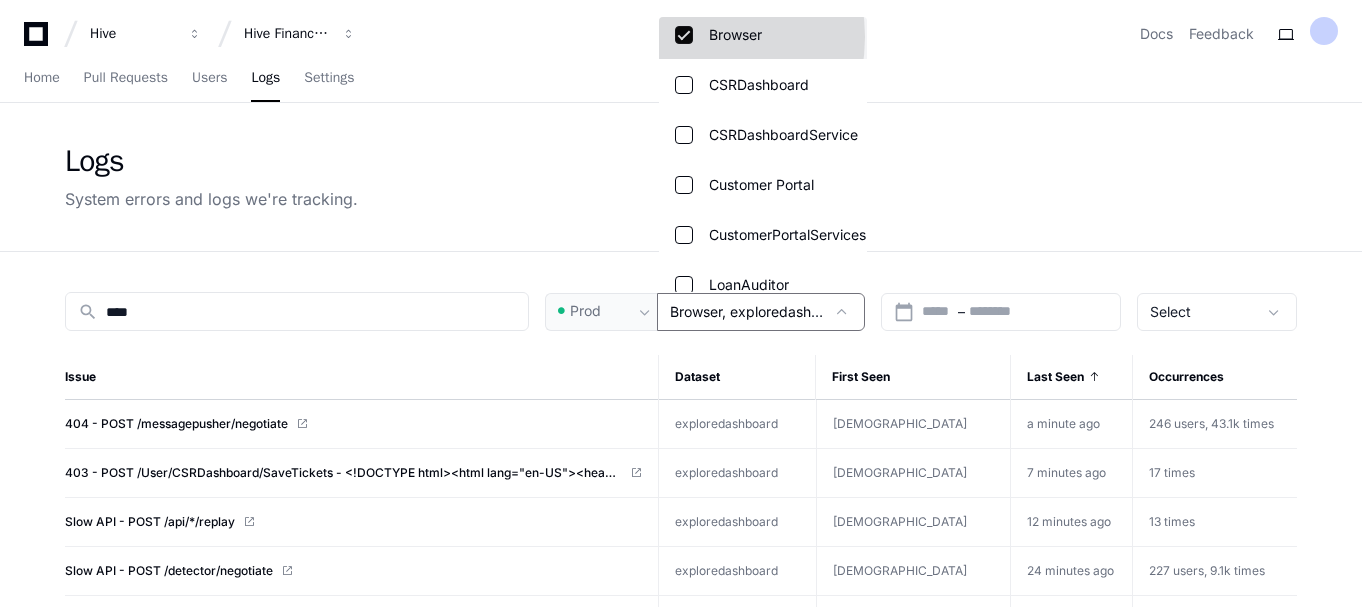 click at bounding box center [684, 35] 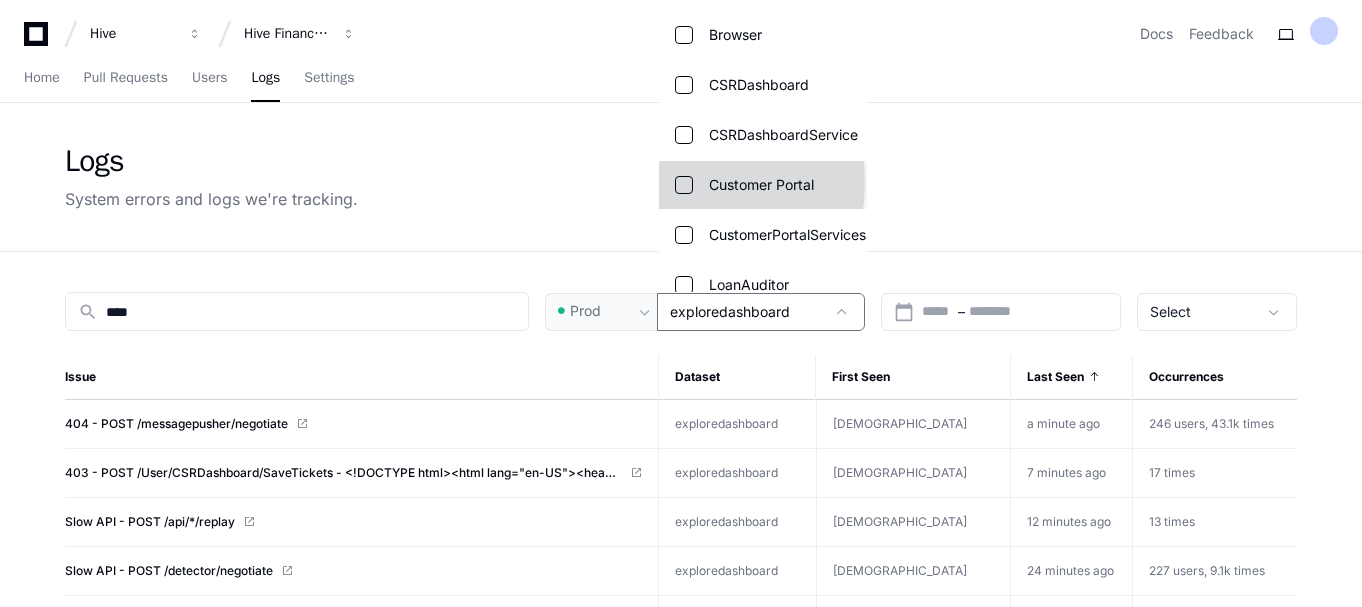 click at bounding box center (684, 185) 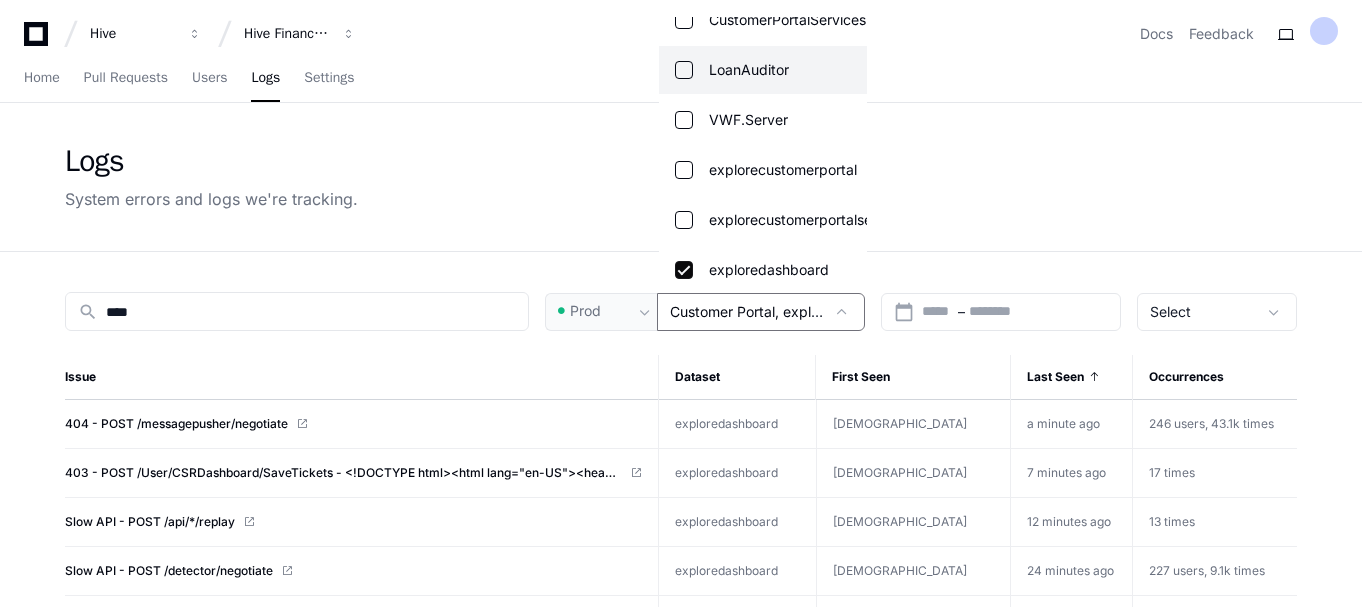 scroll, scrollTop: 344, scrollLeft: 0, axis: vertical 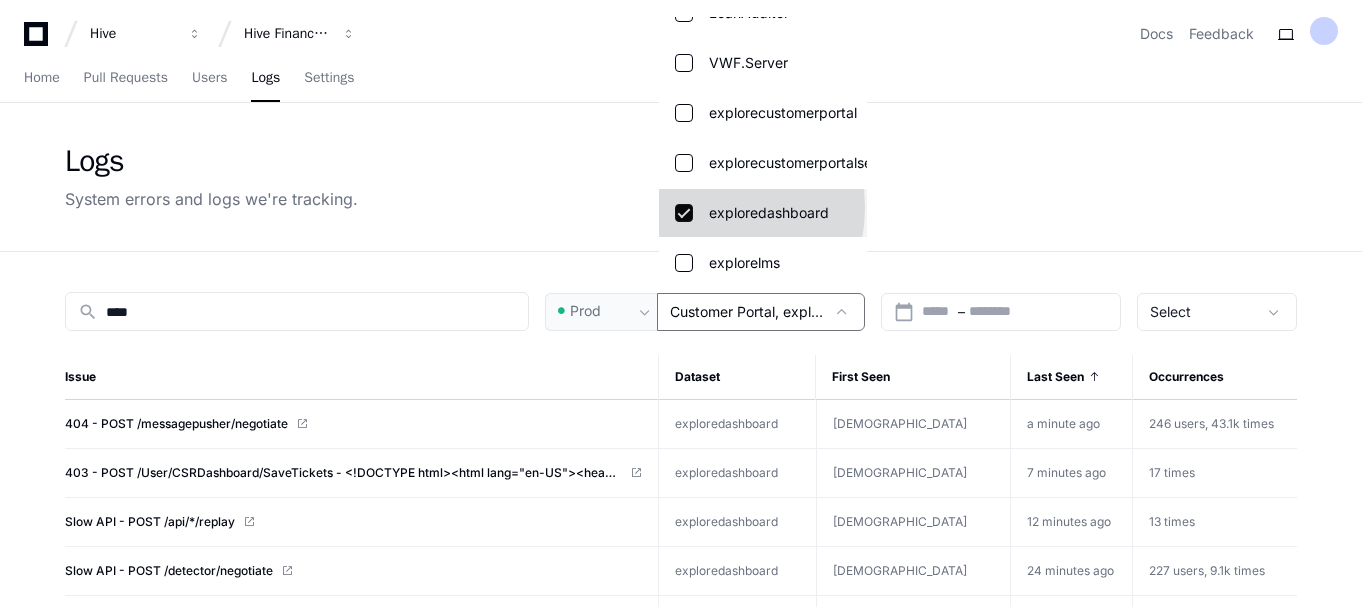 click at bounding box center (684, 213) 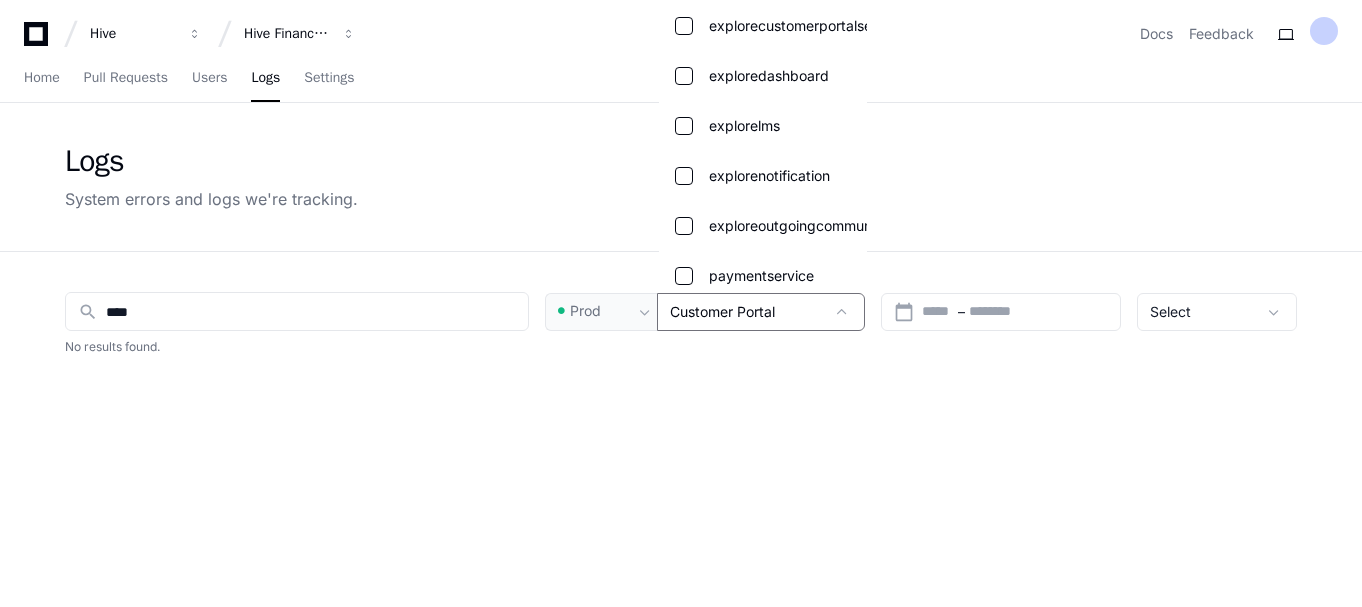 scroll, scrollTop: 549, scrollLeft: 0, axis: vertical 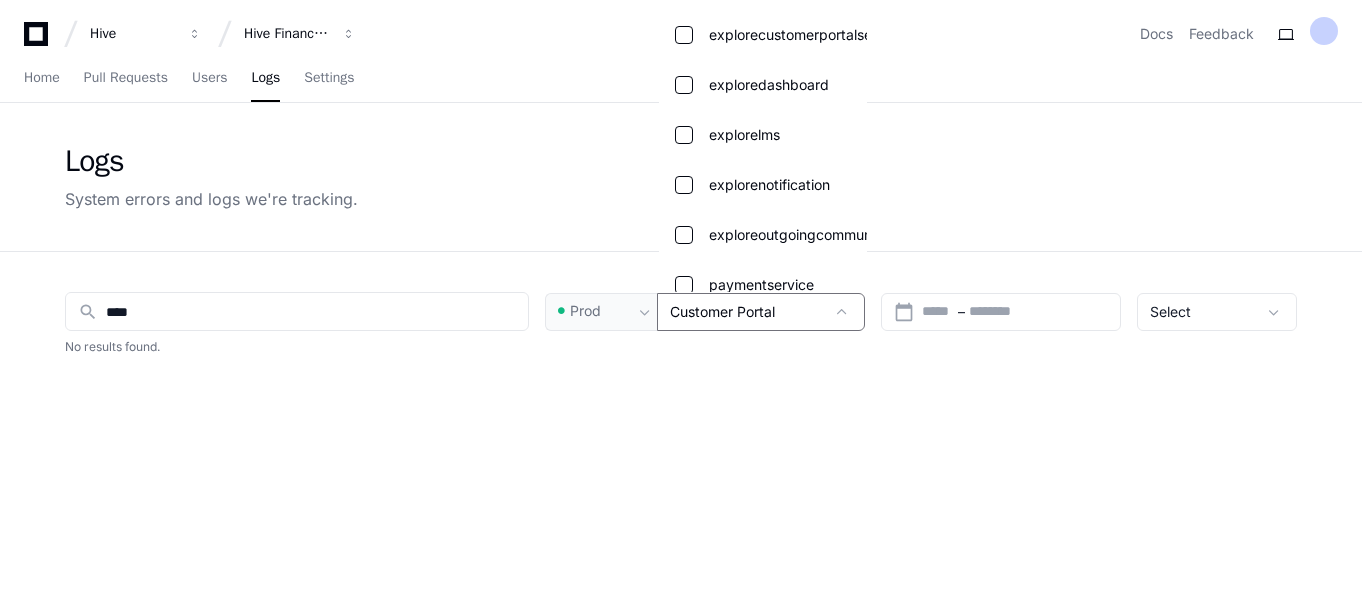drag, startPoint x: 867, startPoint y: 198, endPoint x: 867, endPoint y: 114, distance: 84 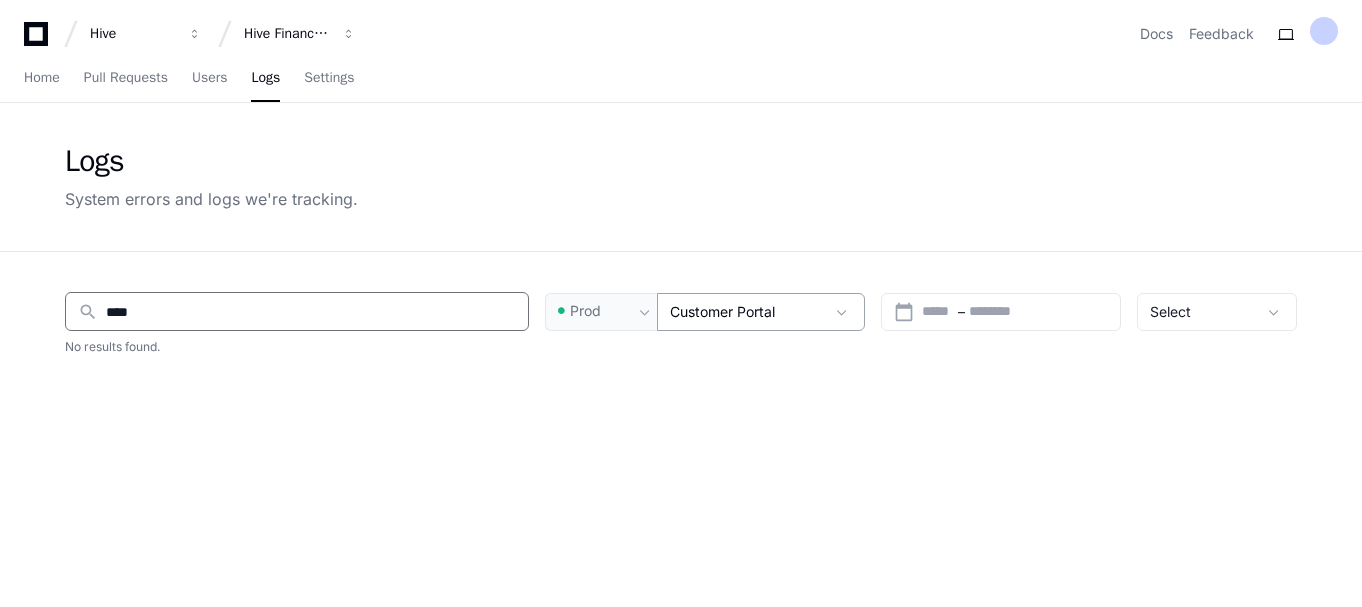 click on "****" at bounding box center (311, 312) 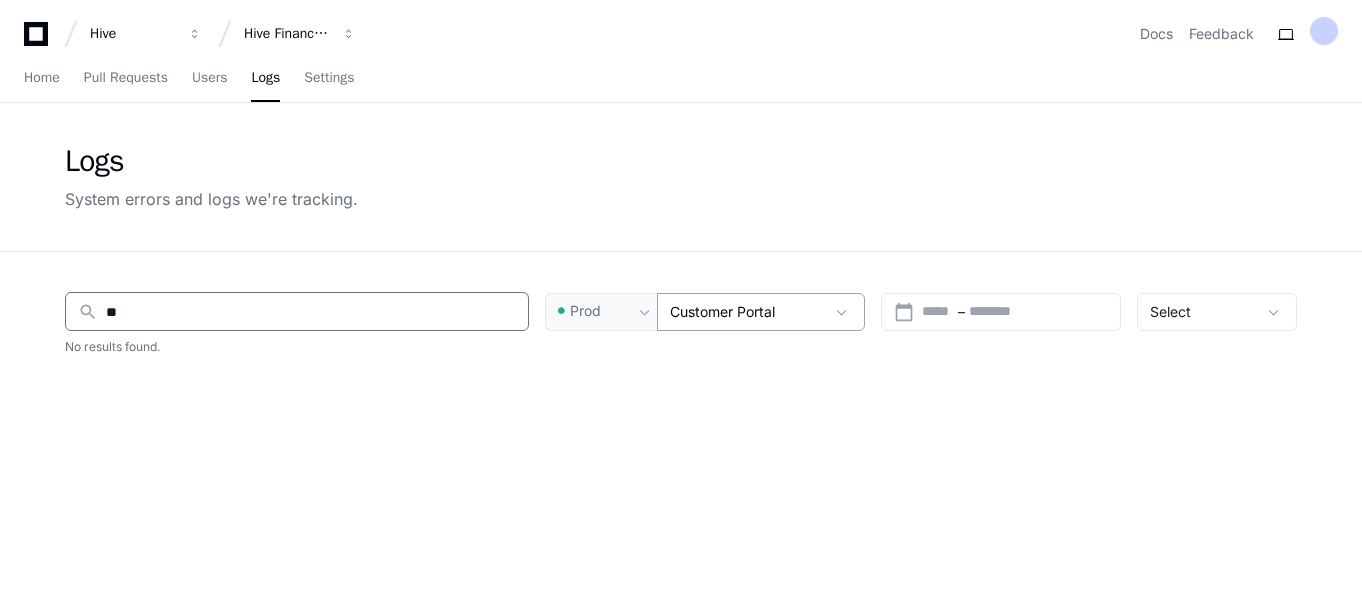 type on "*" 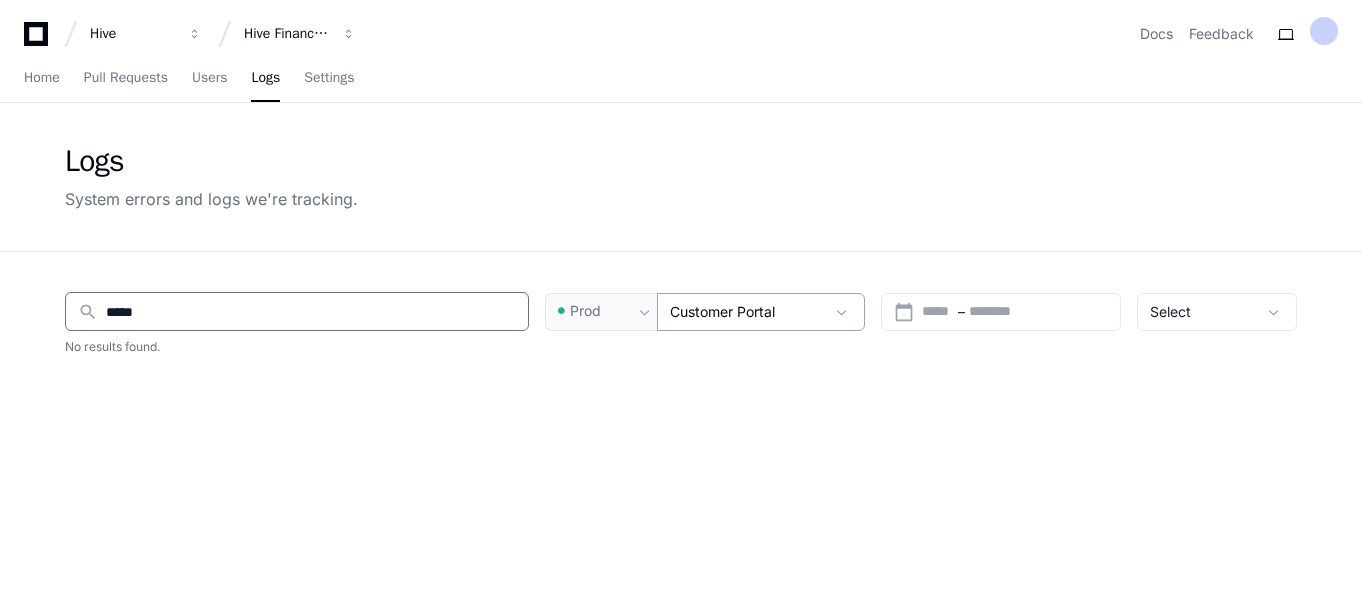 click on "*****" at bounding box center (311, 312) 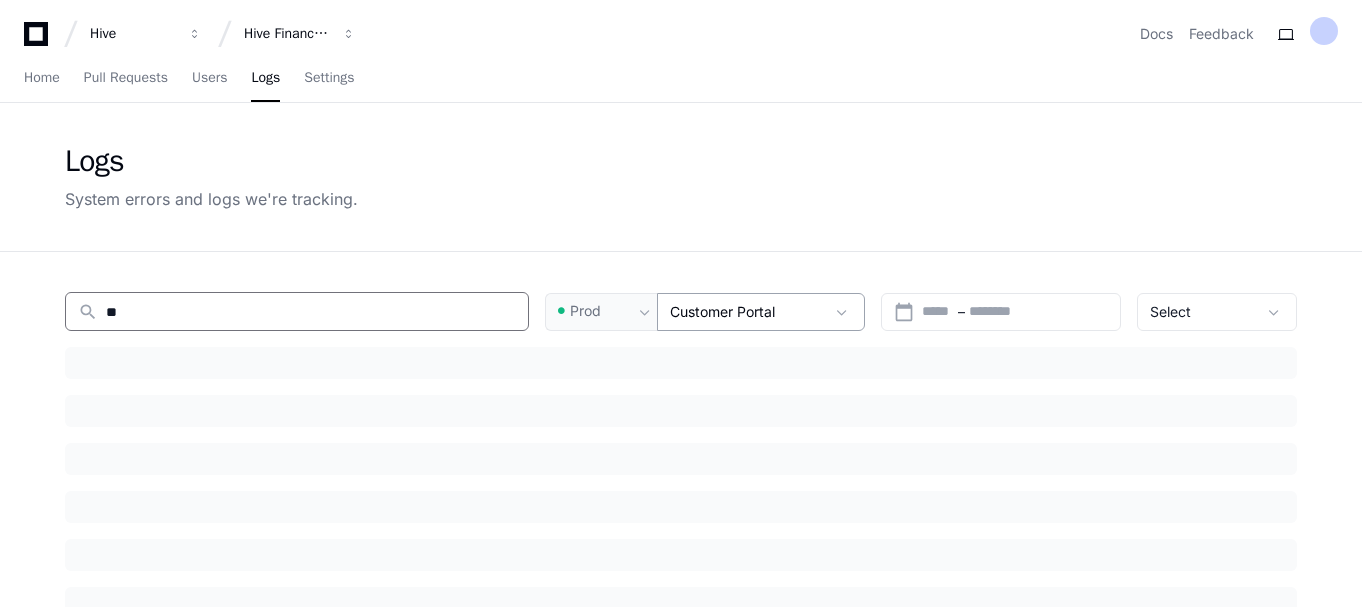 type on "*" 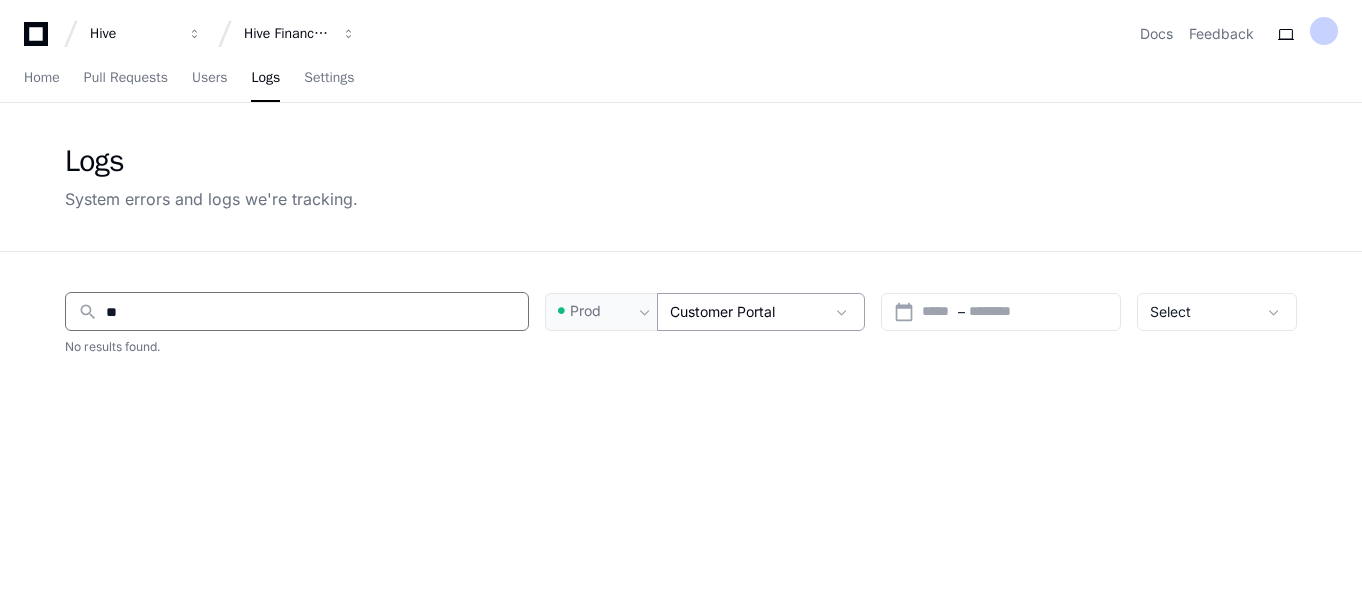type on "*" 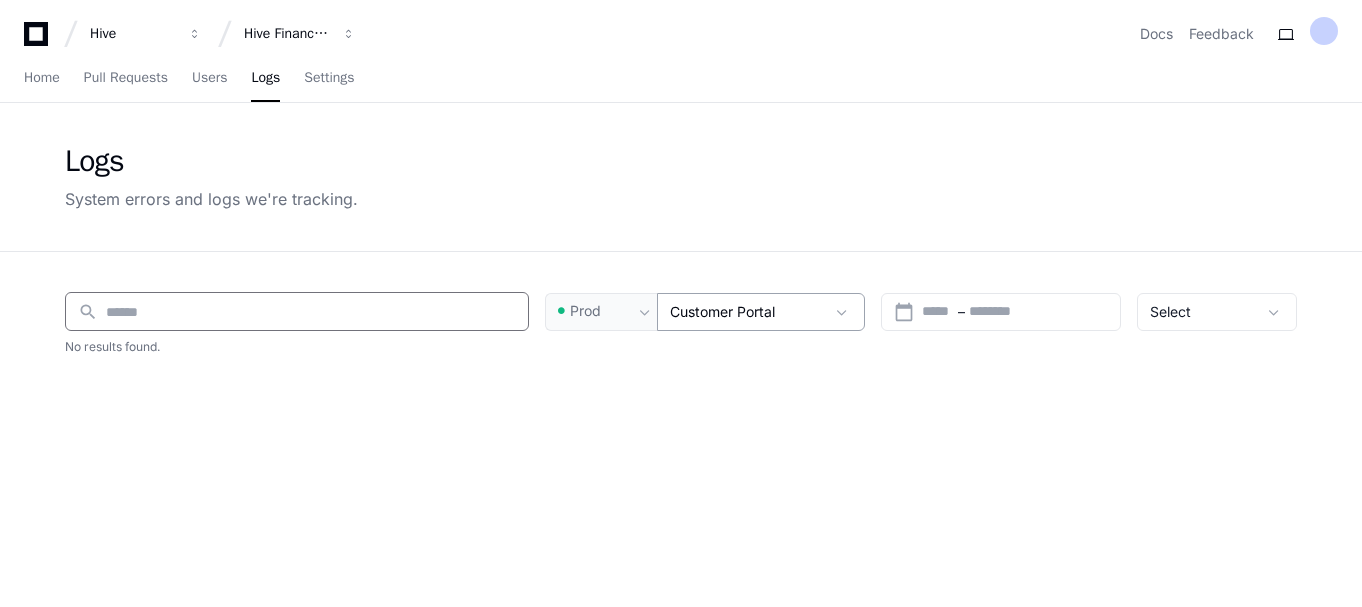 type 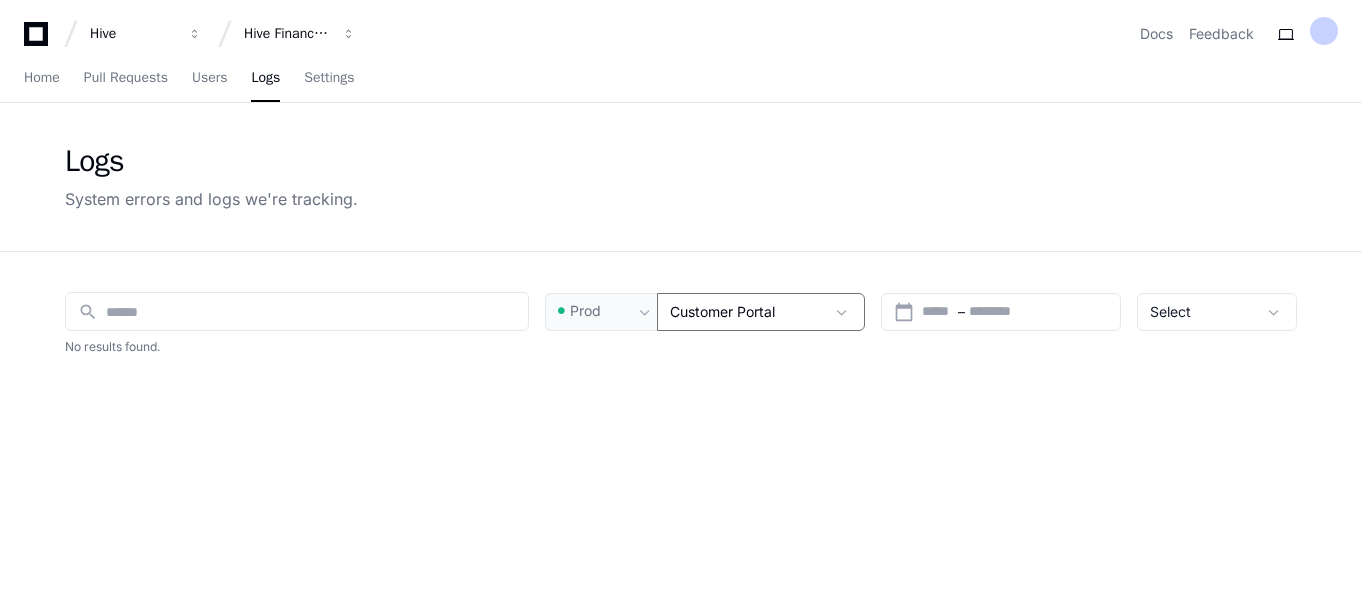 click on "Customer Portal" at bounding box center [747, 312] 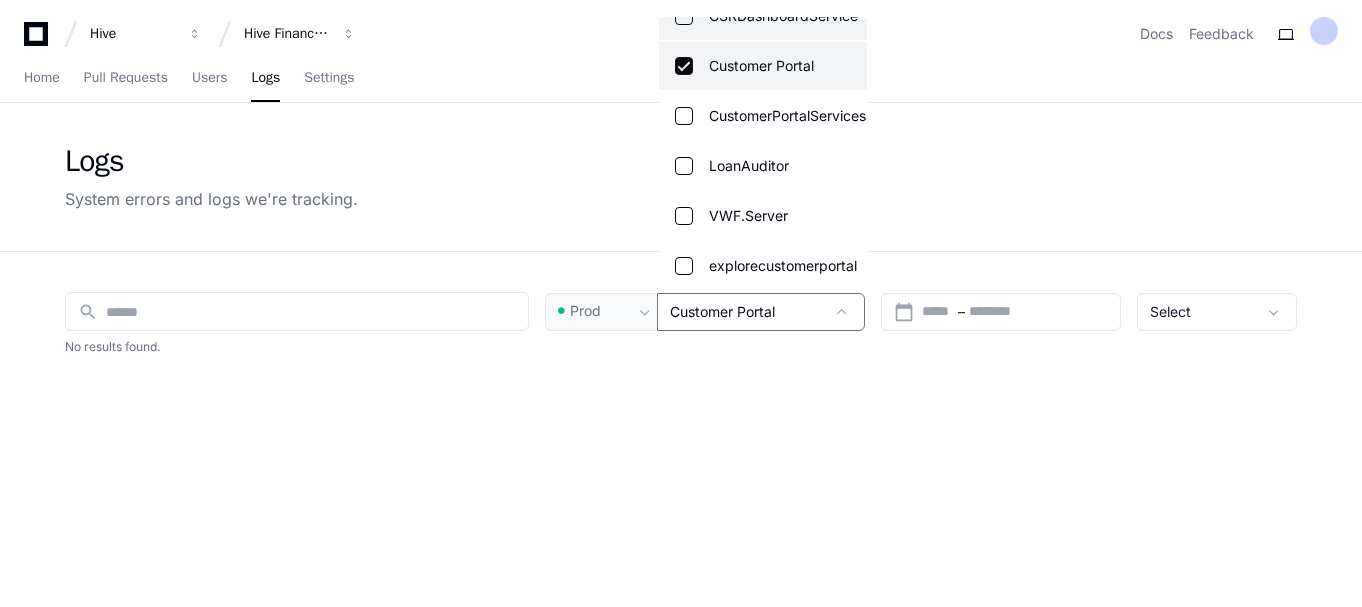 scroll, scrollTop: 192, scrollLeft: 0, axis: vertical 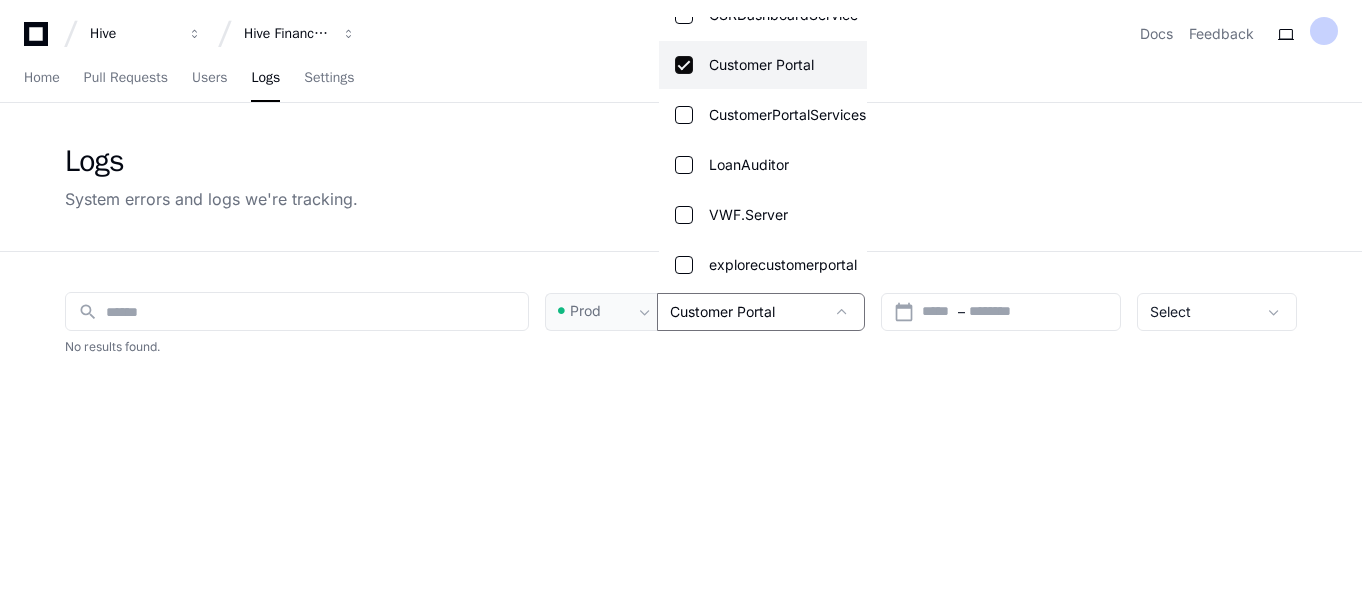 click at bounding box center (681, 303) 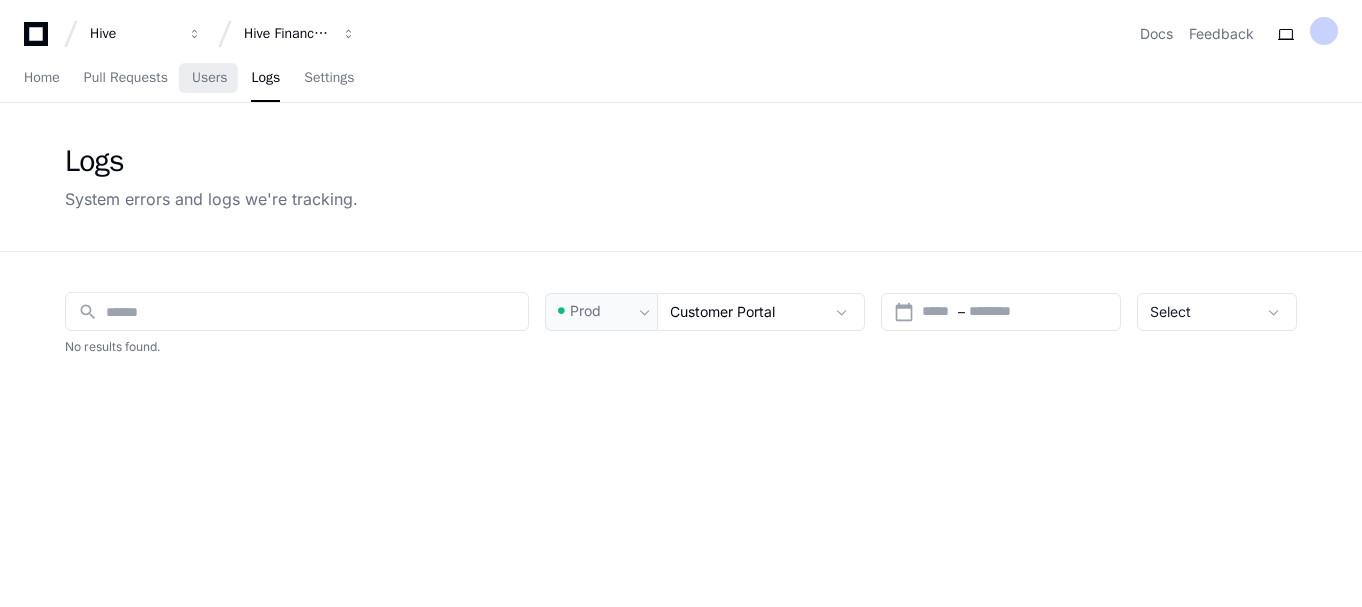 click on "Users" at bounding box center (210, 78) 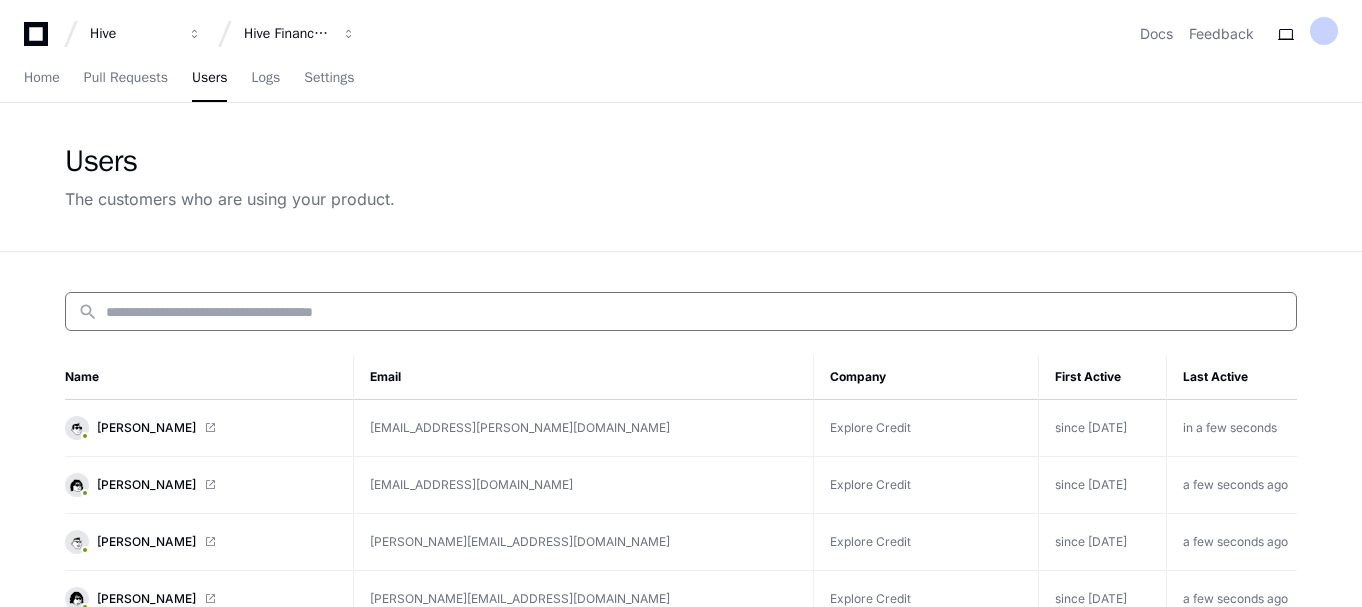 click at bounding box center [695, 312] 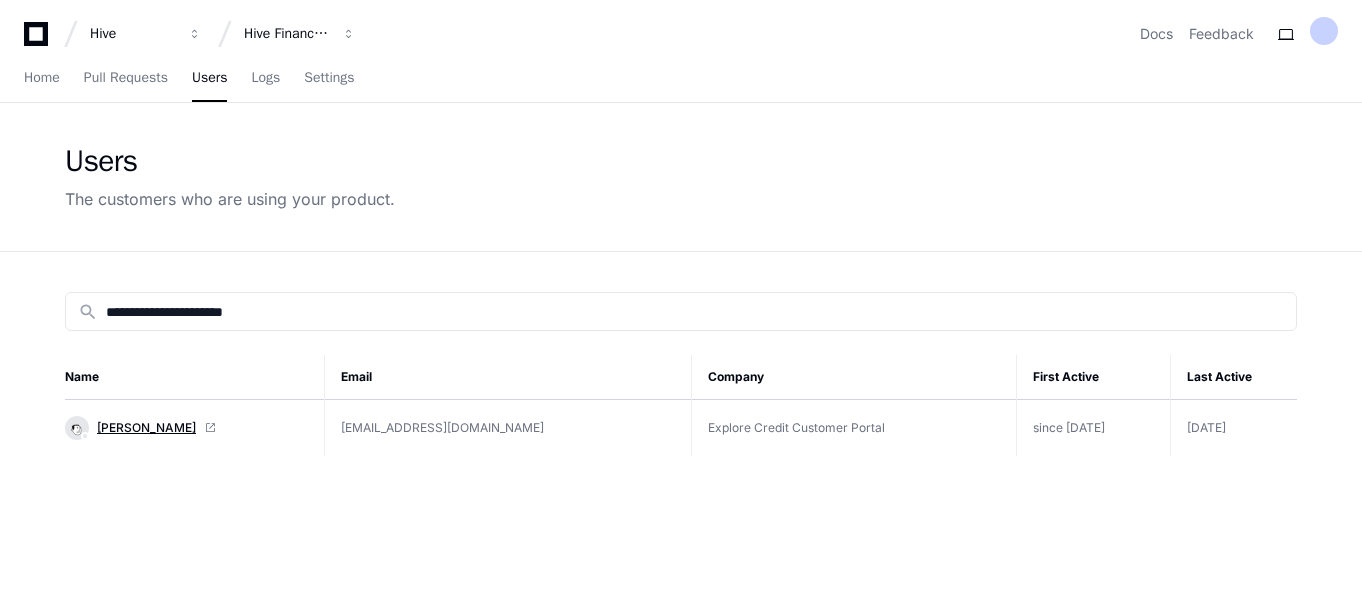 click on "Joanie Akkad" 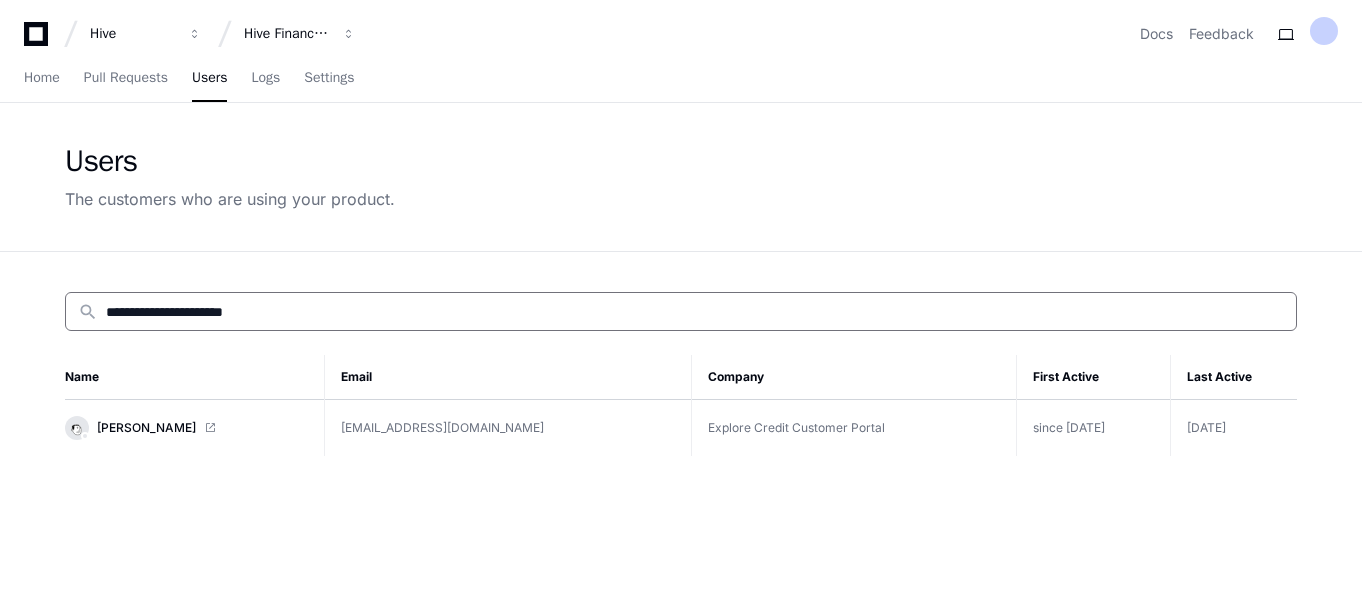 drag, startPoint x: 317, startPoint y: 310, endPoint x: 81, endPoint y: 311, distance: 236.00212 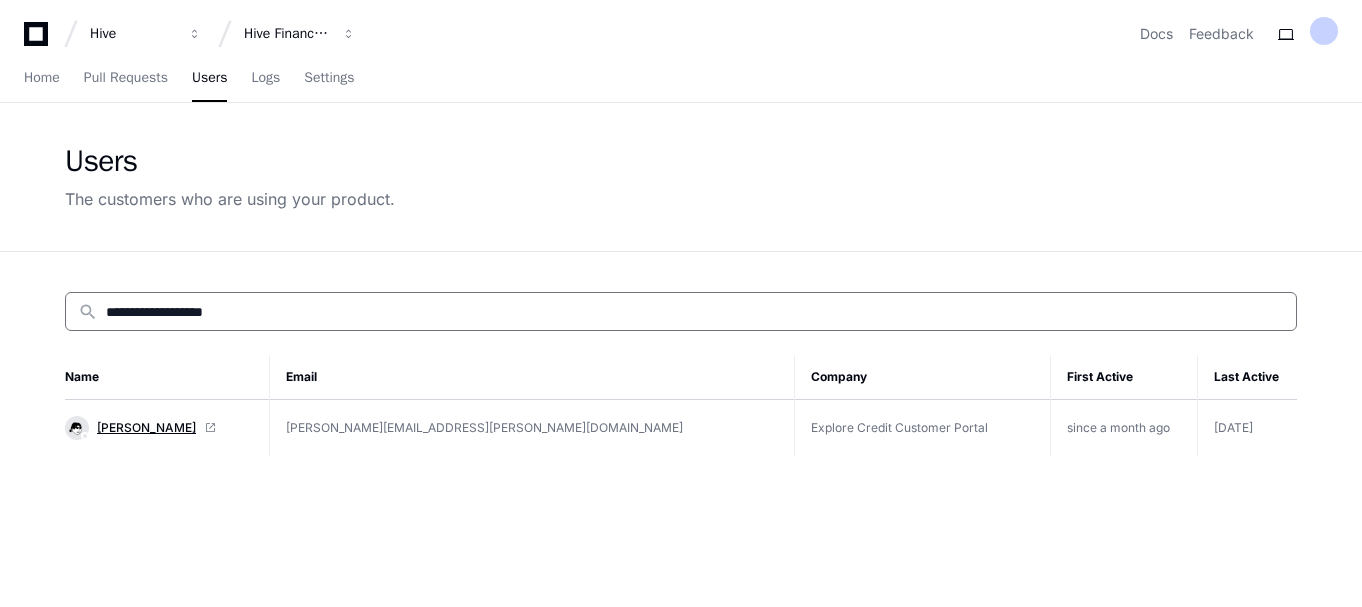 type on "**********" 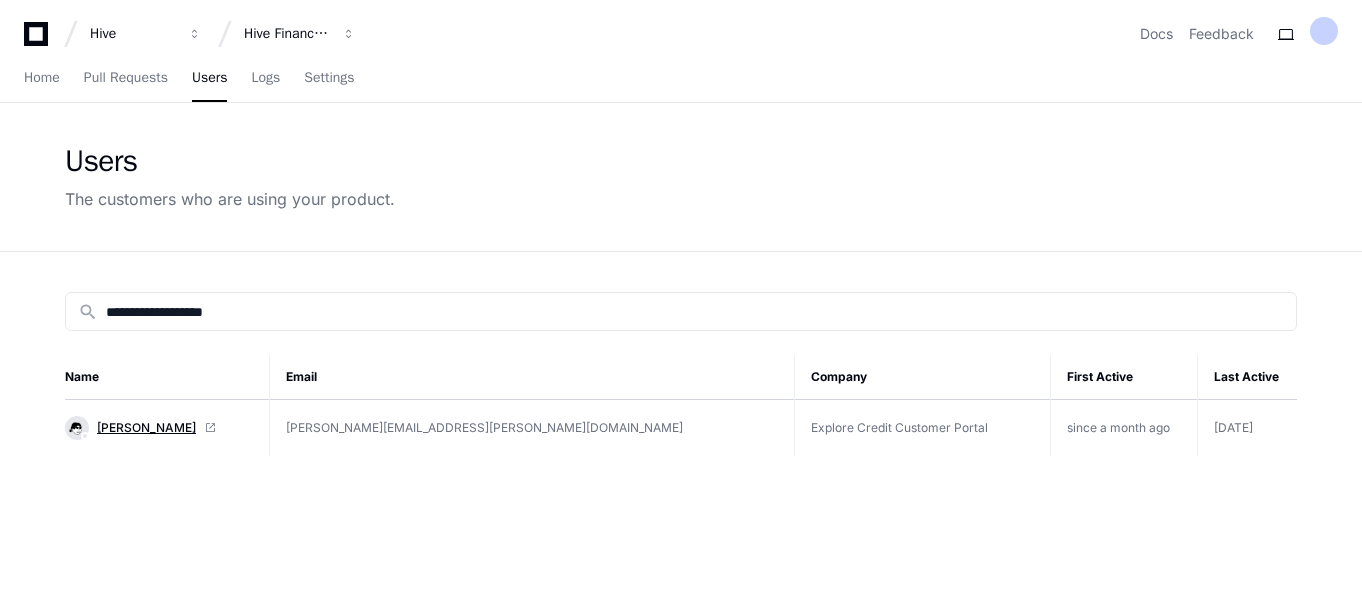 click on "[PERSON_NAME]" 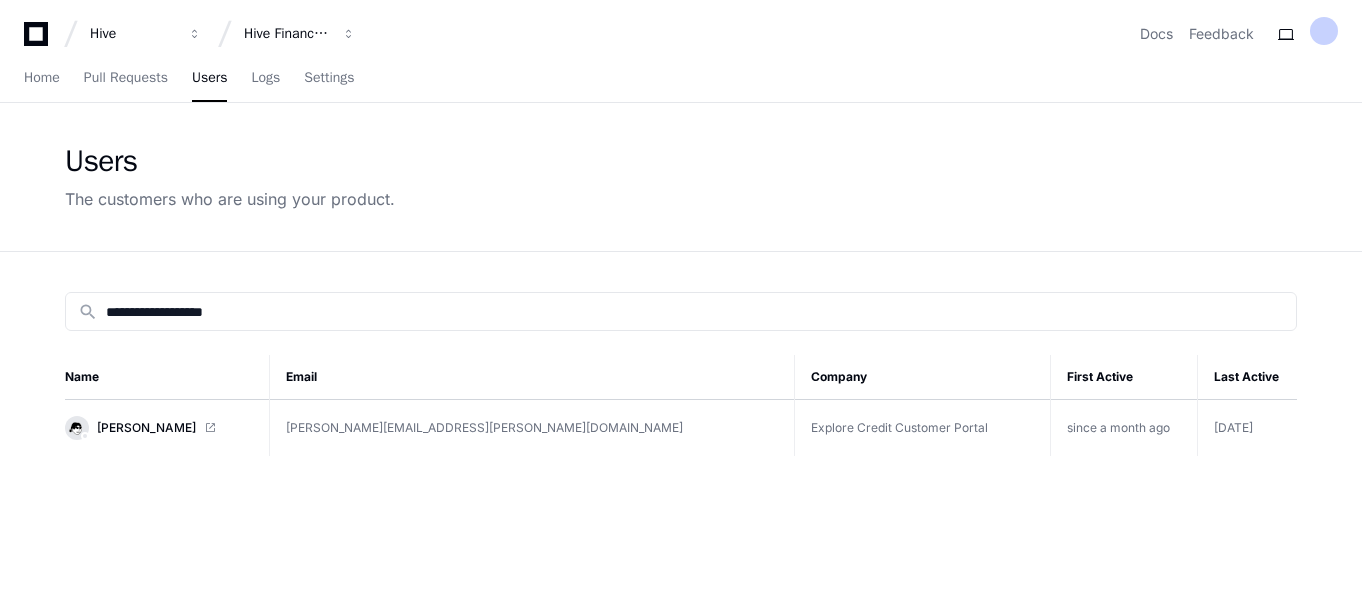 click on "Users The customers who are using your product." 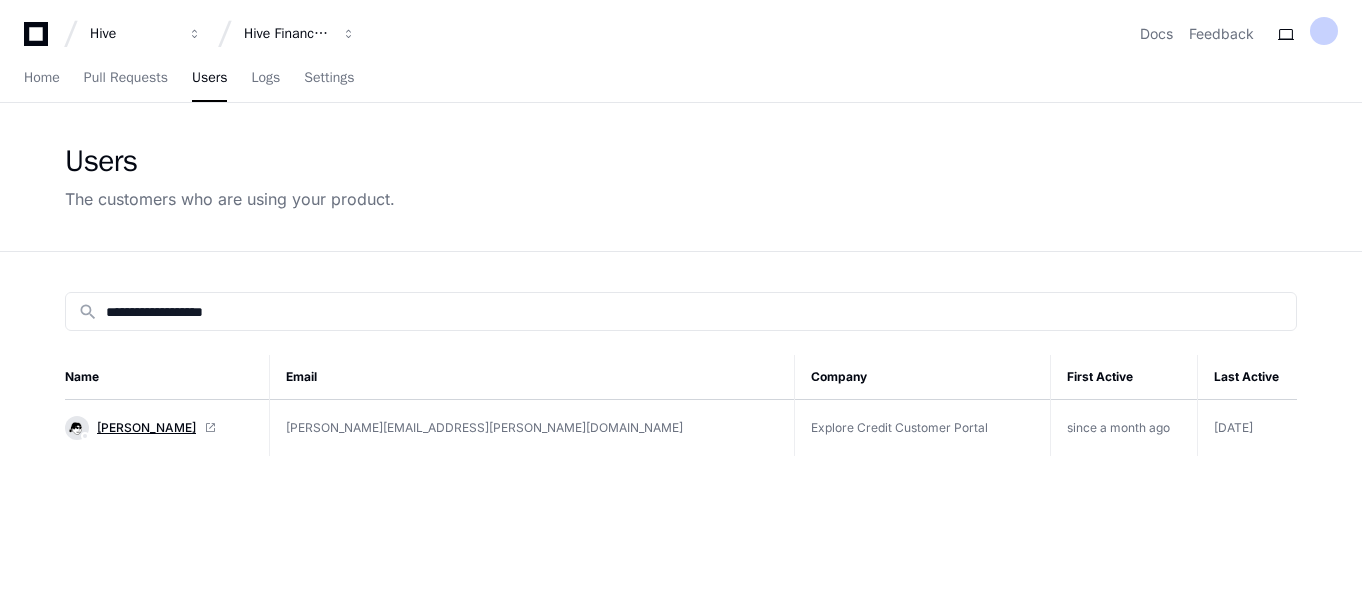 click on "[PERSON_NAME]" 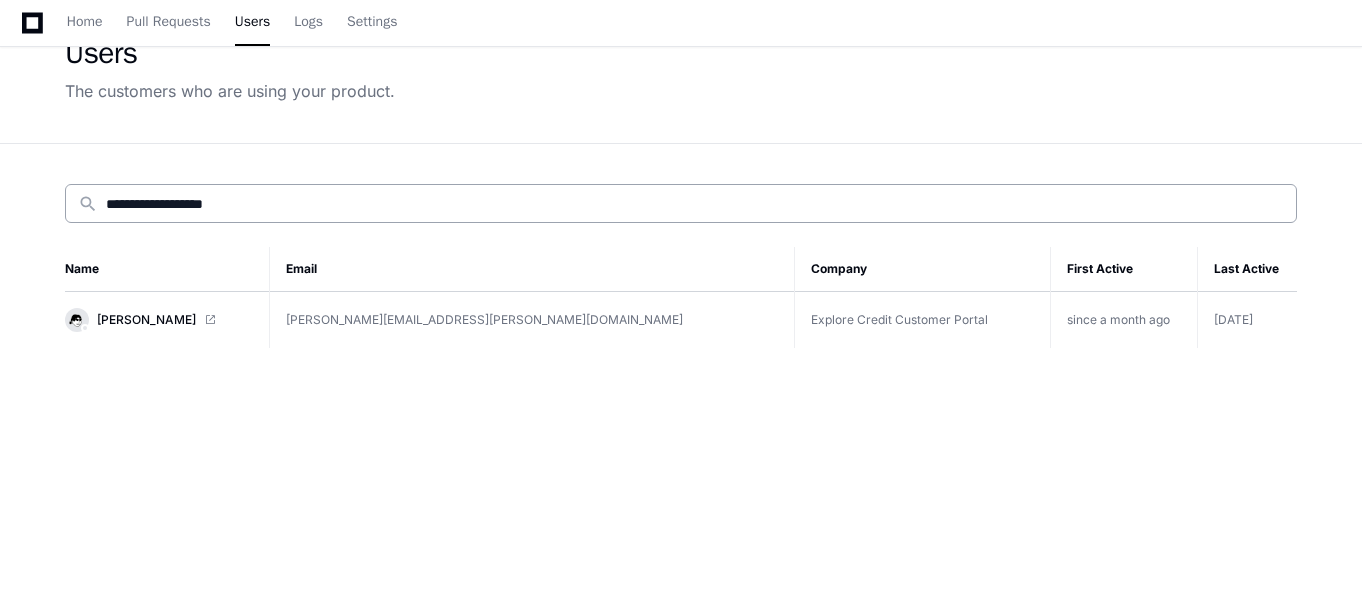 scroll, scrollTop: 110, scrollLeft: 0, axis: vertical 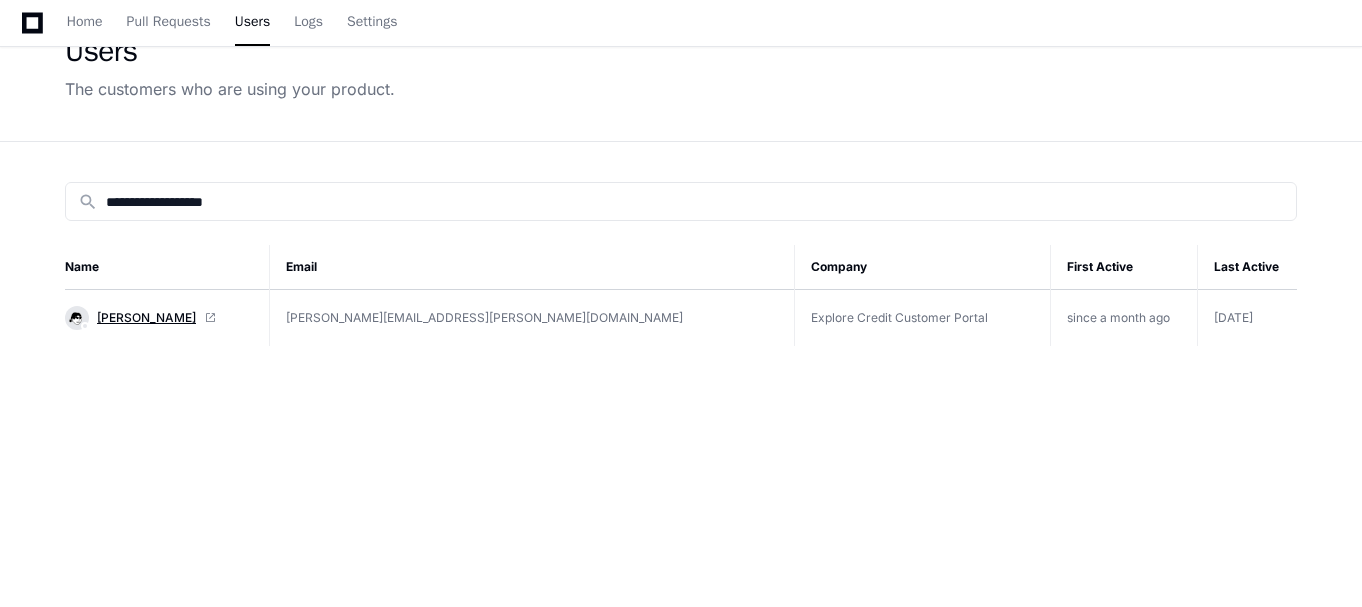 click on "[PERSON_NAME]" 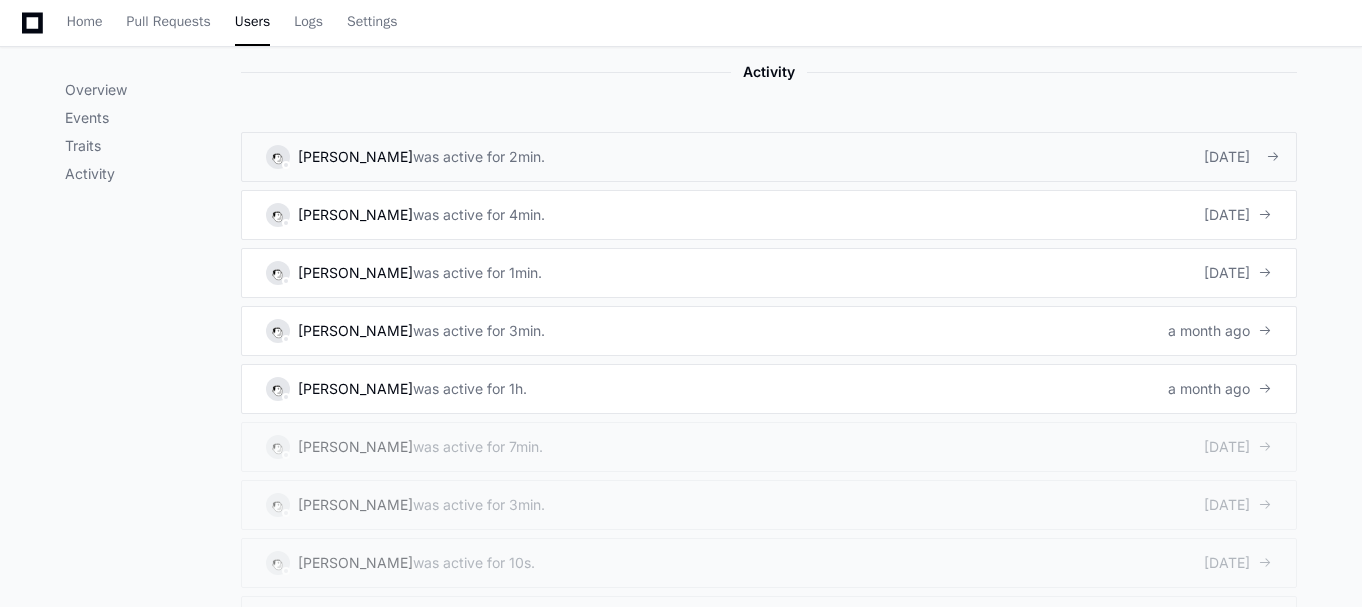 scroll, scrollTop: 1294, scrollLeft: 0, axis: vertical 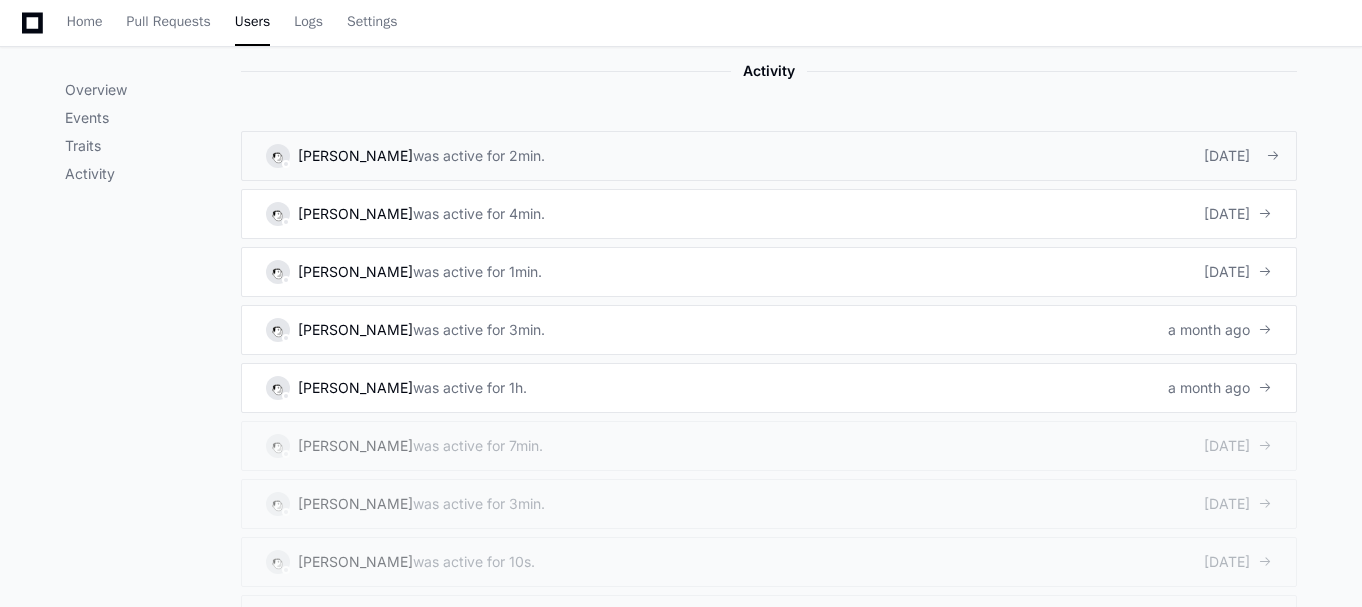 click on "was active for 2min." 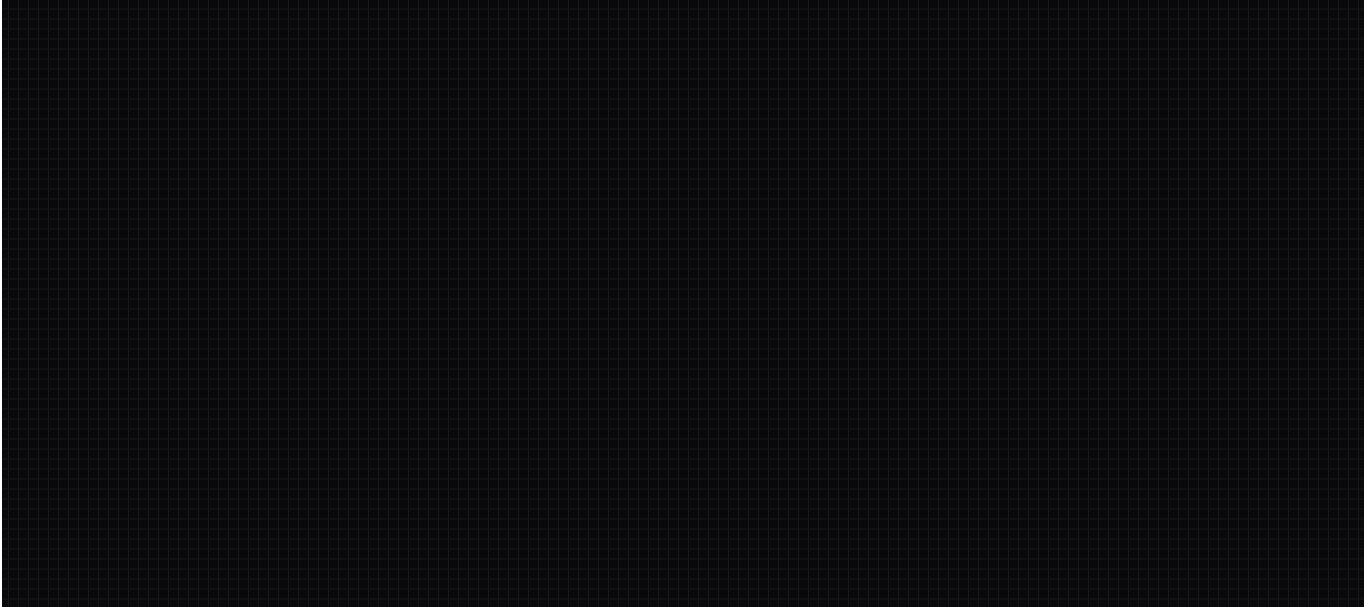 scroll, scrollTop: 0, scrollLeft: 0, axis: both 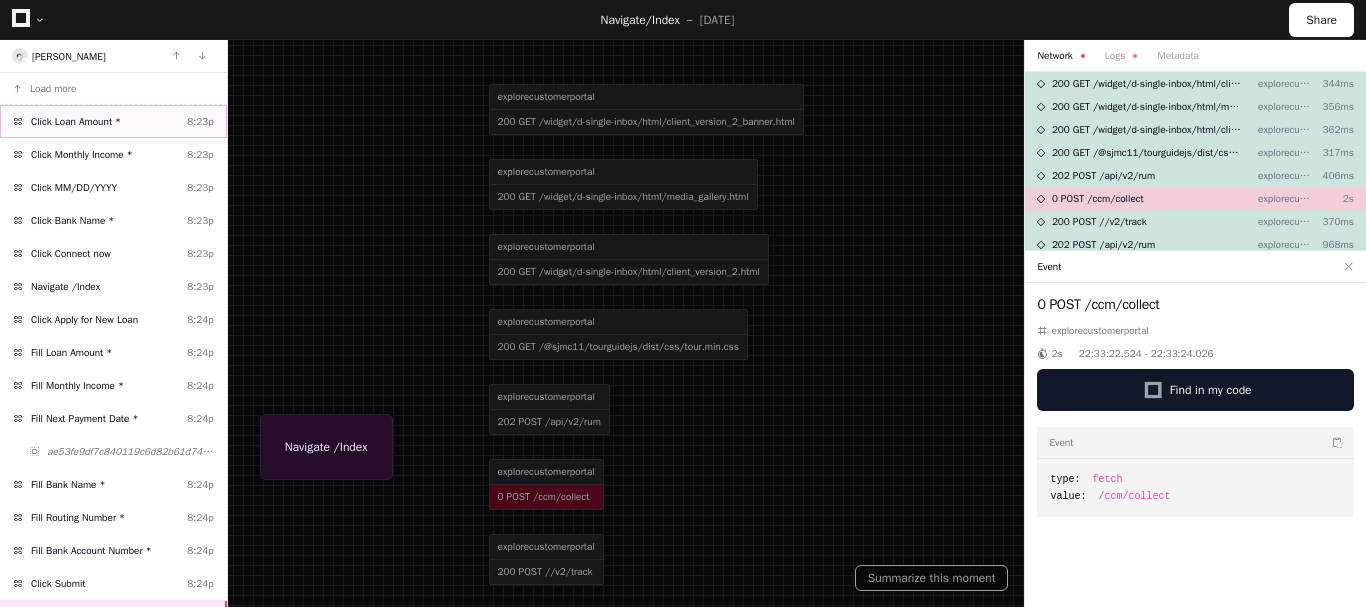 click on "Click Loan Amount *" 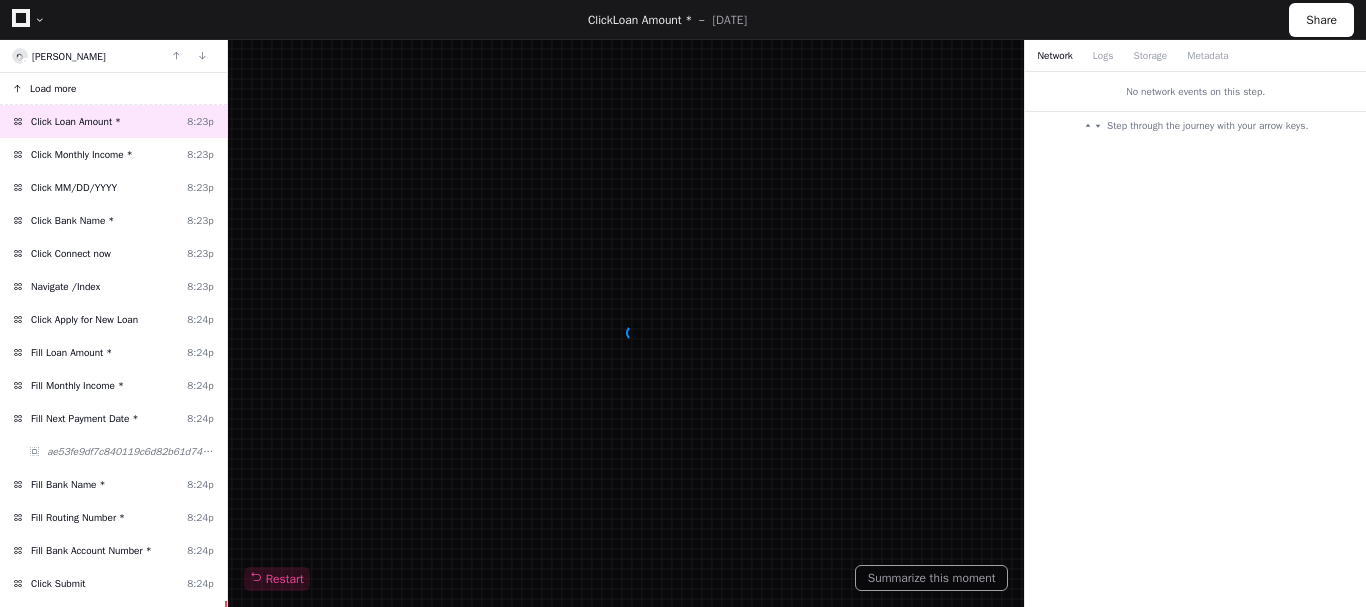click on "Load more" 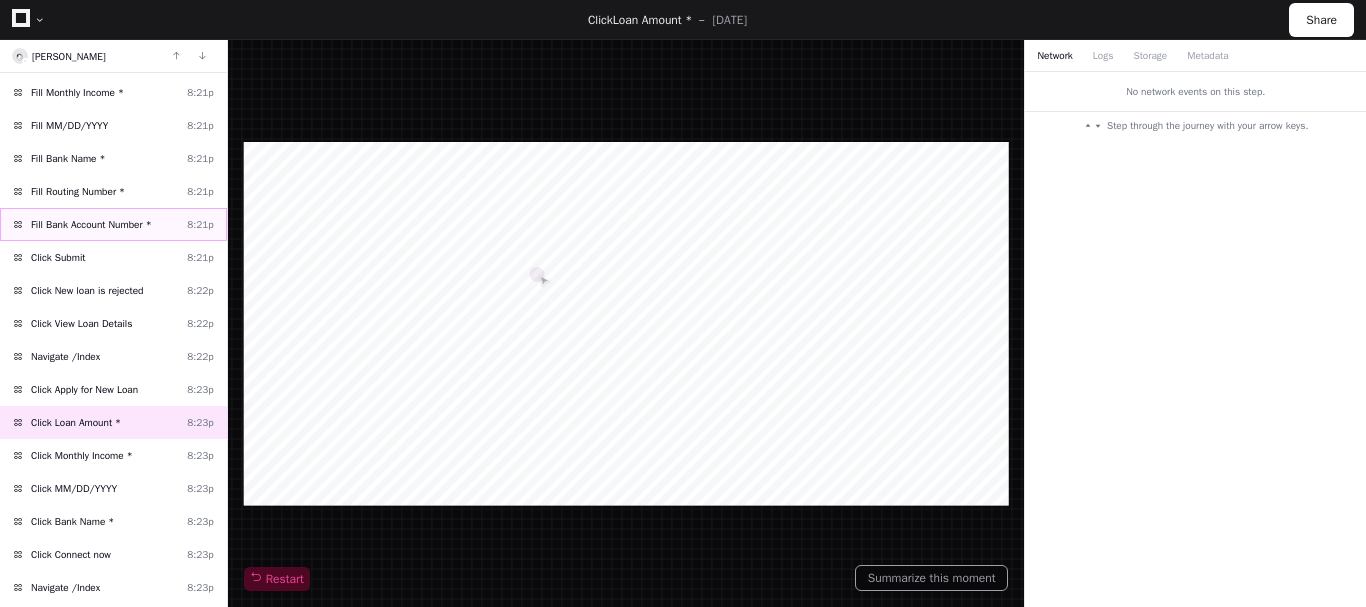 scroll, scrollTop: 195, scrollLeft: 0, axis: vertical 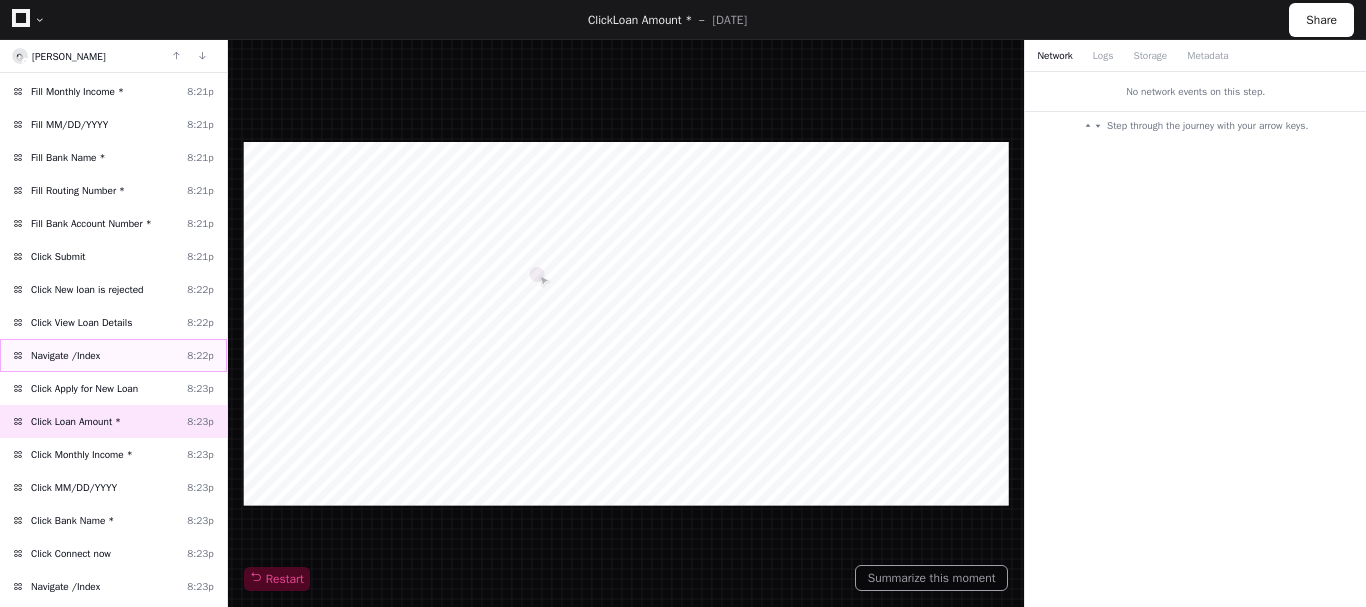 click on "Navigate /Index" 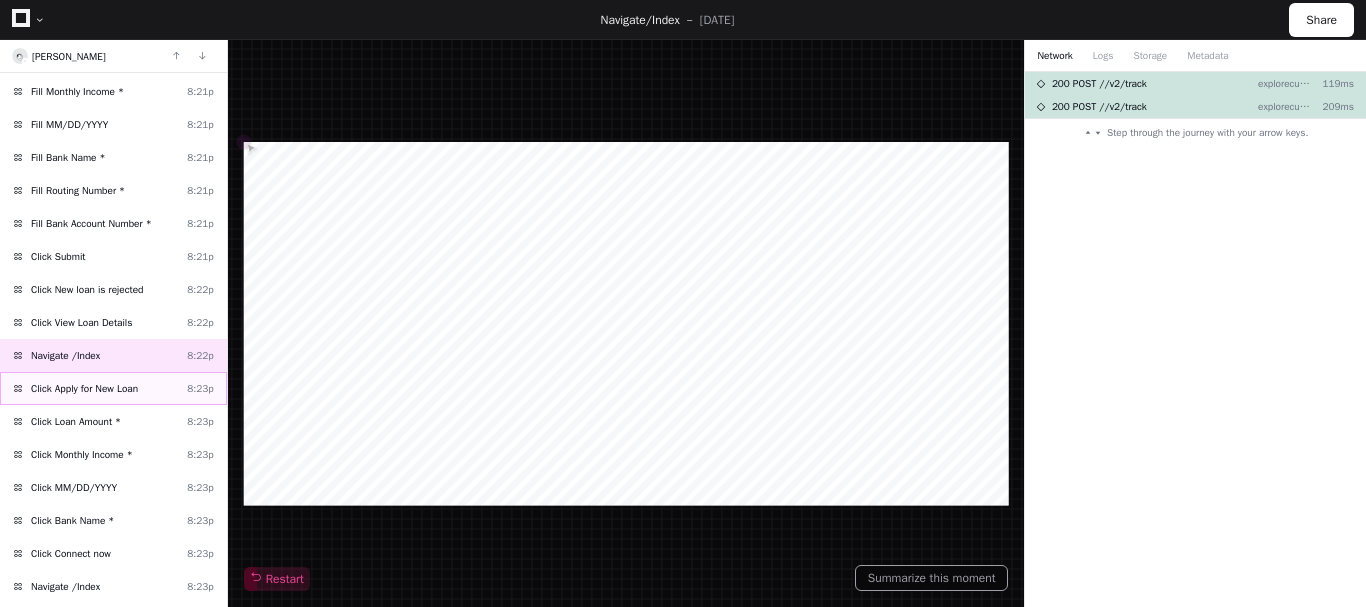 click on "Click Apply for New Loan" 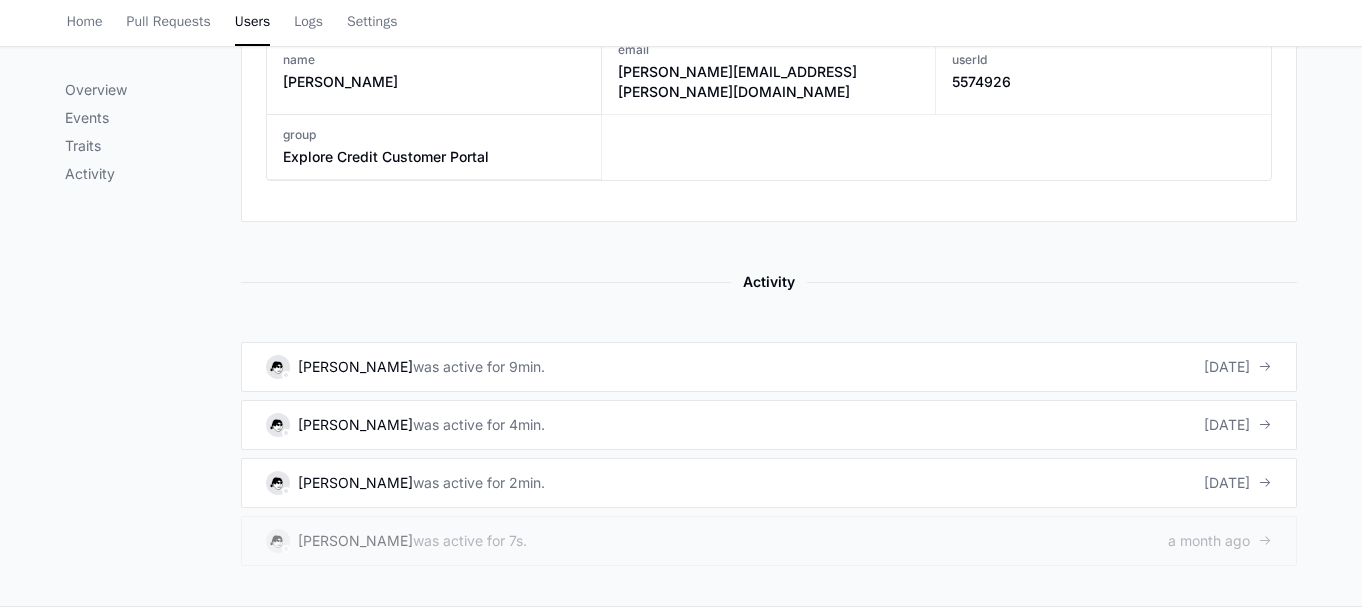 scroll, scrollTop: 1104, scrollLeft: 0, axis: vertical 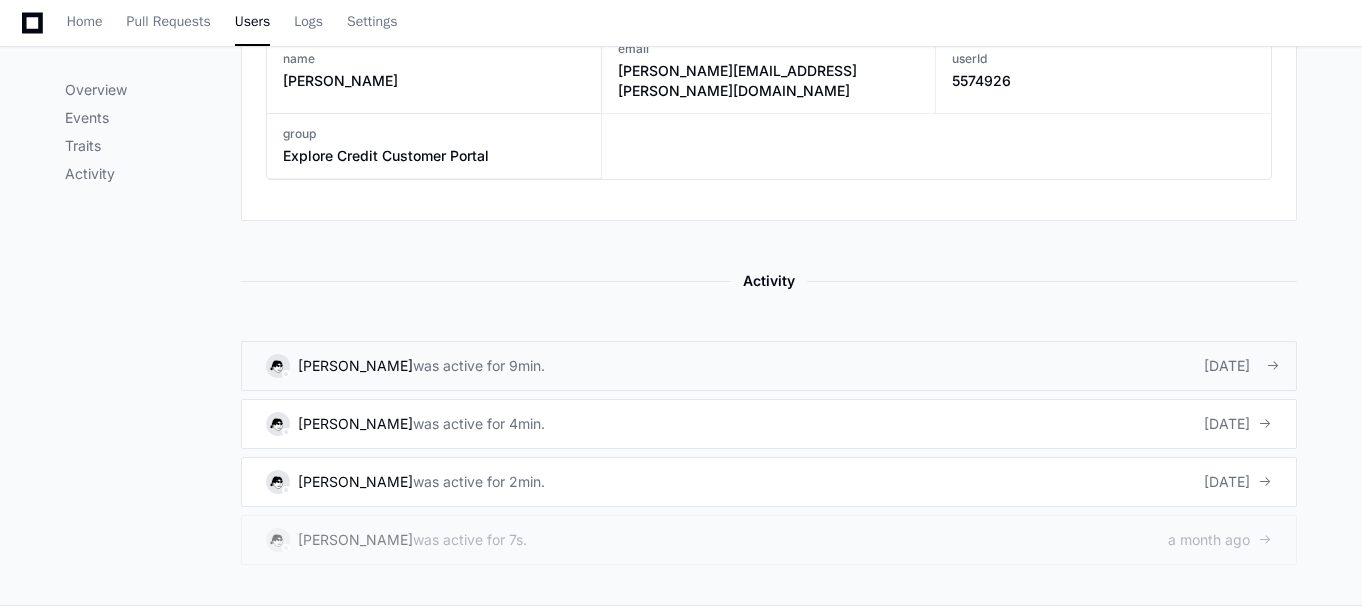 click on "was active for 9min." 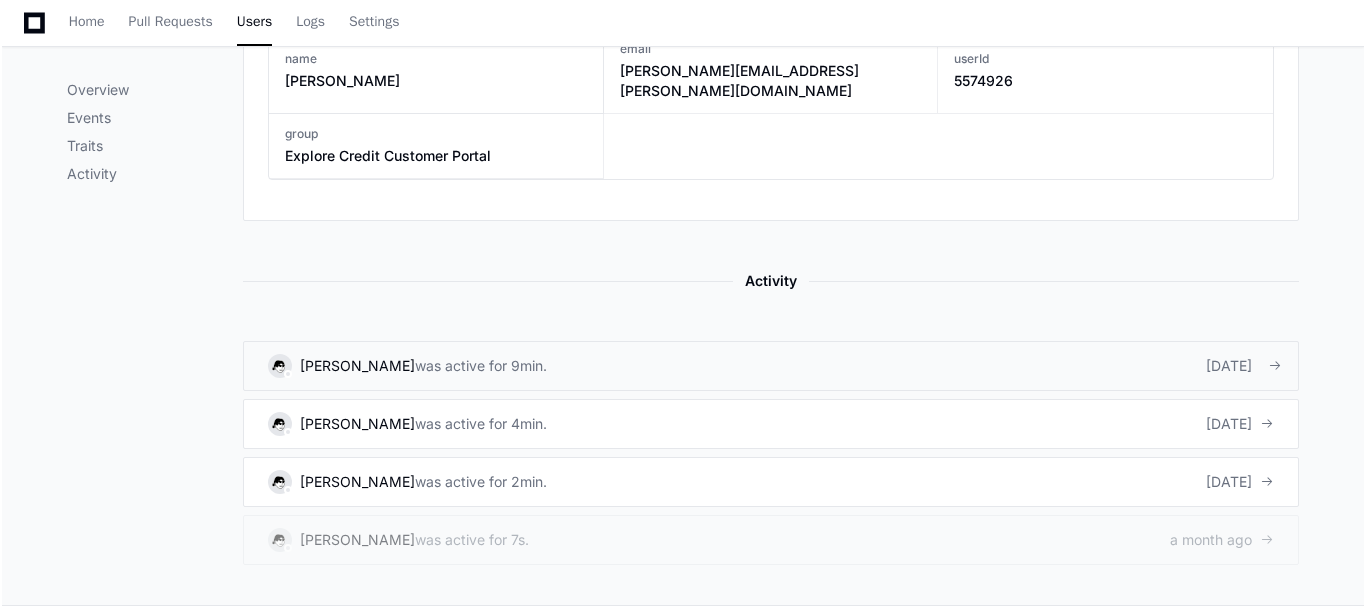scroll, scrollTop: 0, scrollLeft: 0, axis: both 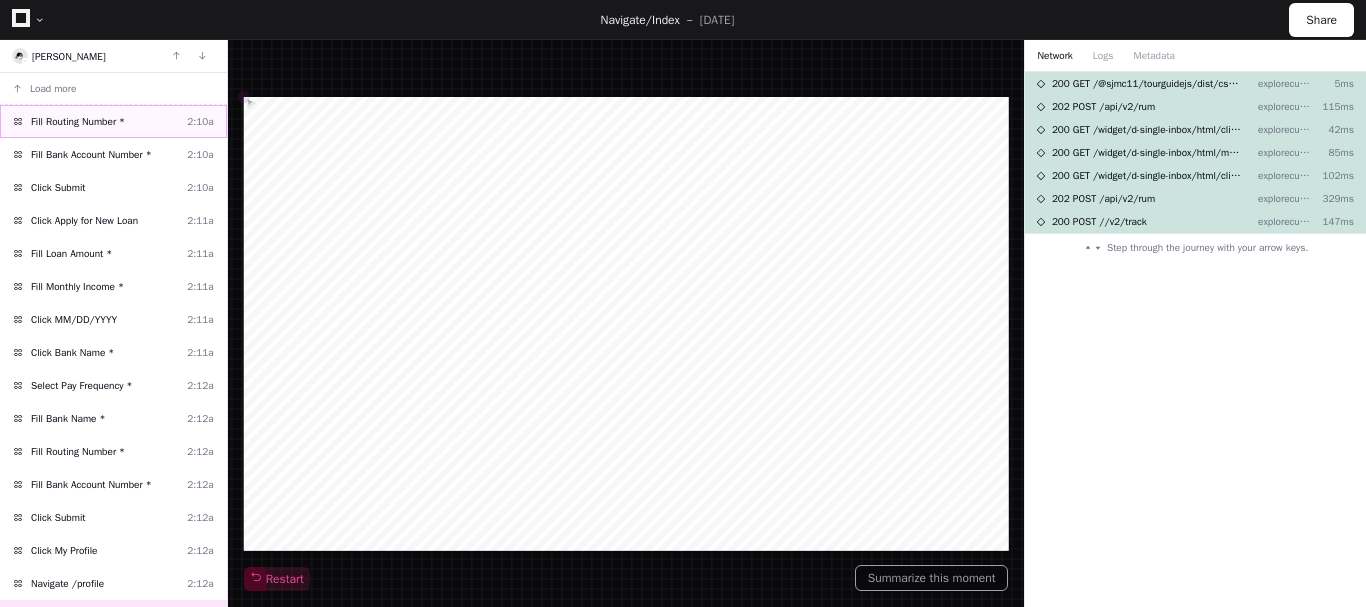 click on "Fill Routing Number *" 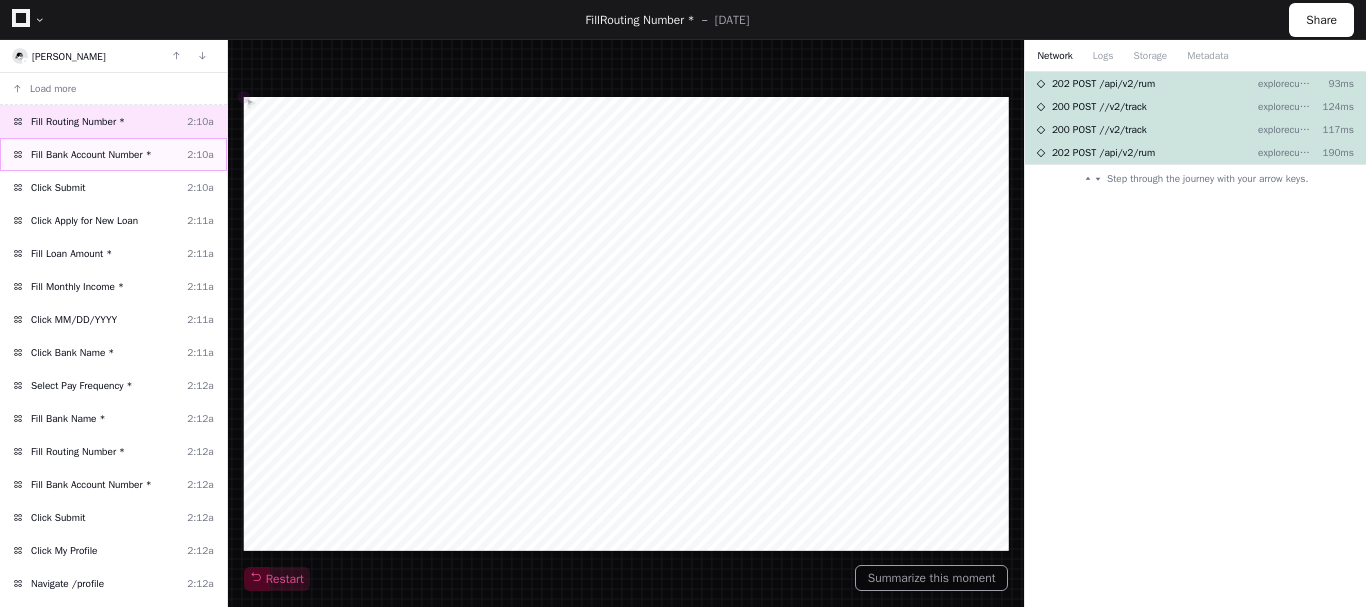 click on "Fill Bank Account Number *" 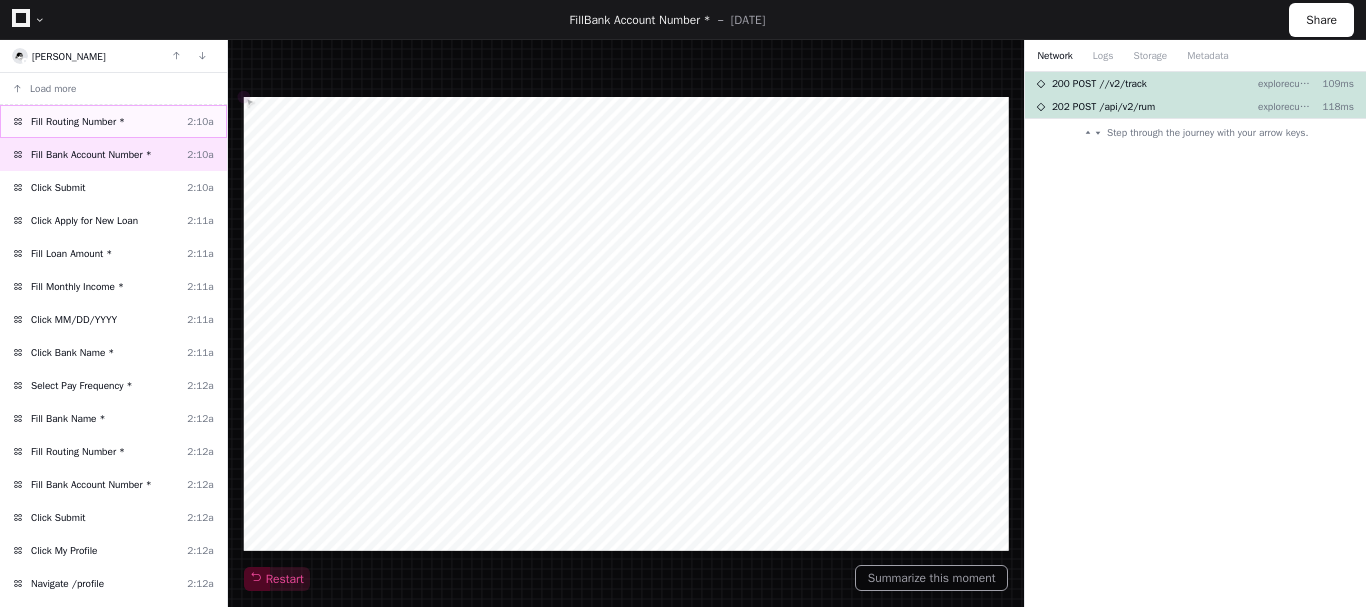 click on "Fill Routing Number *" 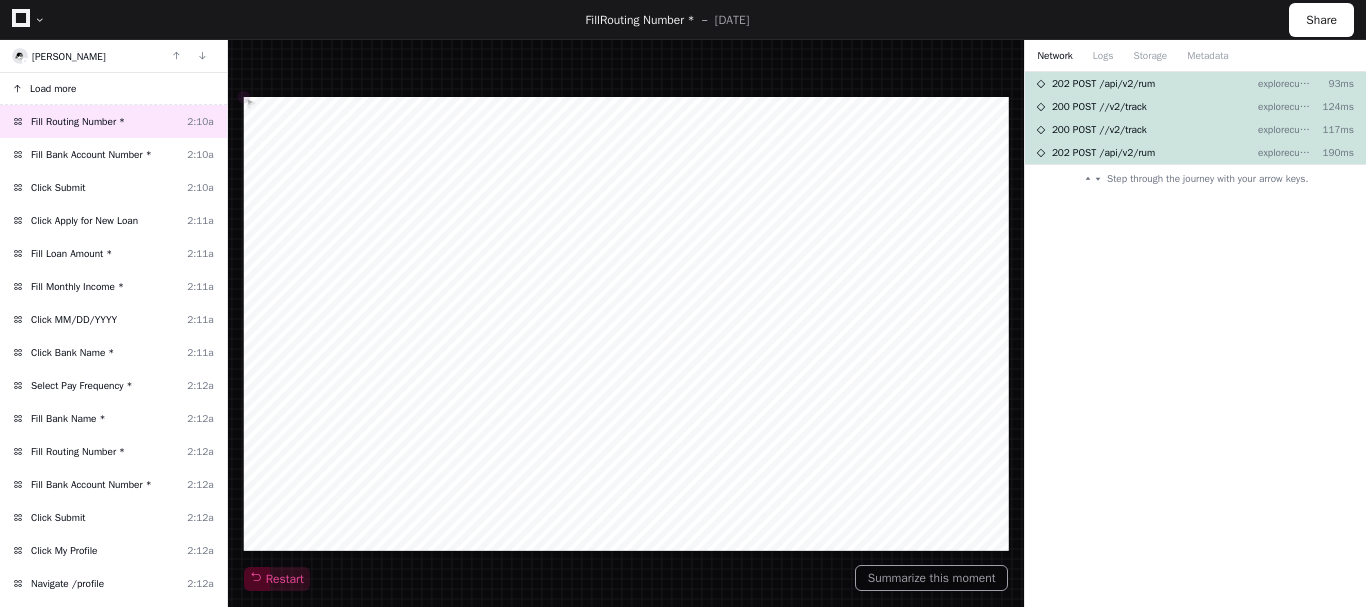 click on "Load more" 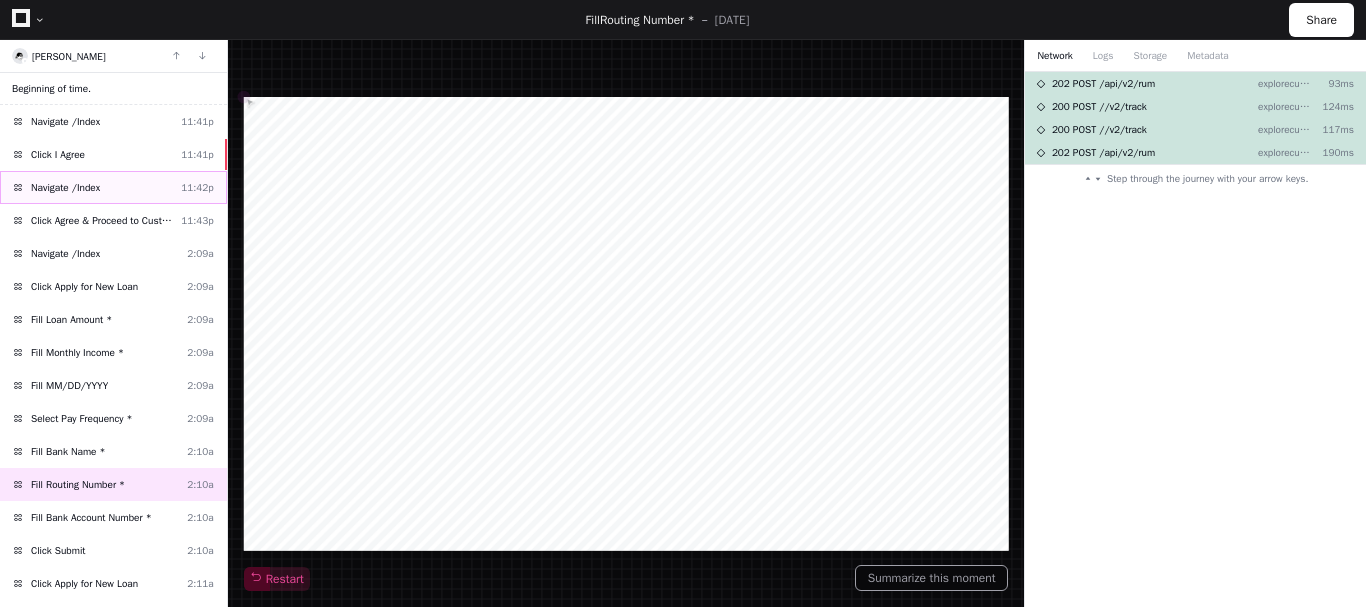 click on "Navigate /Index" 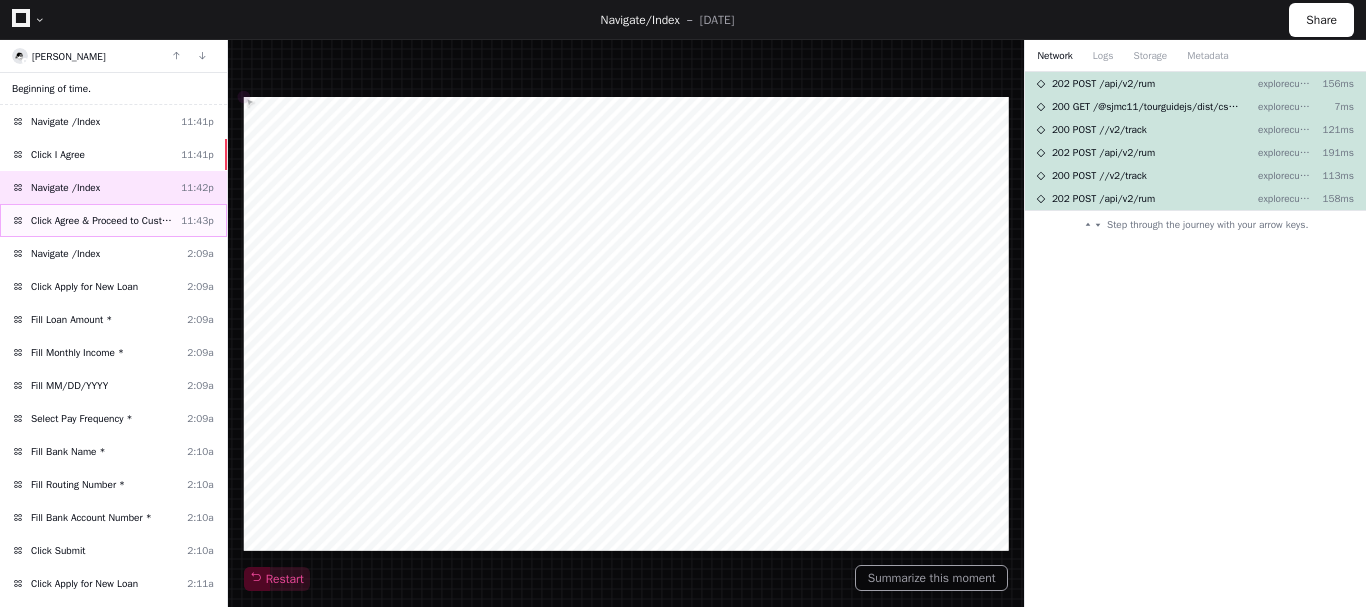 click on "Click Agree & Proceed to Customer Portal" 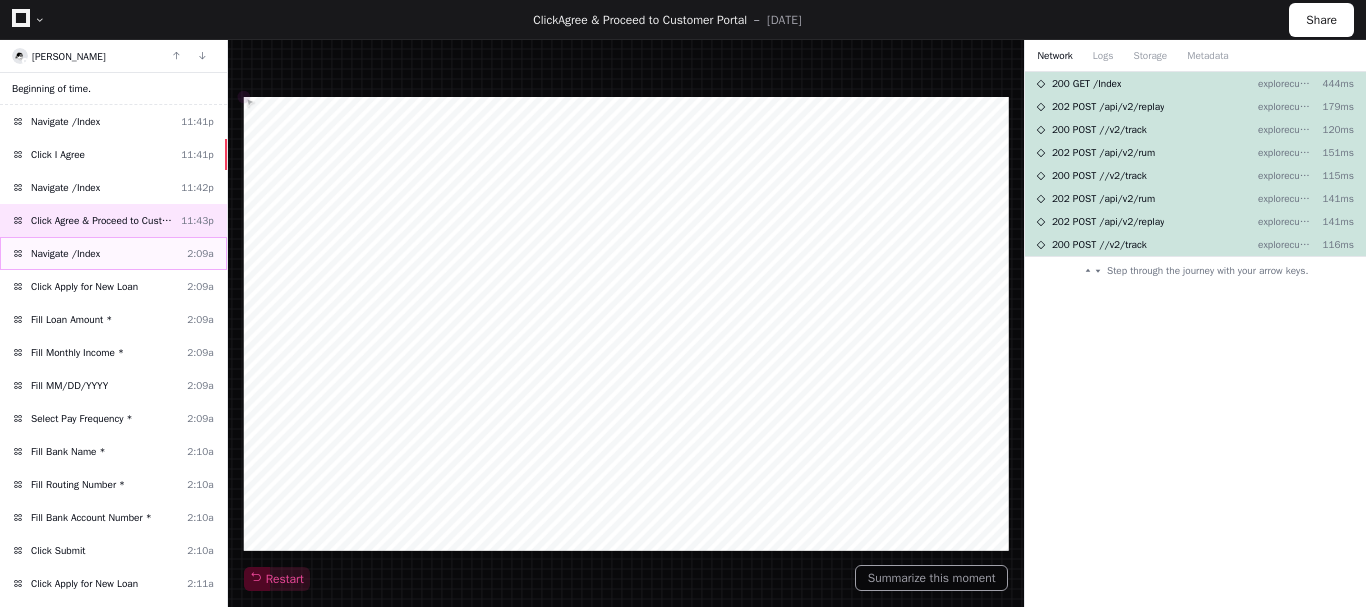 click on "Navigate /Index" 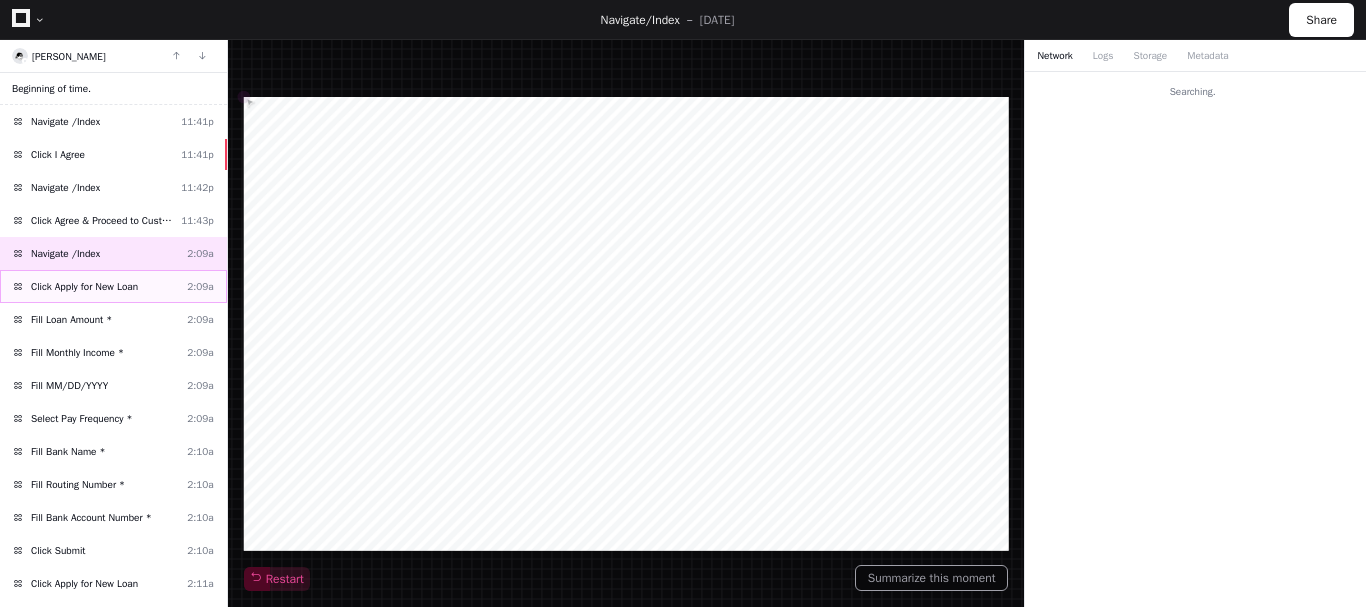 click on "Click Apply for New Loan" 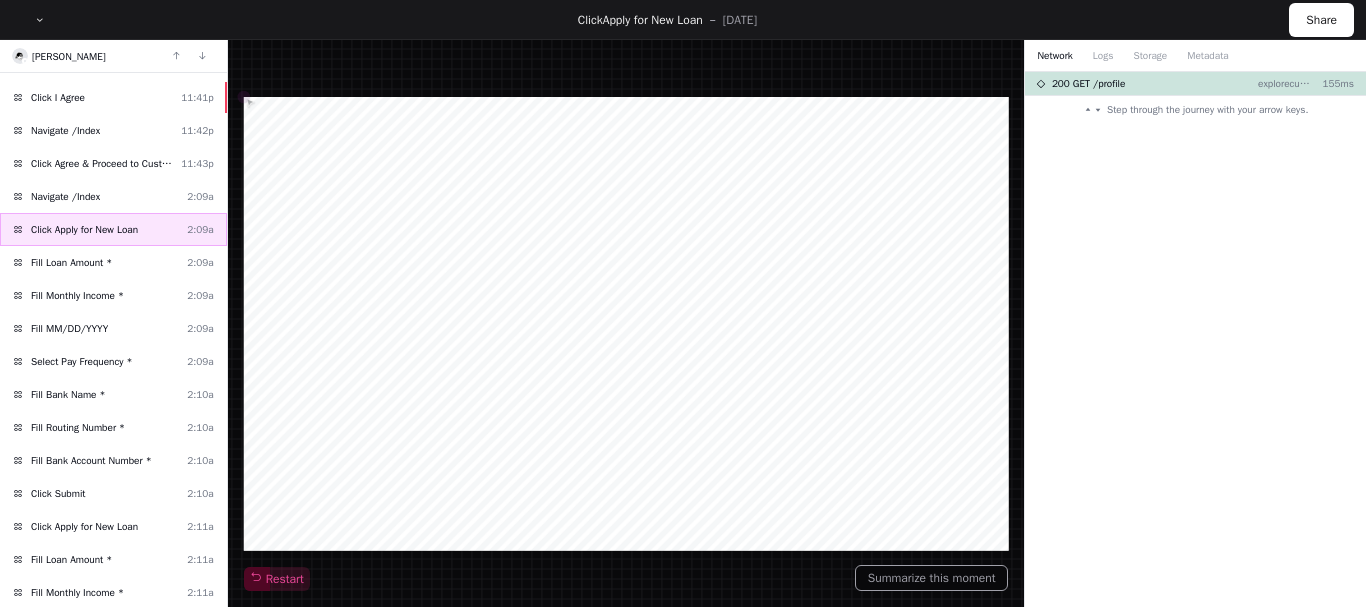 scroll, scrollTop: 58, scrollLeft: 0, axis: vertical 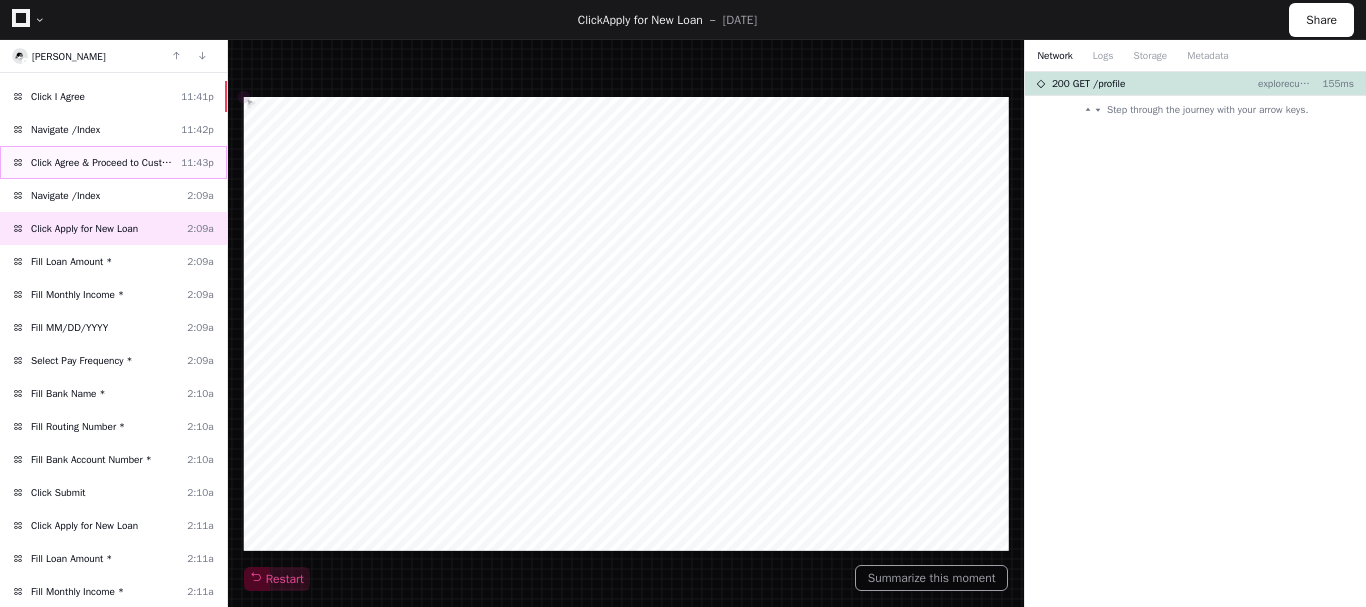 click on "Click Agree & Proceed to Customer Portal" 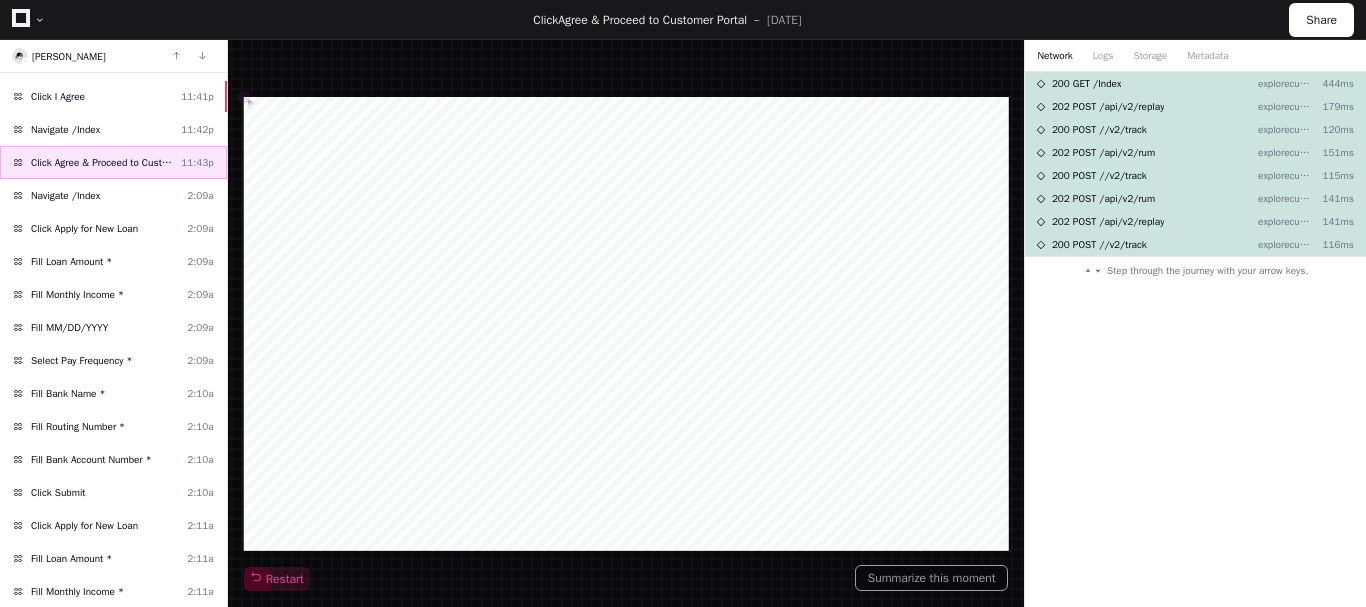 scroll, scrollTop: 0, scrollLeft: 0, axis: both 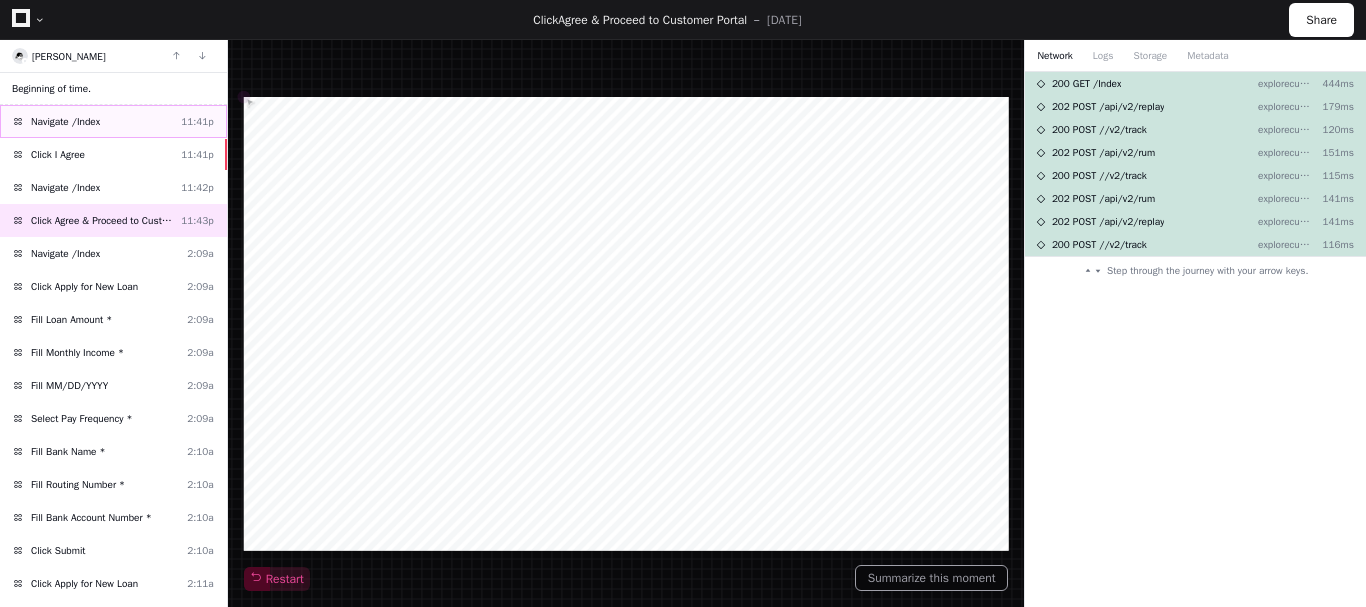 click on "Navigate /Index" 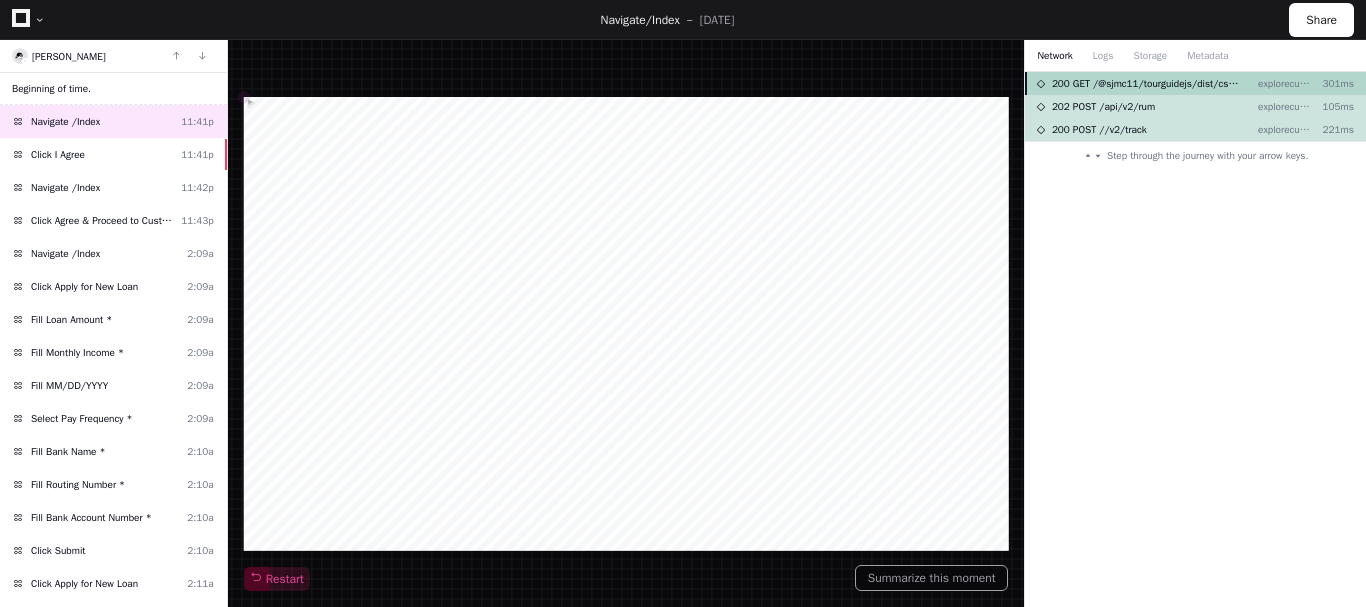 click on "200 GET /@sjmc11/tourguidejs/dist/css/tour.min.css" 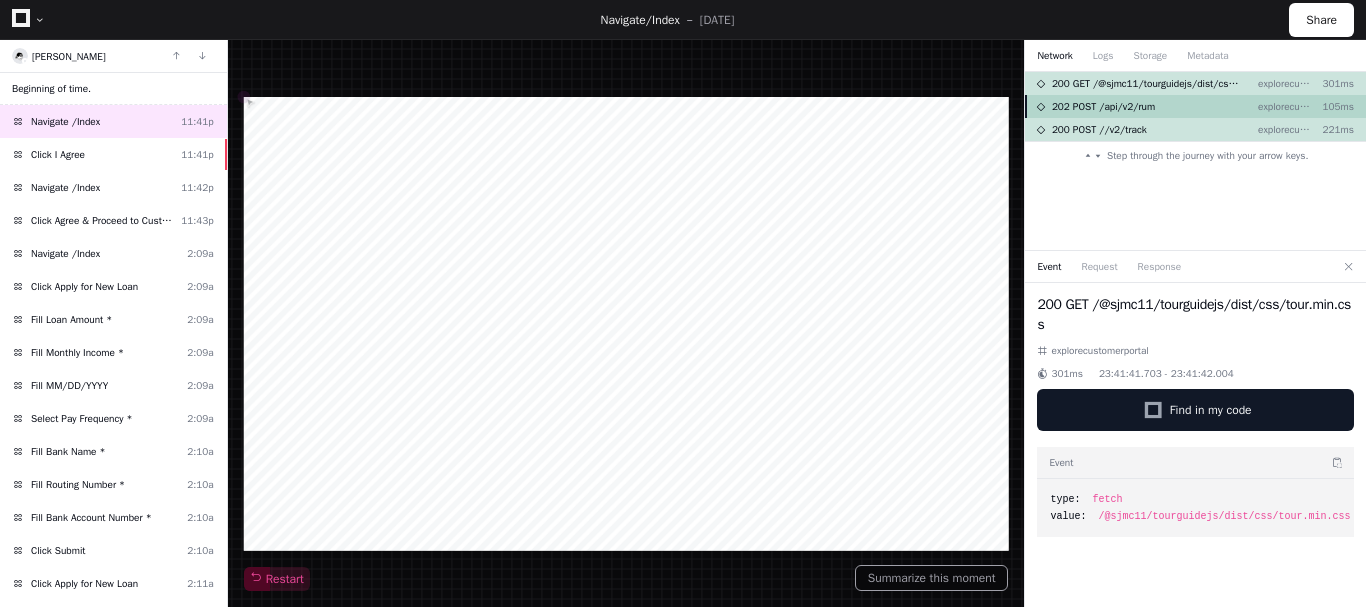 click on "202 POST /api/v2/rum explorecustomerportal 105ms" 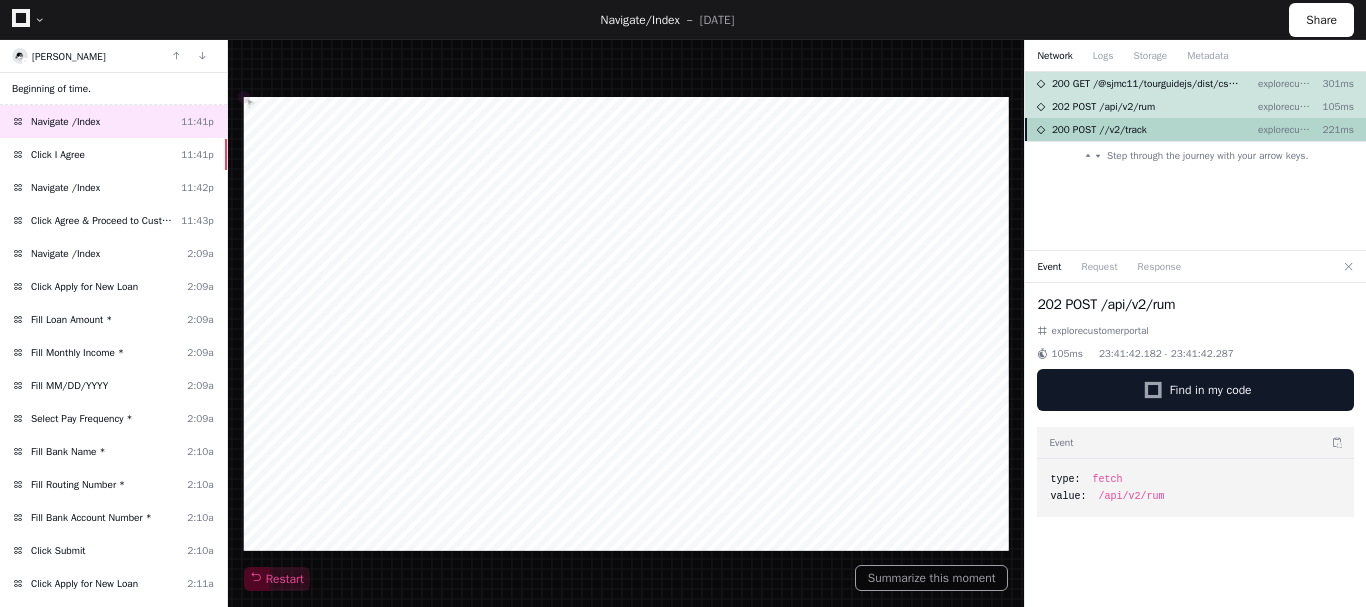click on "200 POST //v2/track explorecustomerportal 221ms" 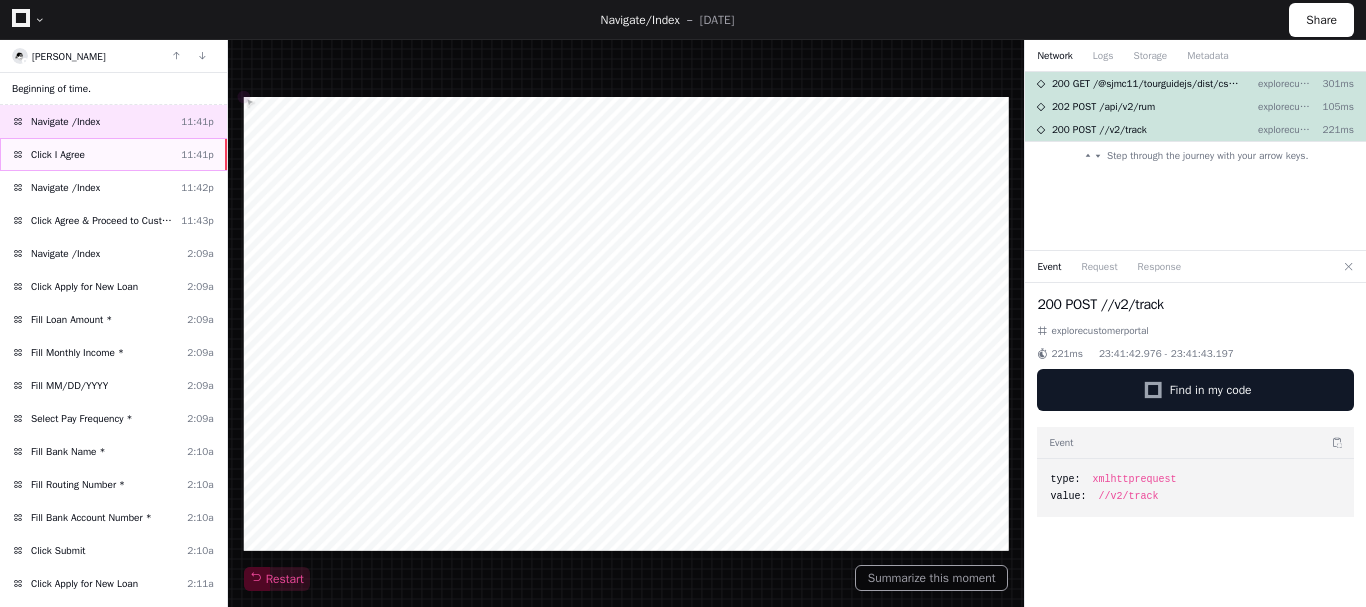 click on "Click I Agree  11:41p" 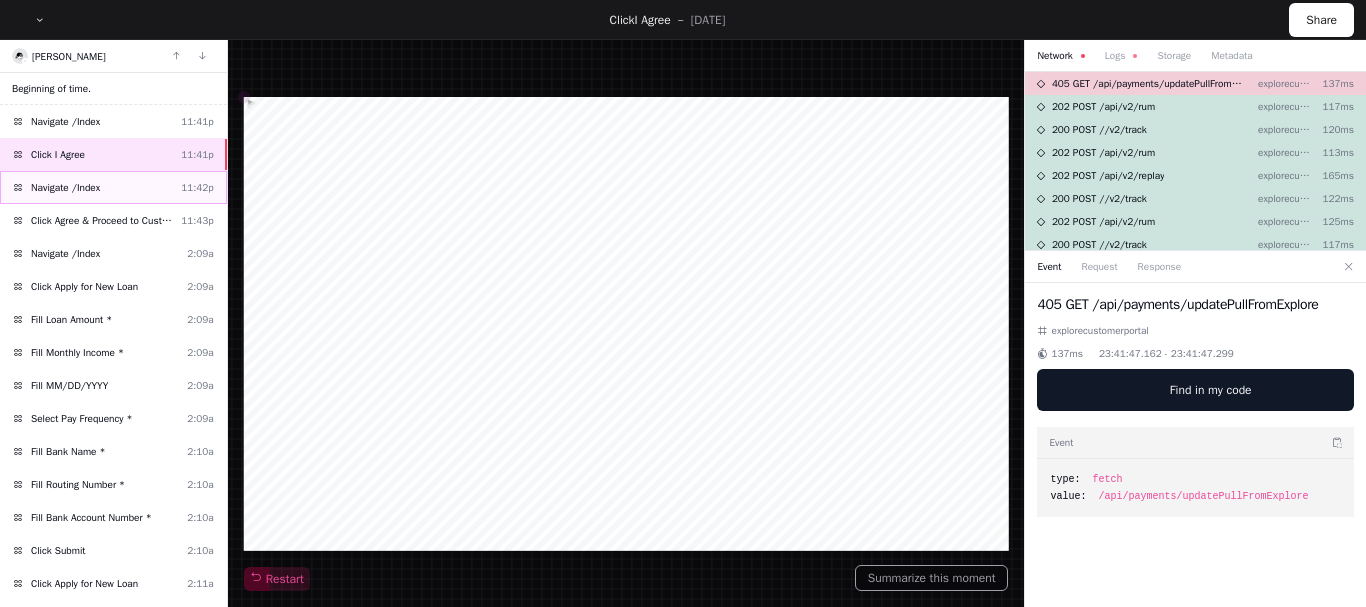 click on "Navigate /Index" 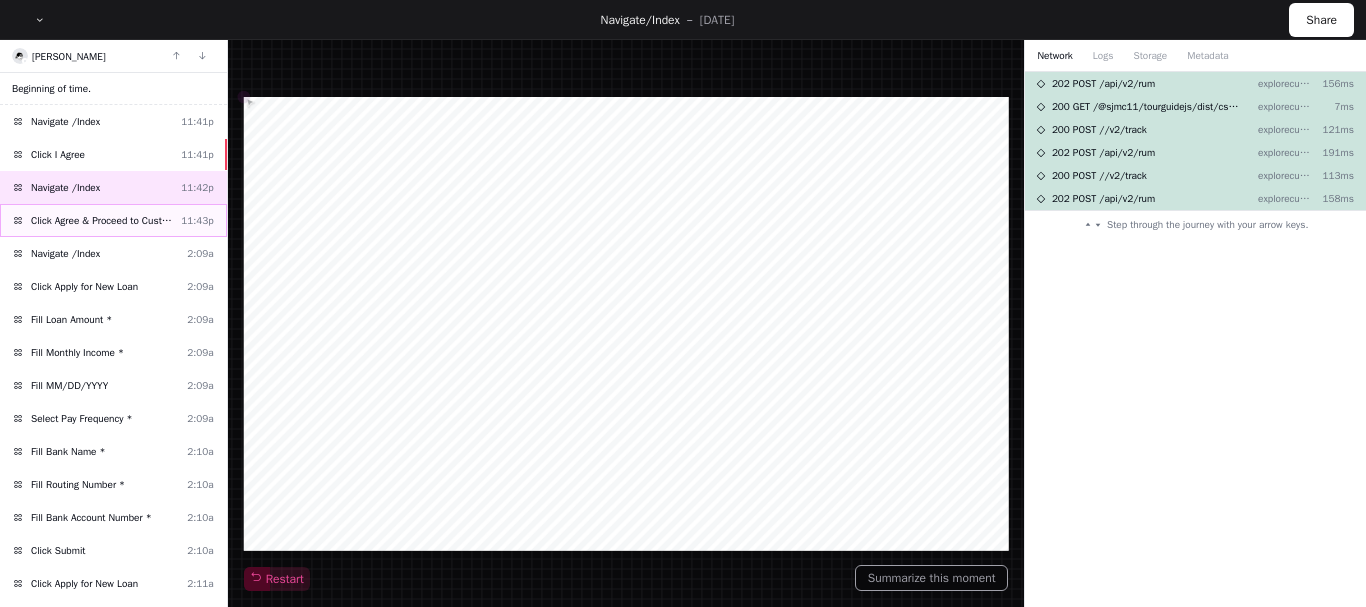 click on "Click Agree & Proceed to Customer Portal  11:43p" 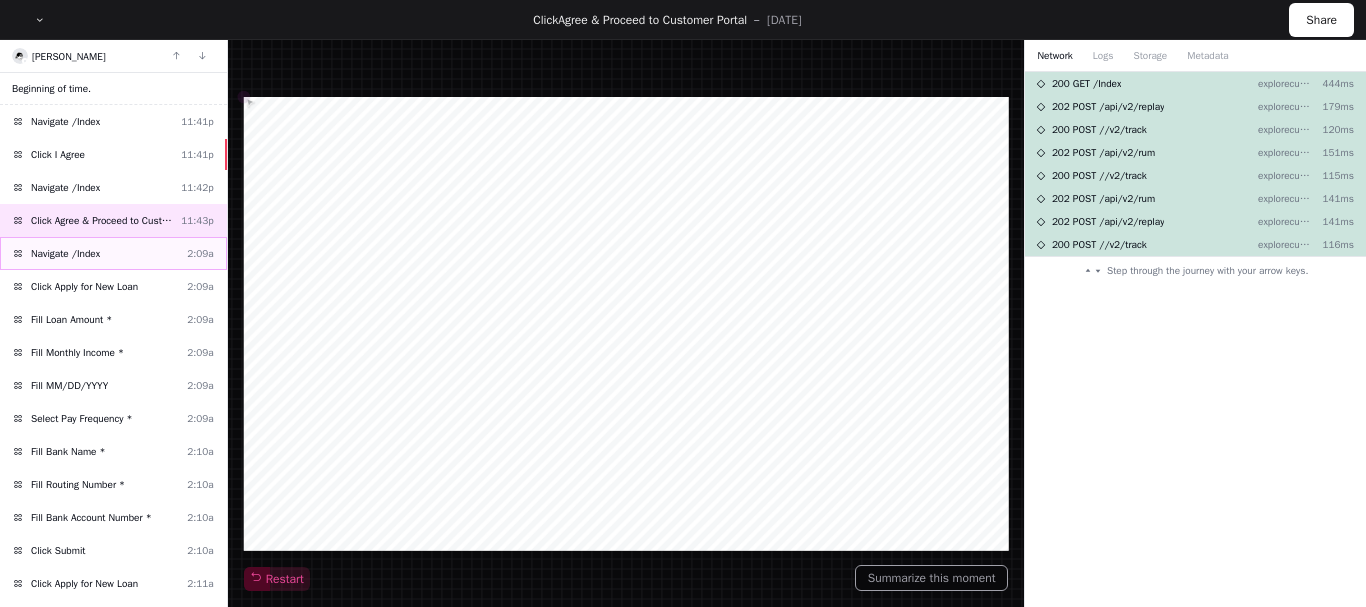 click on "Navigate /Index" 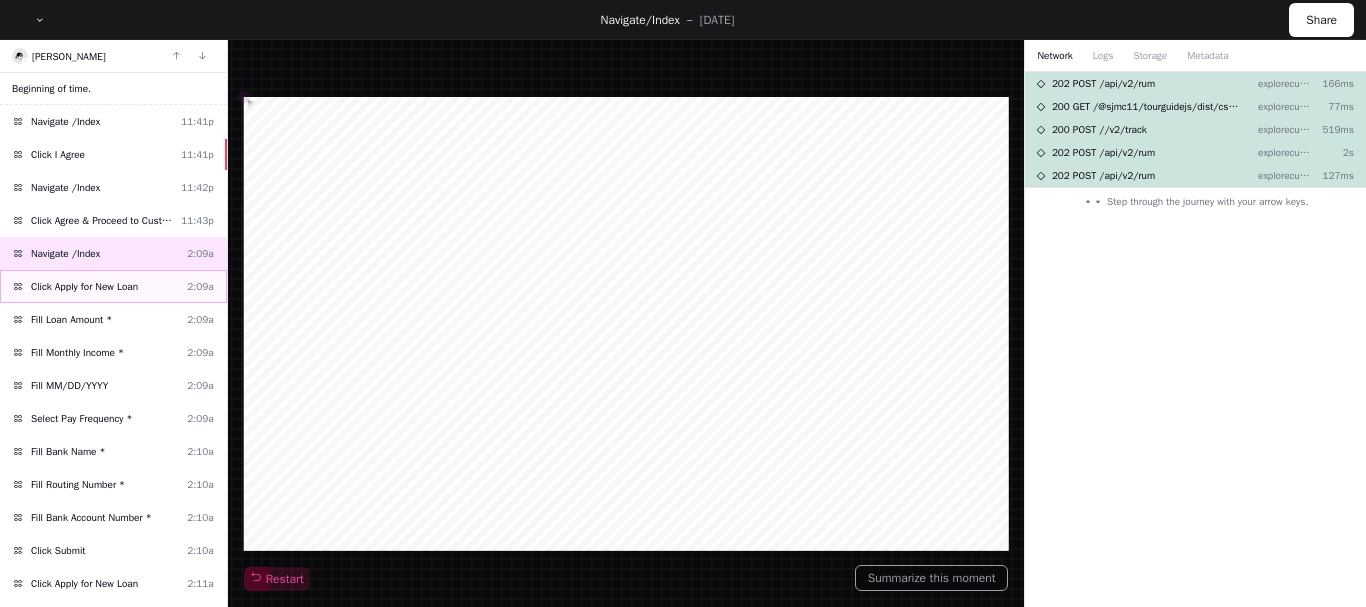 click on "Click Apply for New Loan" 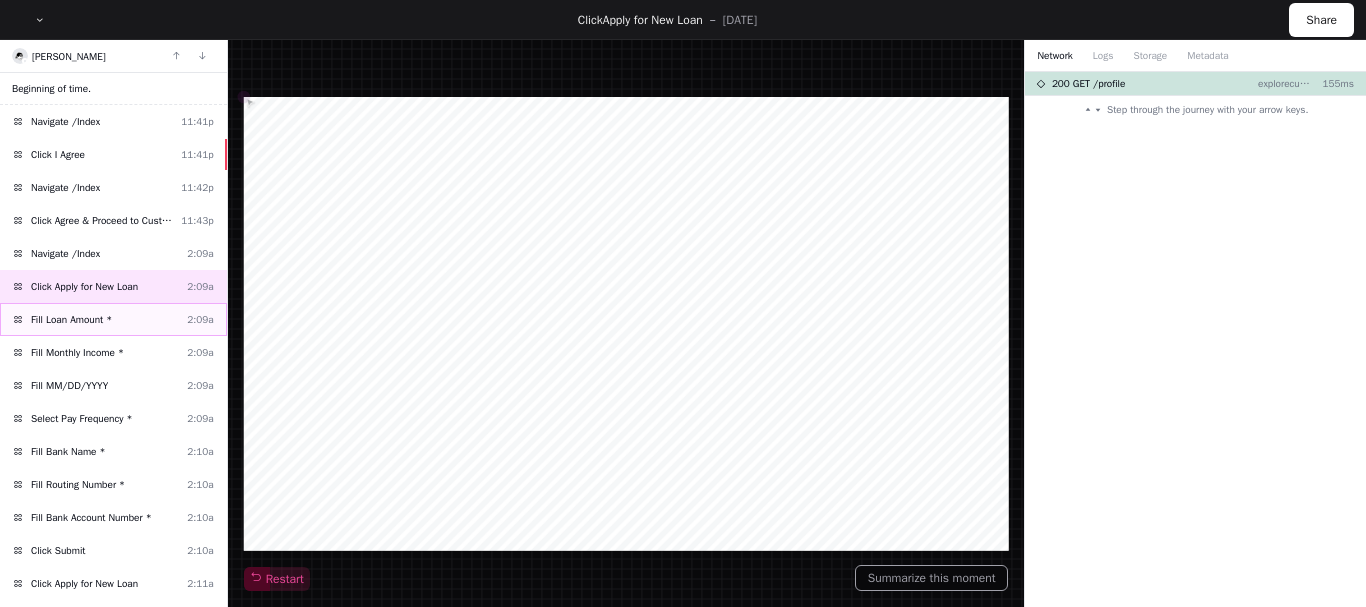 click on "Fill Loan Amount *  2:09a" 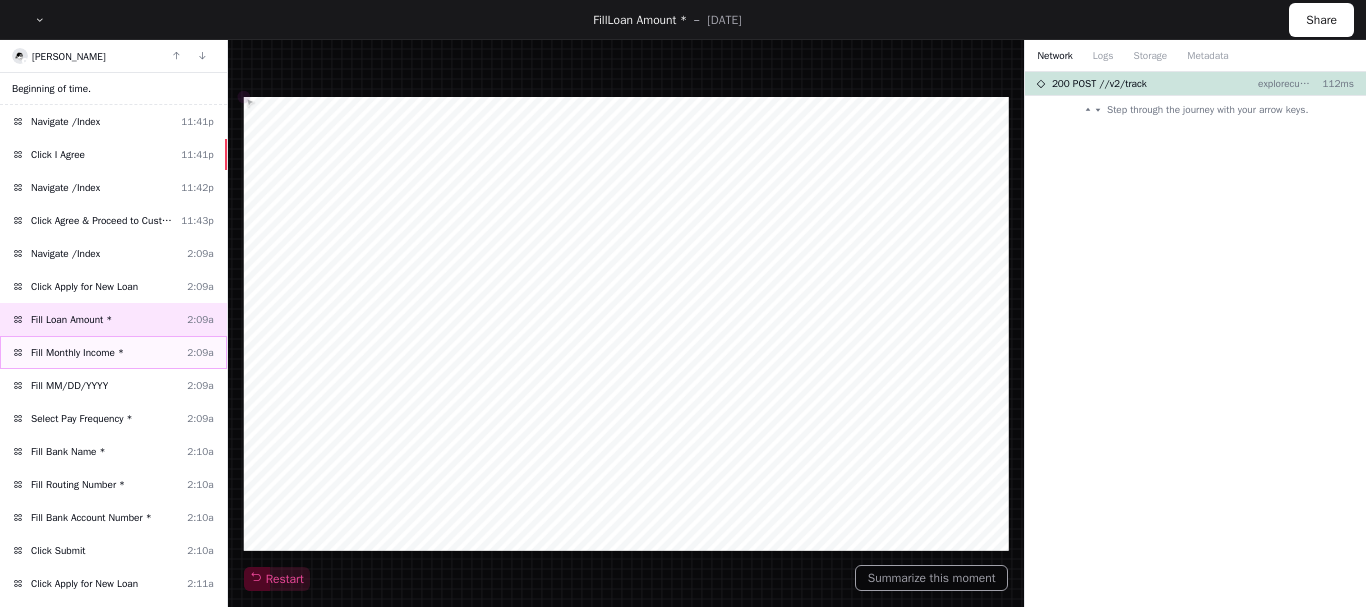 click on "Fill Monthly Income *  2:09a" 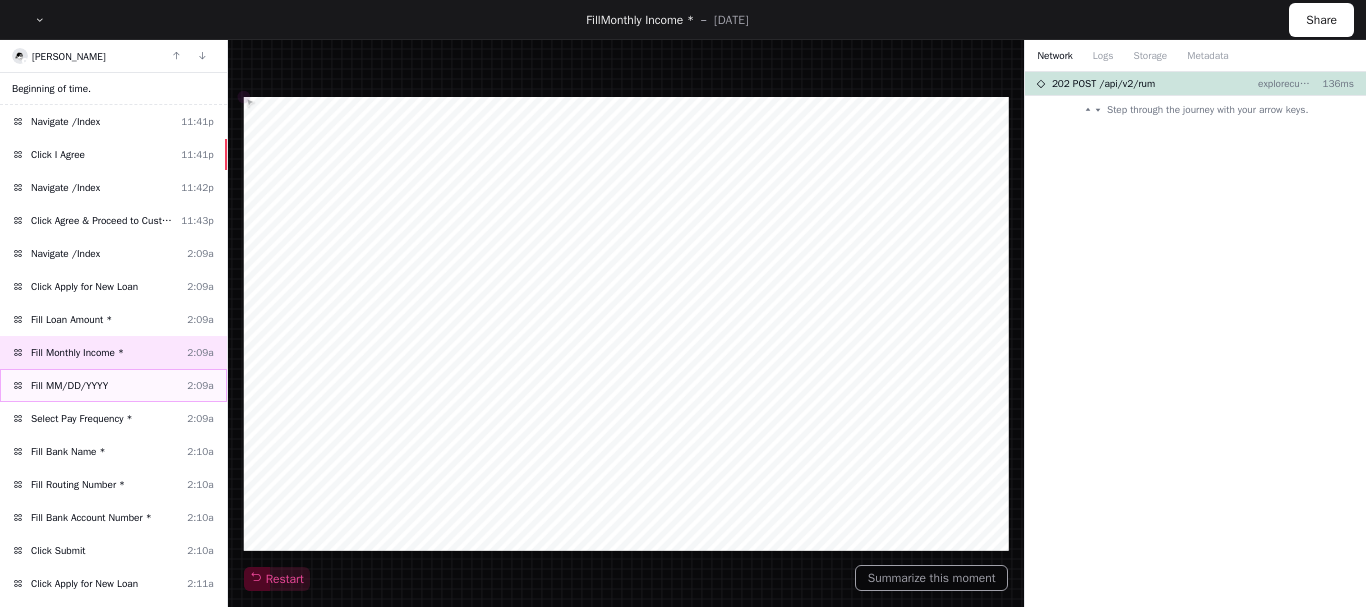 click on "Fill MM/DD/YYYY" 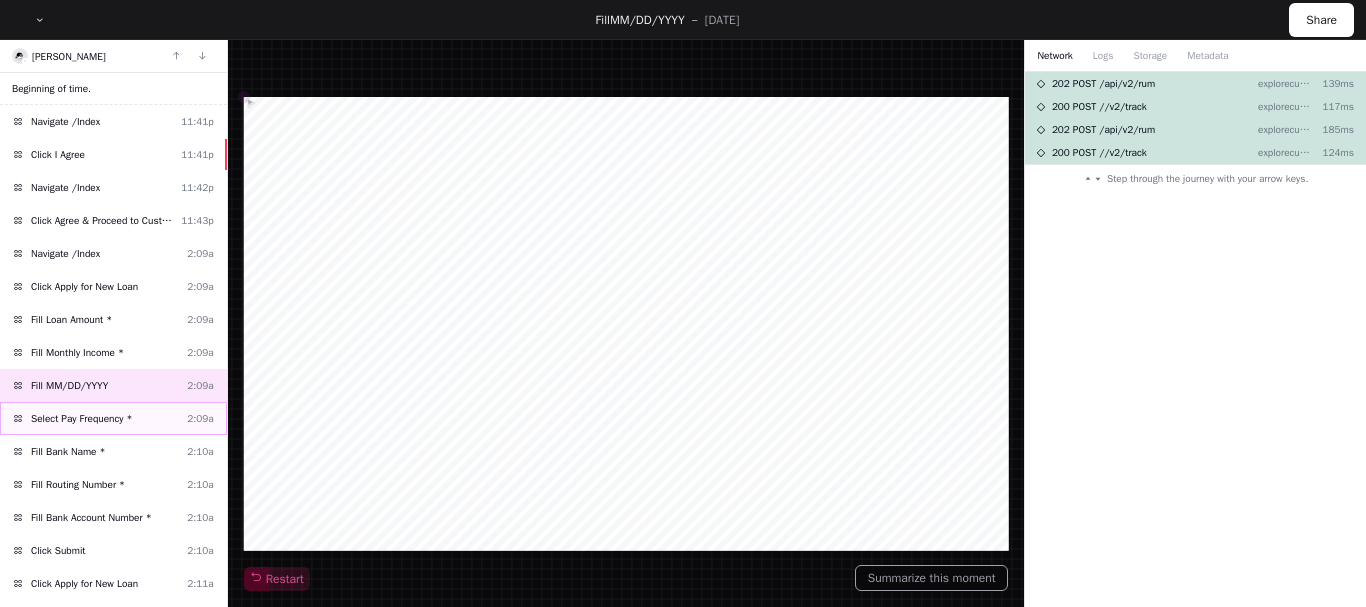 click on "Select Pay Frequency *" 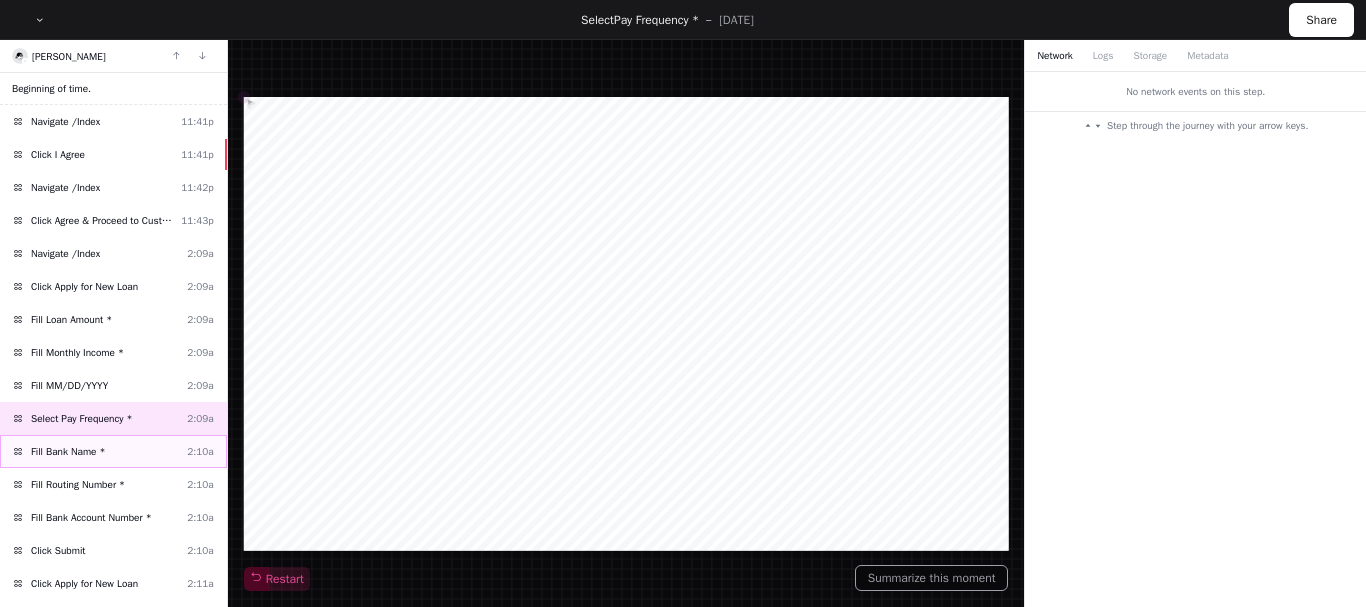 click on "Fill Bank Name *  2:10a" 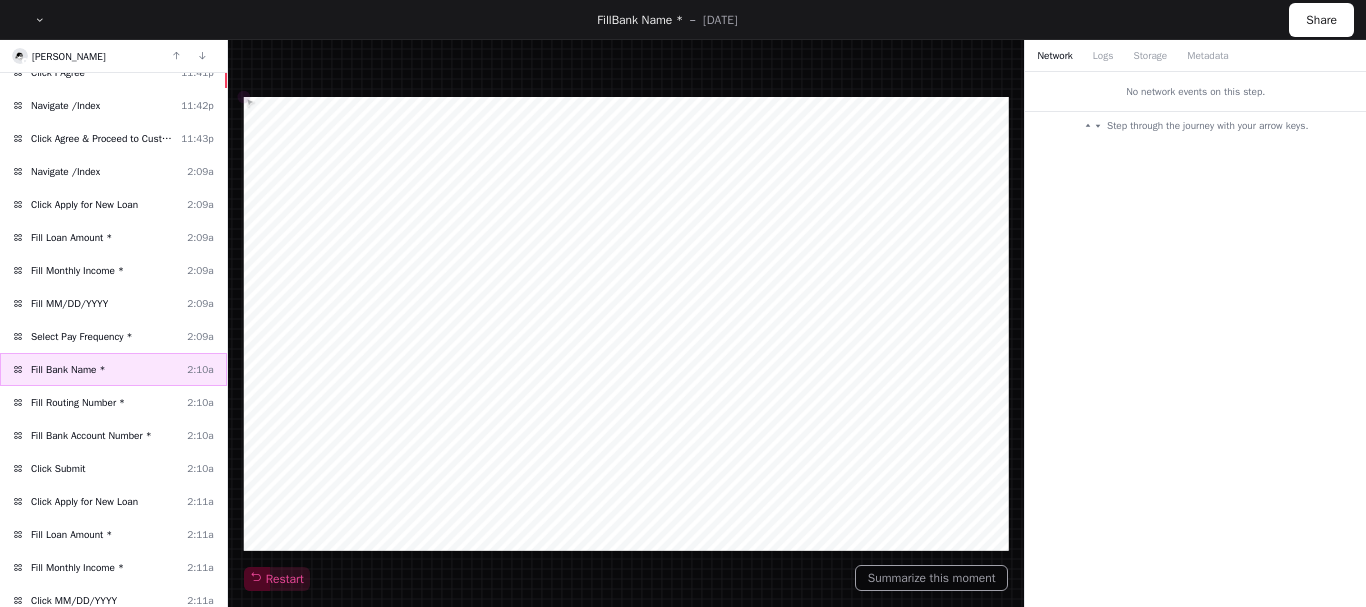 scroll, scrollTop: 86, scrollLeft: 0, axis: vertical 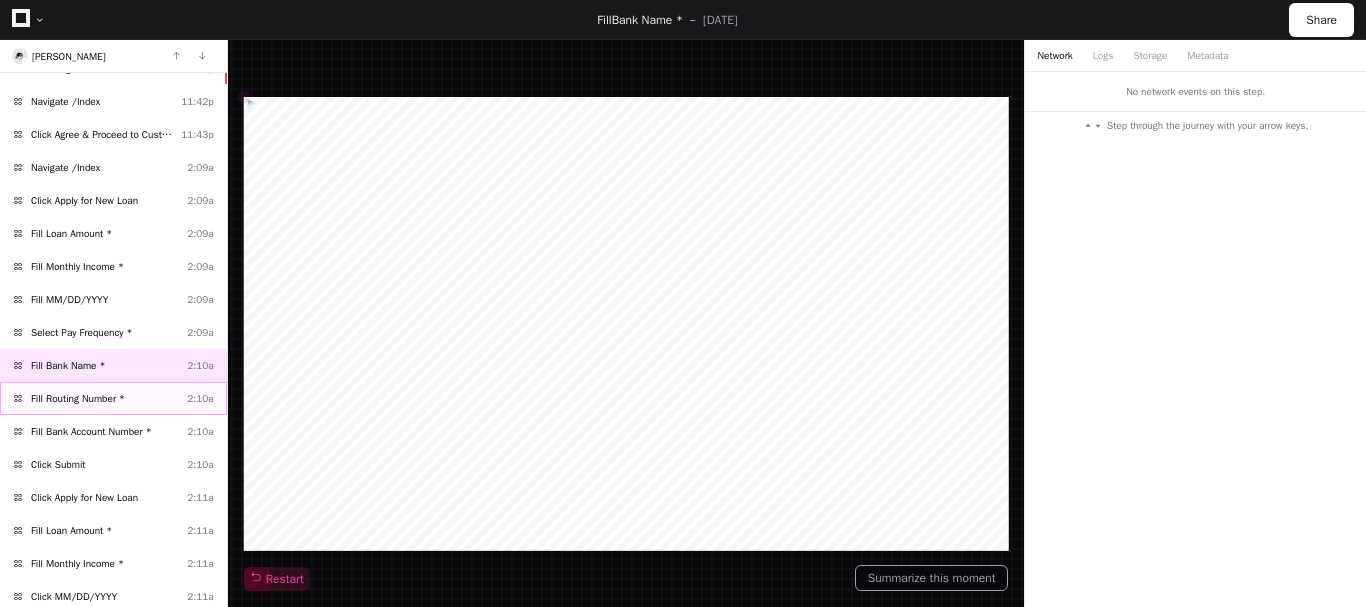 click on "Fill Routing Number *" 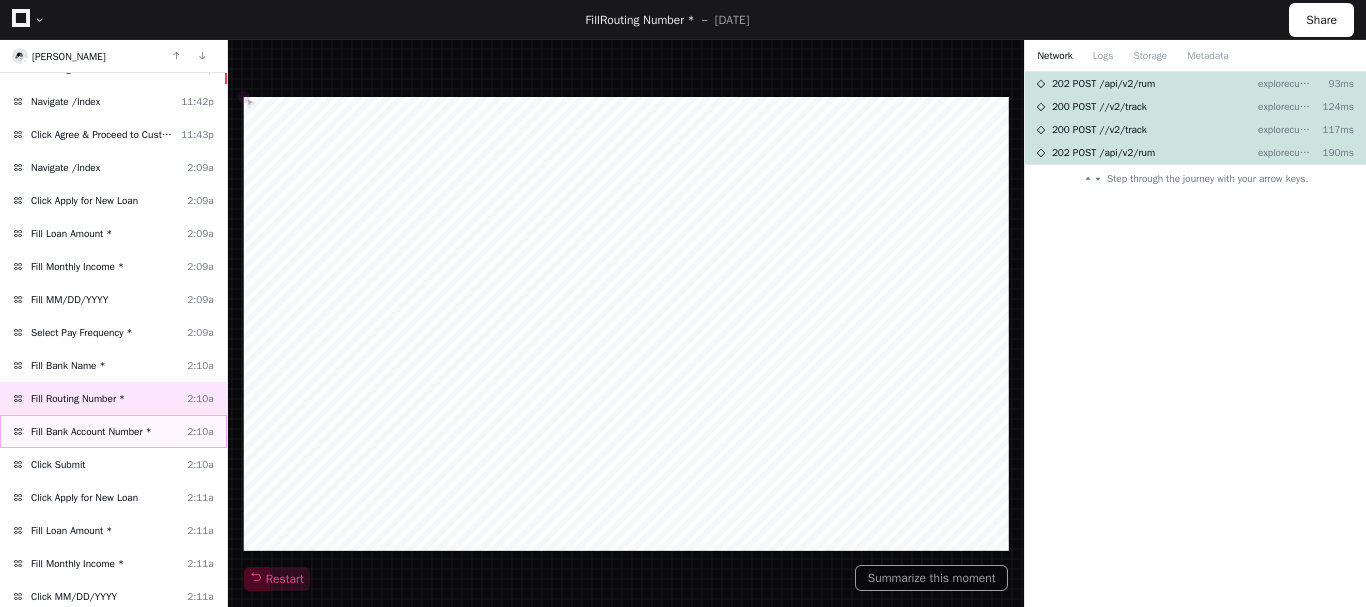 click on "Fill Bank Account Number *" 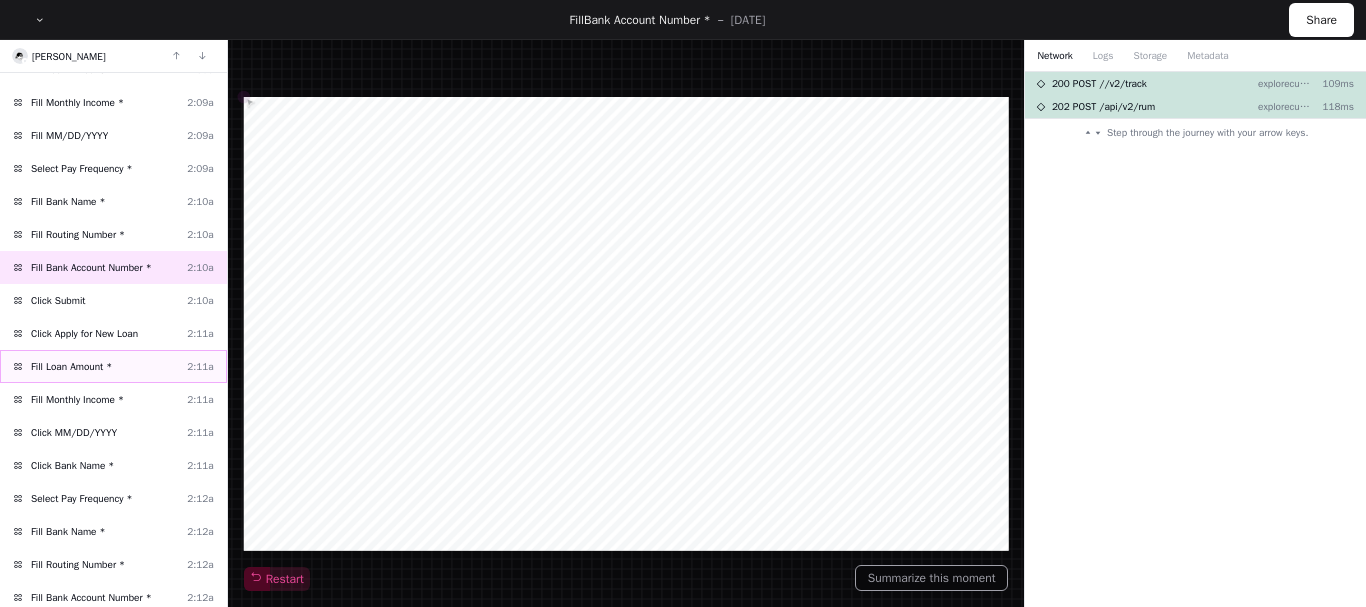scroll, scrollTop: 251, scrollLeft: 0, axis: vertical 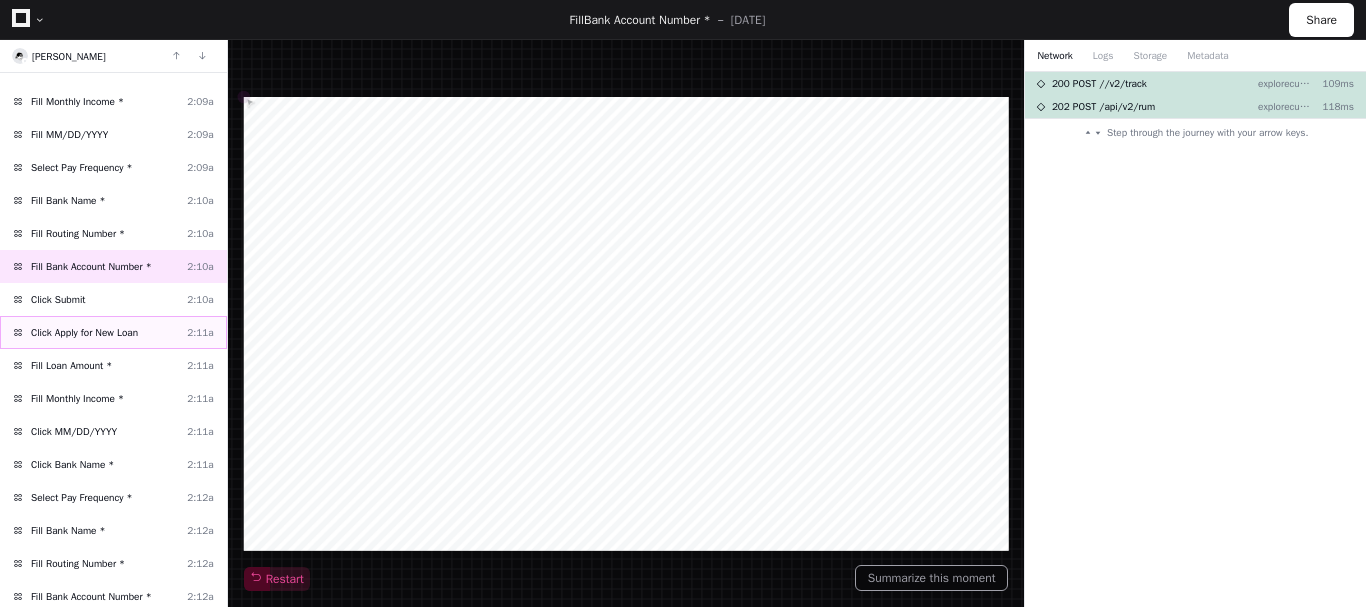 click on "Click Apply for New Loan" 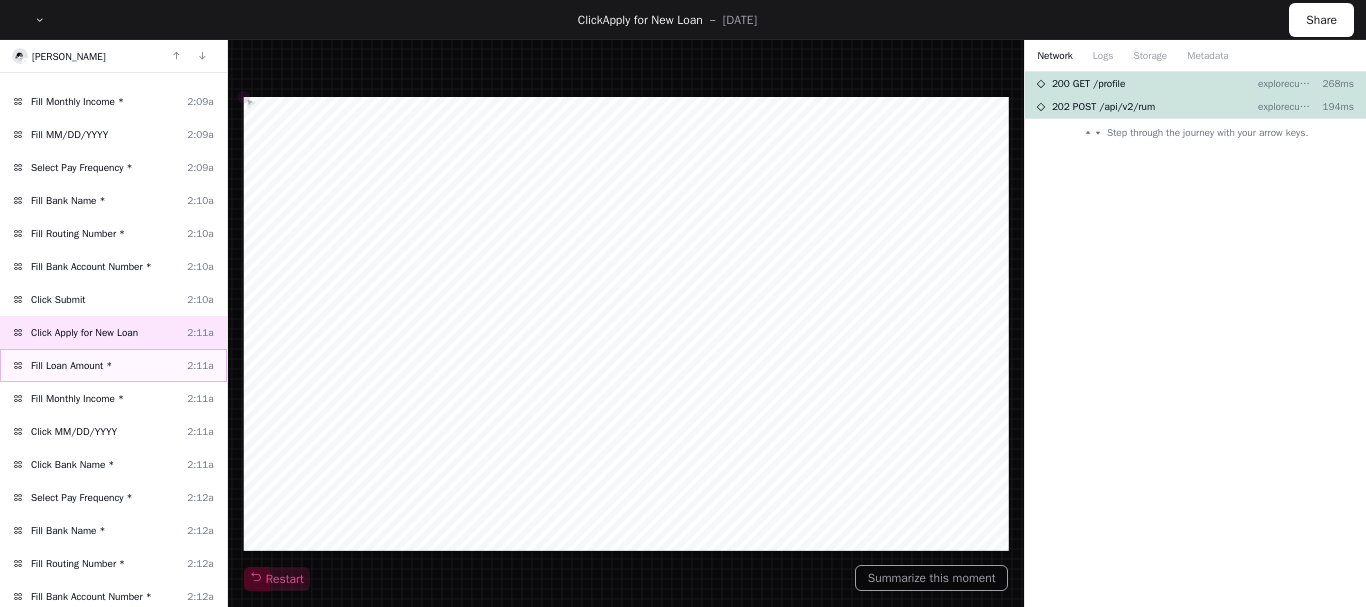 click on "Fill Loan Amount *" 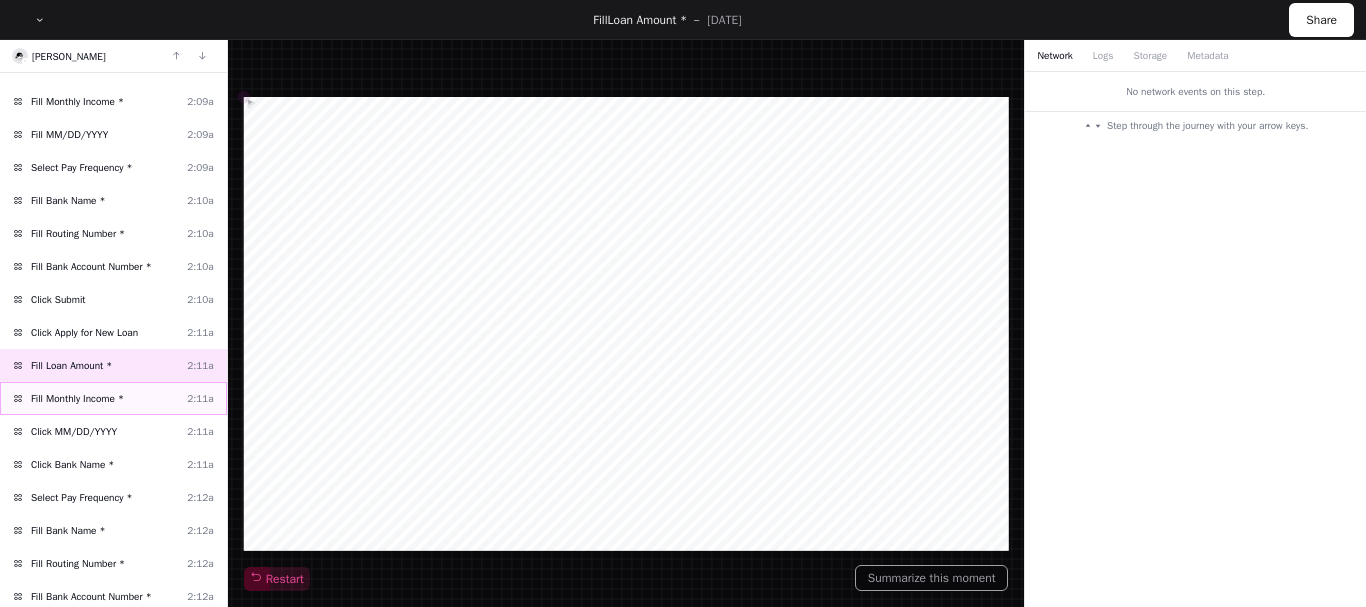 click on "Fill Monthly Income *  2:11a" 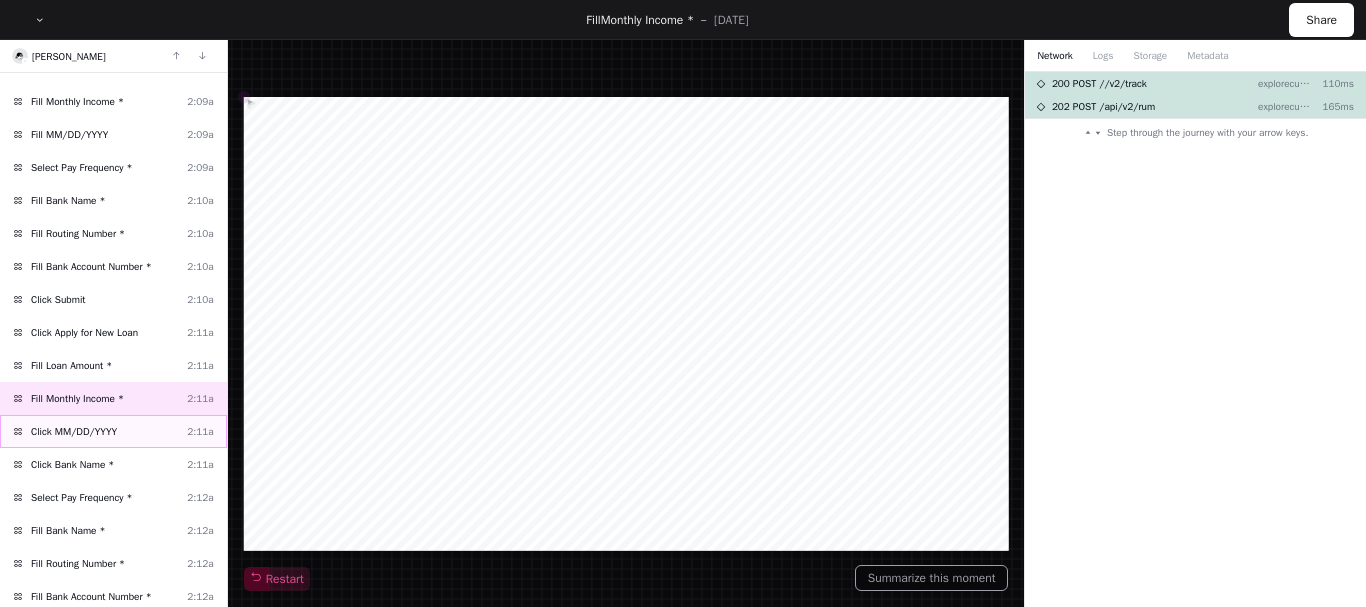 click on "Click MM/DD/YYYY  2:11a" 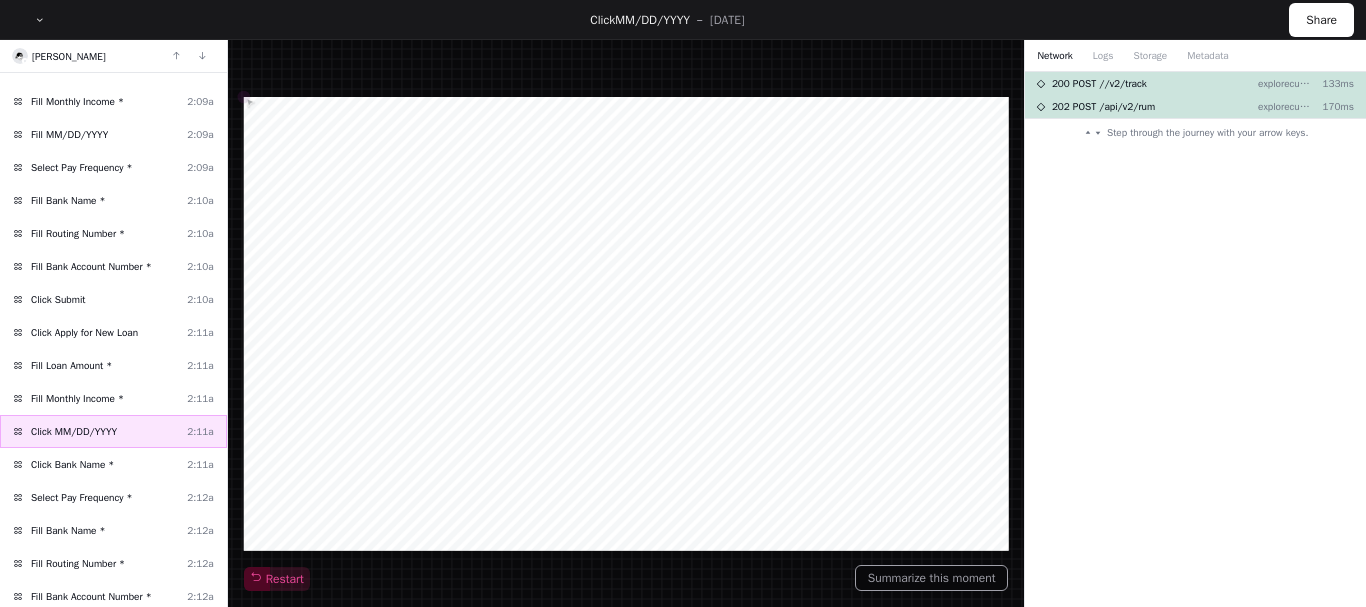 scroll, scrollTop: 420, scrollLeft: 0, axis: vertical 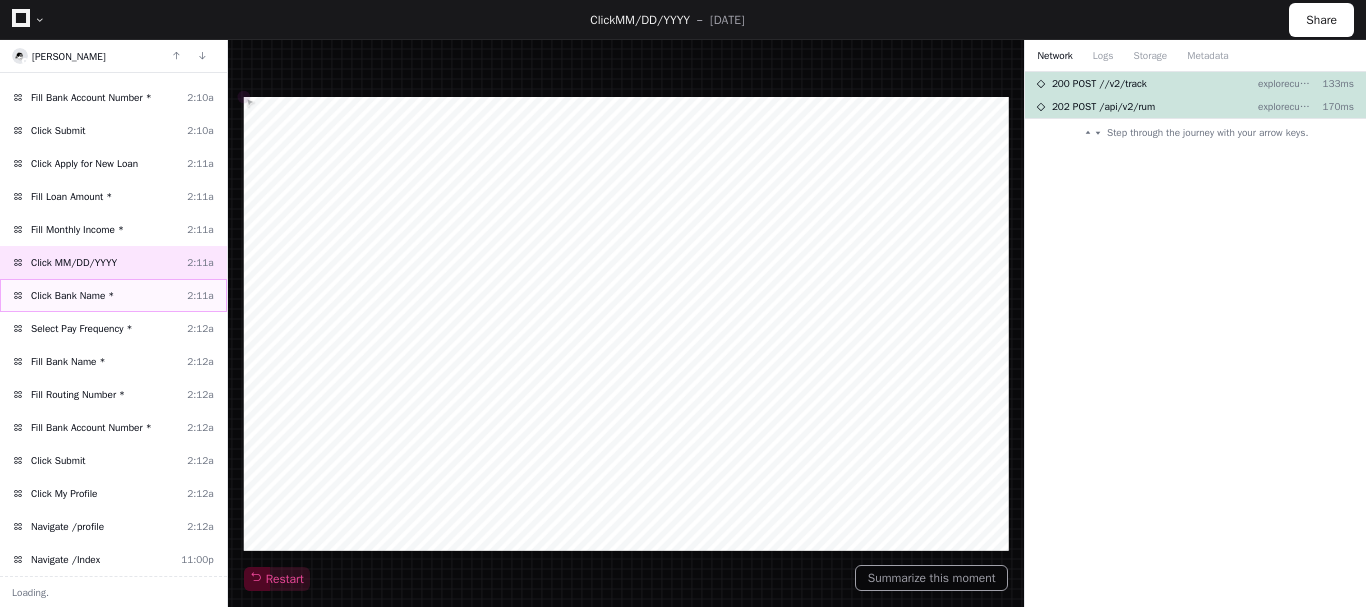click on "Click Bank Name *" 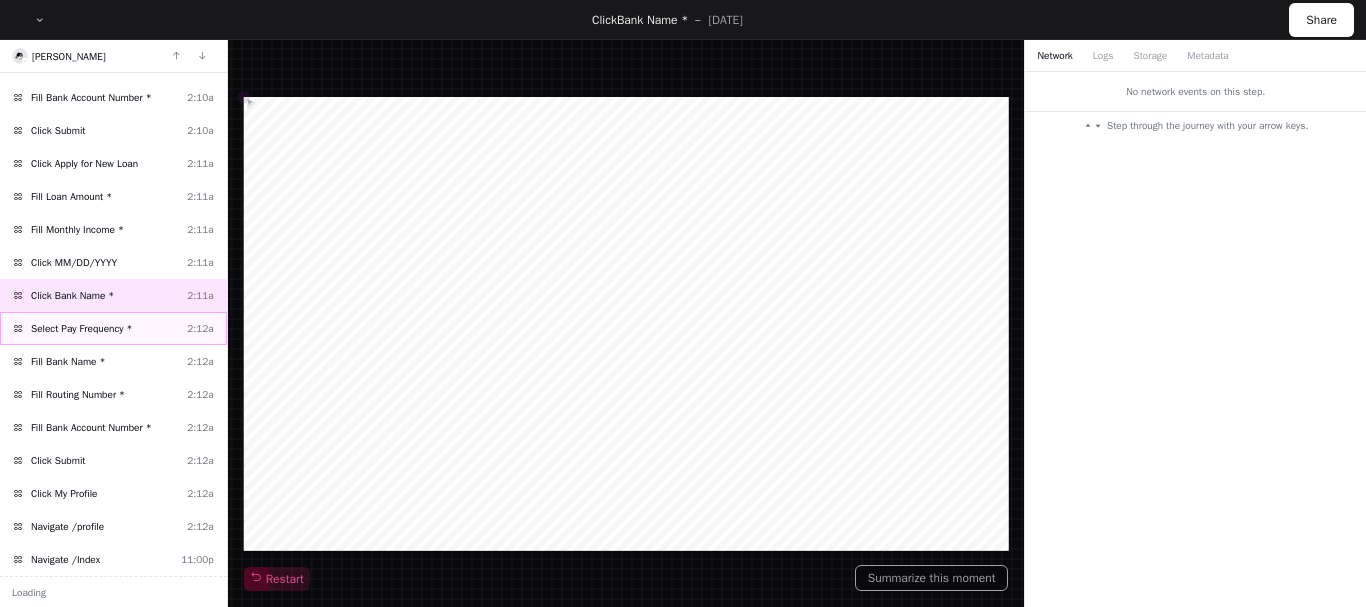 click on "Select Pay Frequency *" 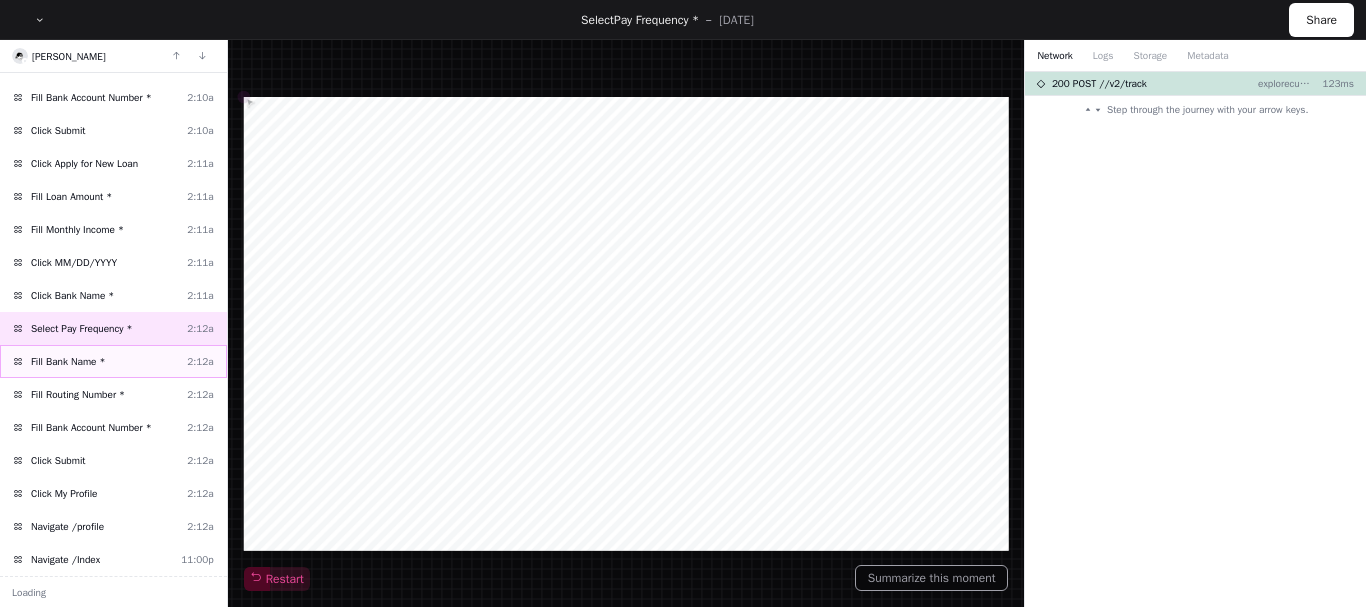 click on "Fill Bank Name *" 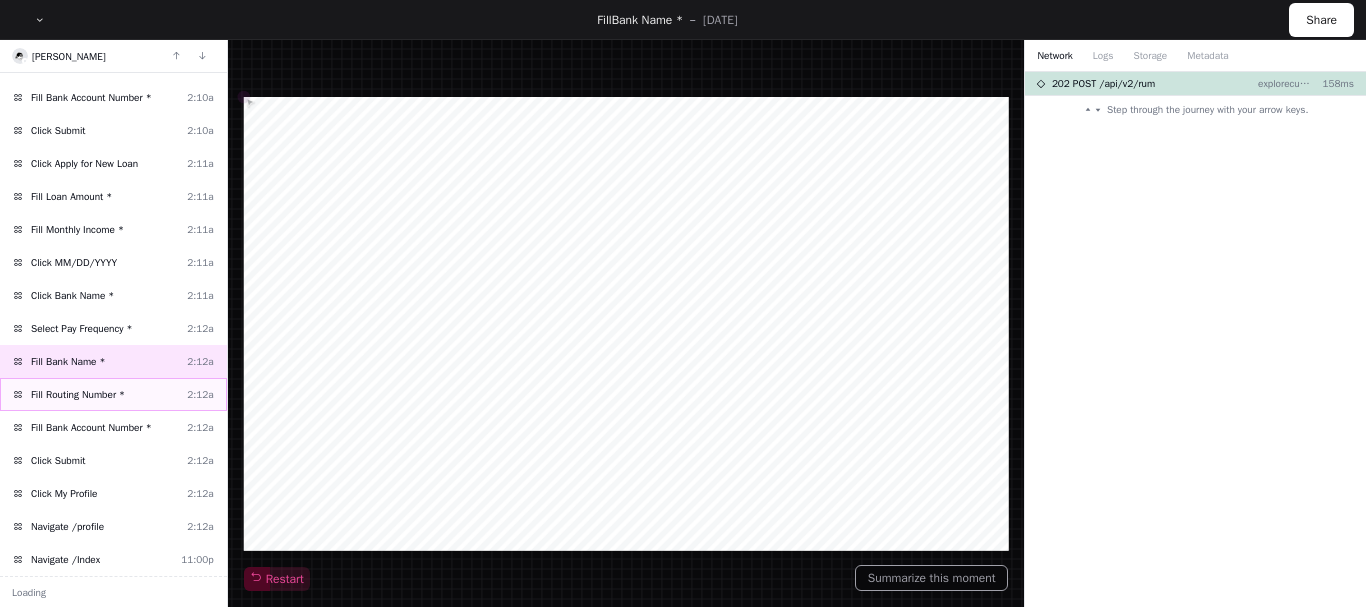 click on "Fill Routing Number *" 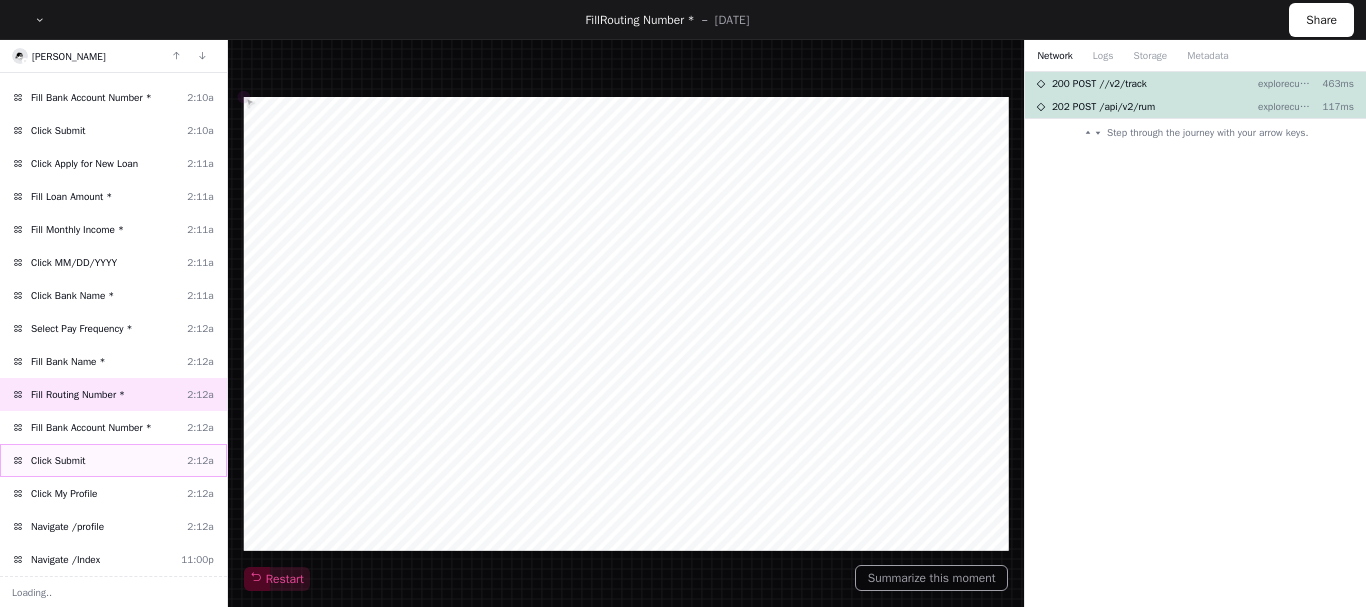click on "Click Submit" 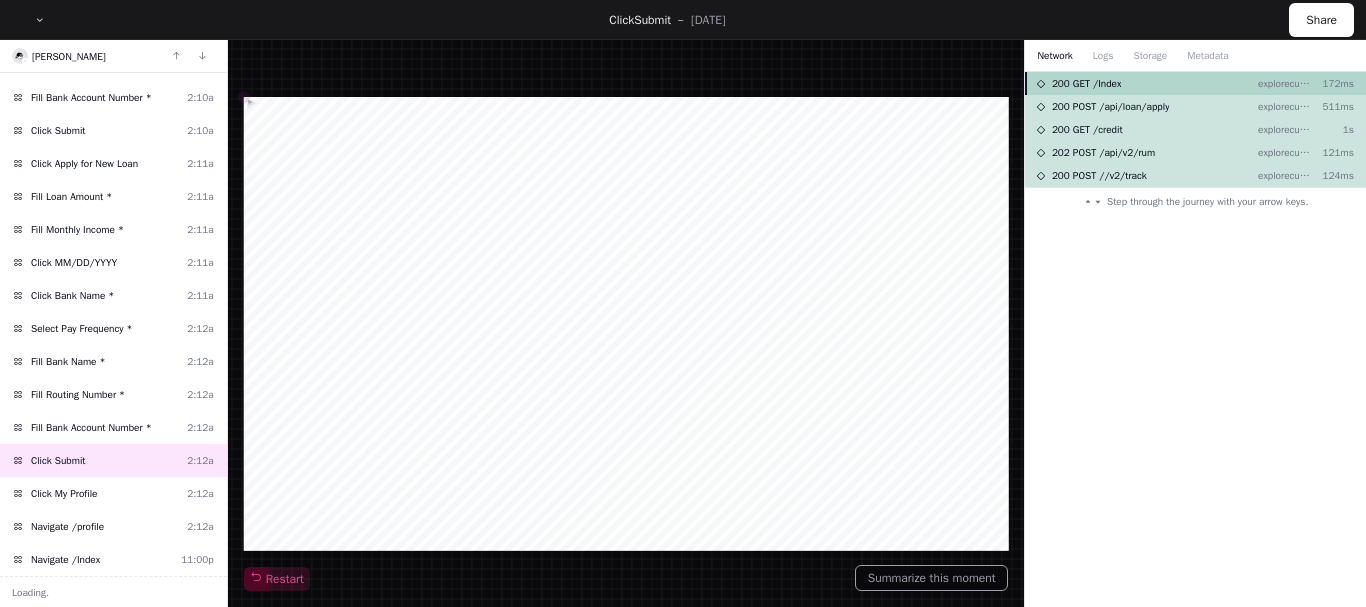 click on "200 GET /Index explorecustomerportal 172ms" 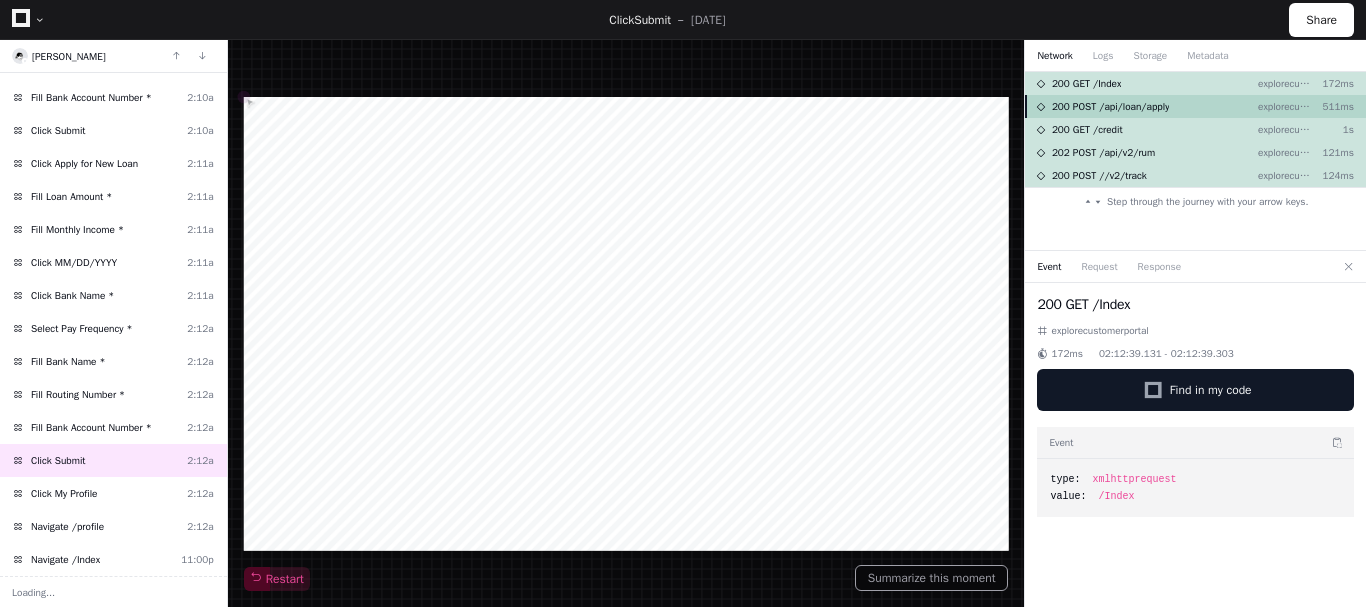 click on "200 POST /api/loan/apply" 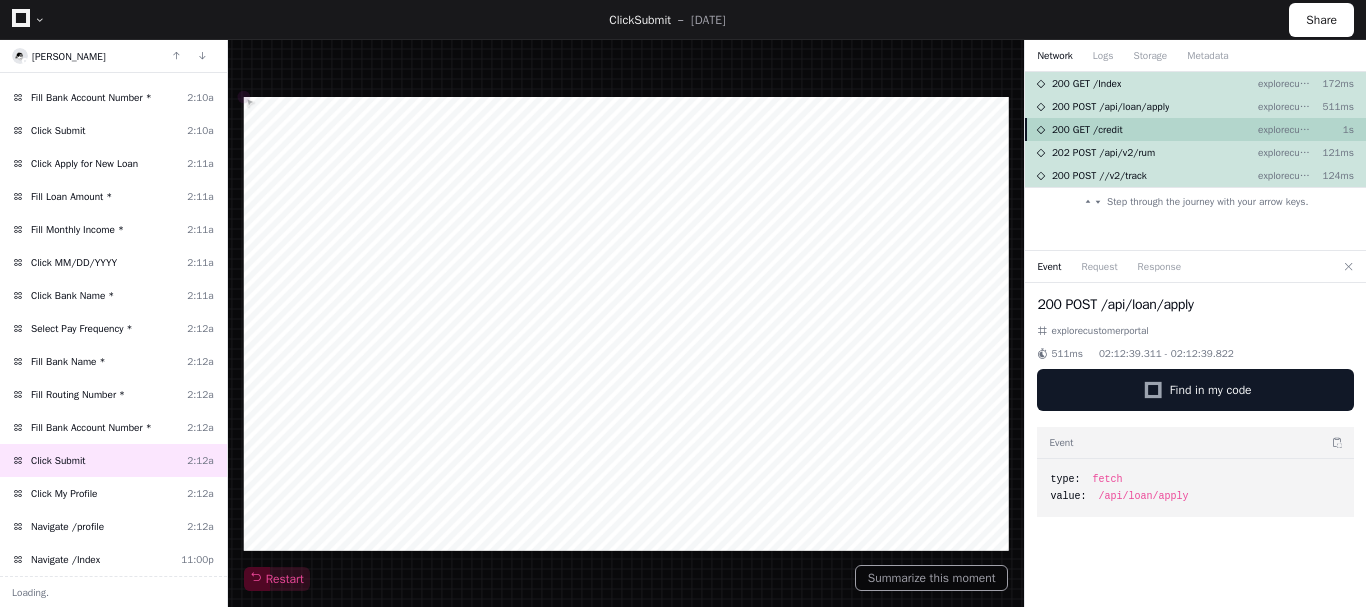 click on "200 GET /credit explorecustomerportal 1s" 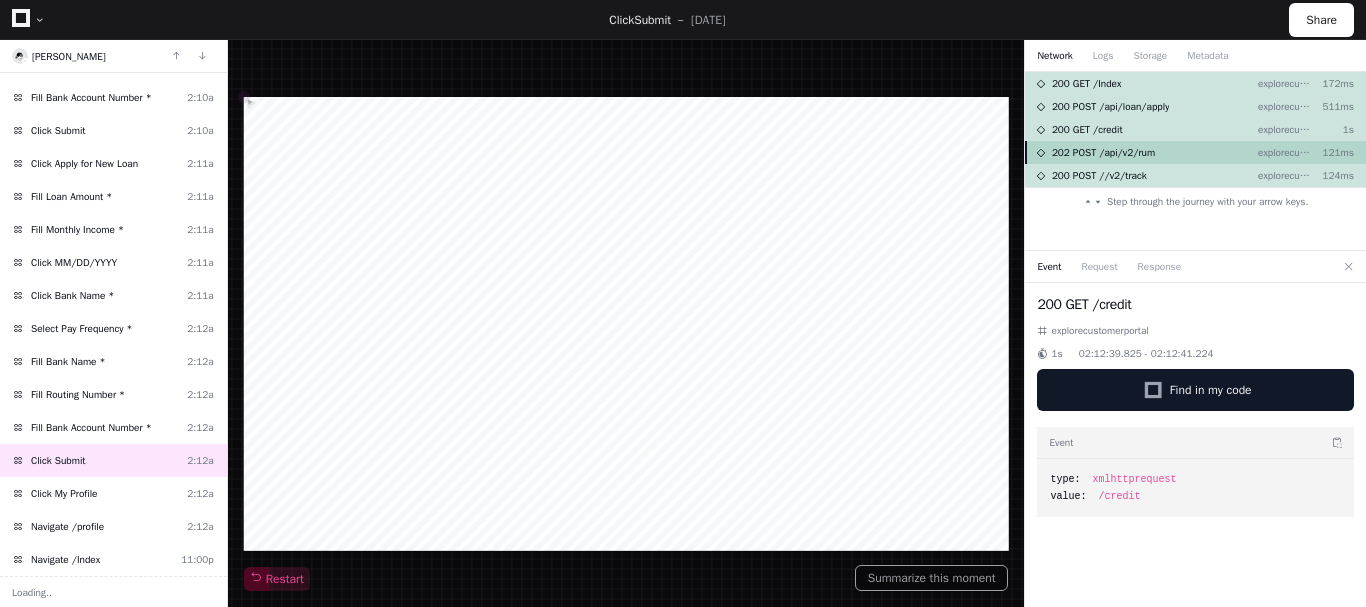 click on "202 POST /api/v2/rum" 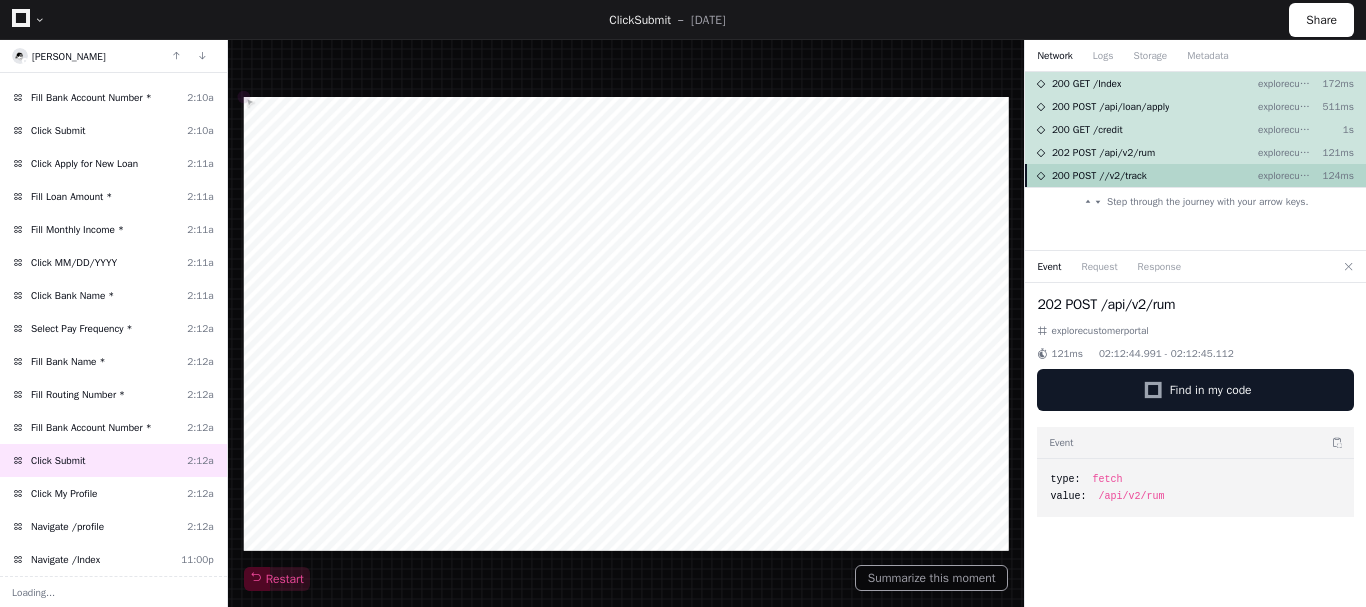 click on "200 POST //v2/track explorecustomerportal 124ms" 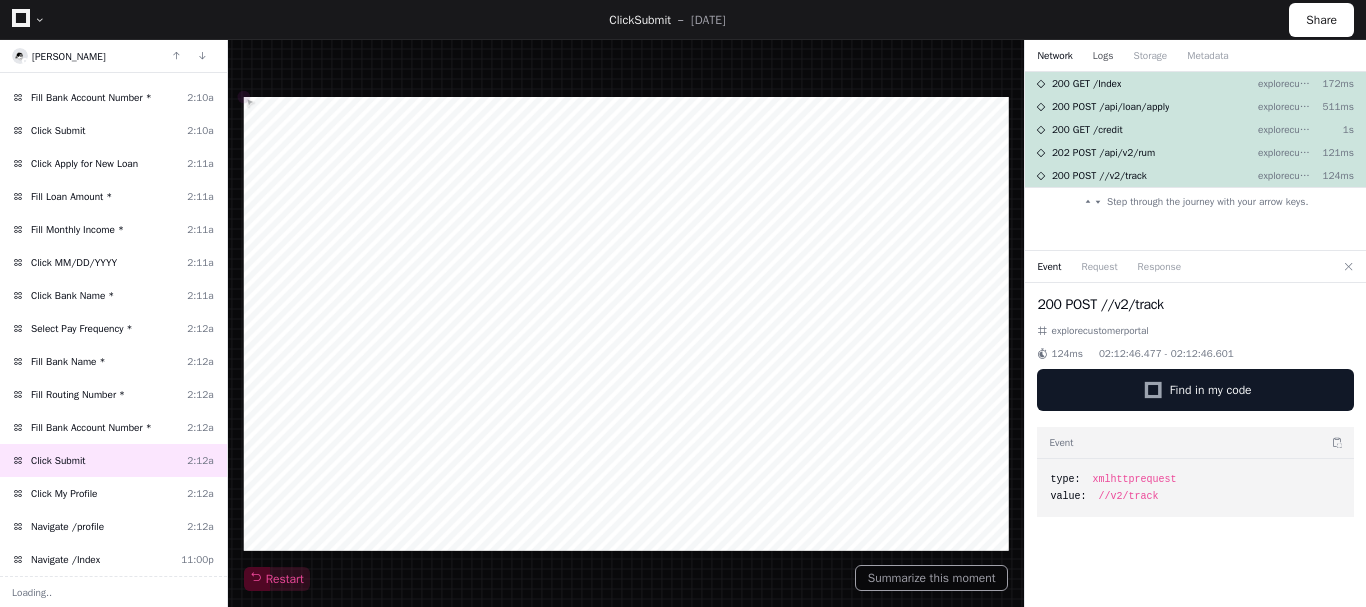 click on "Logs" 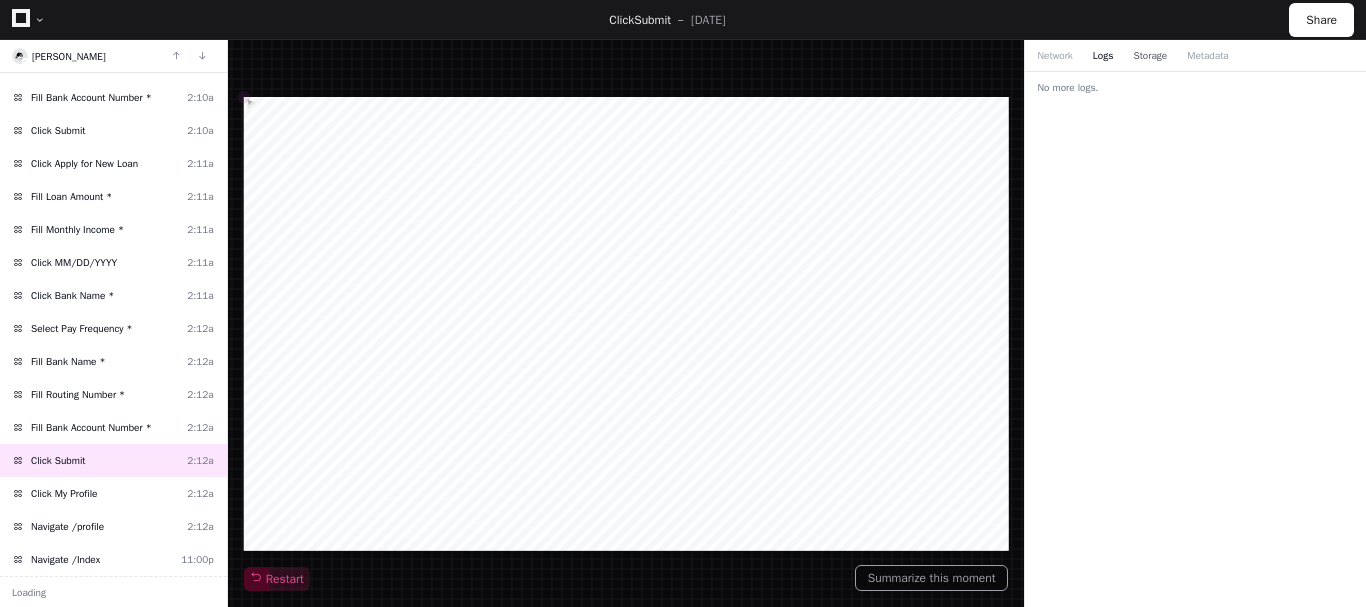 click on "Storage" 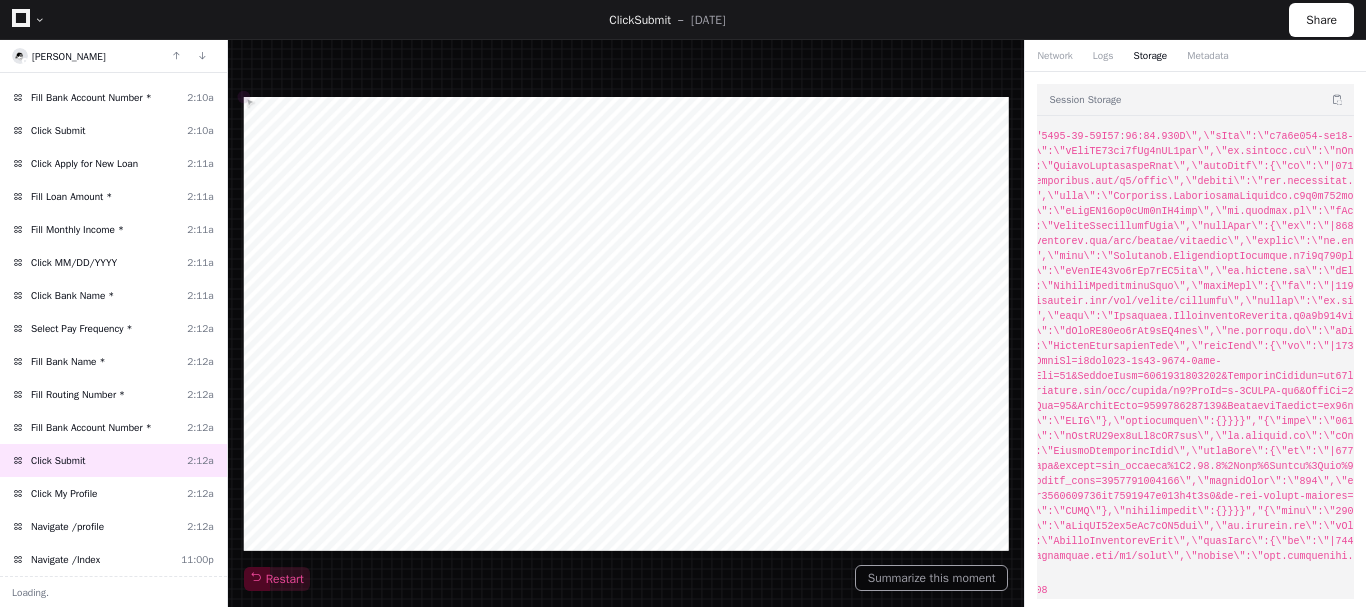 scroll, scrollTop: 0, scrollLeft: 0, axis: both 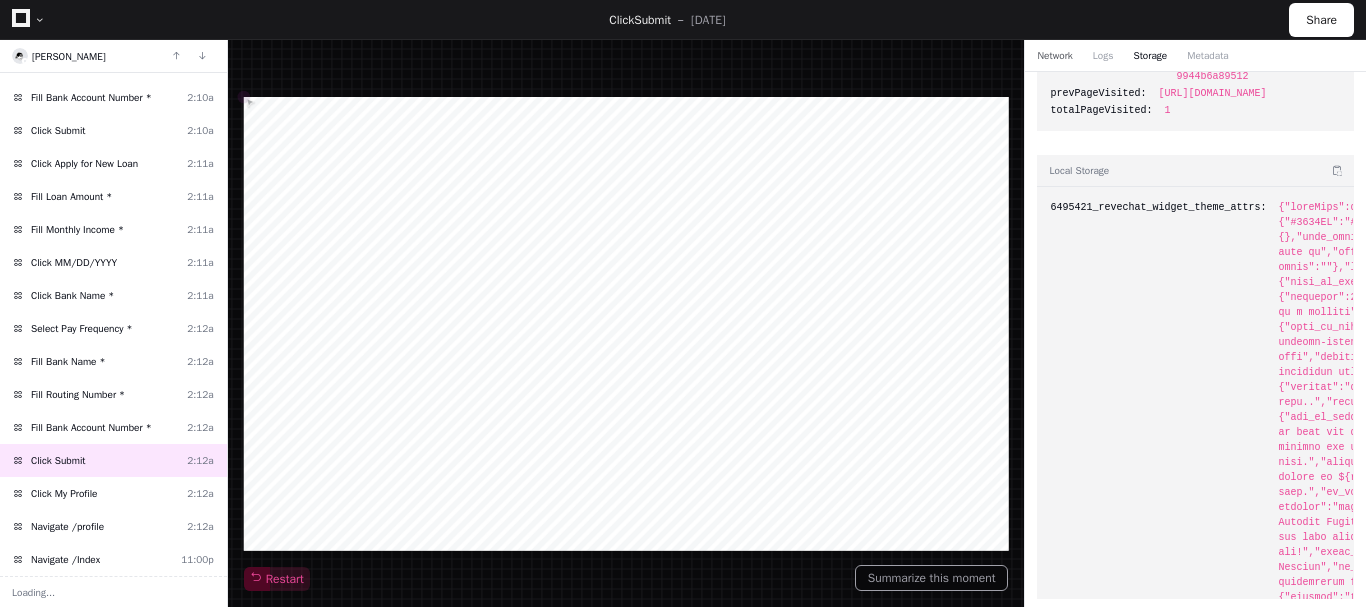 click on "Network" 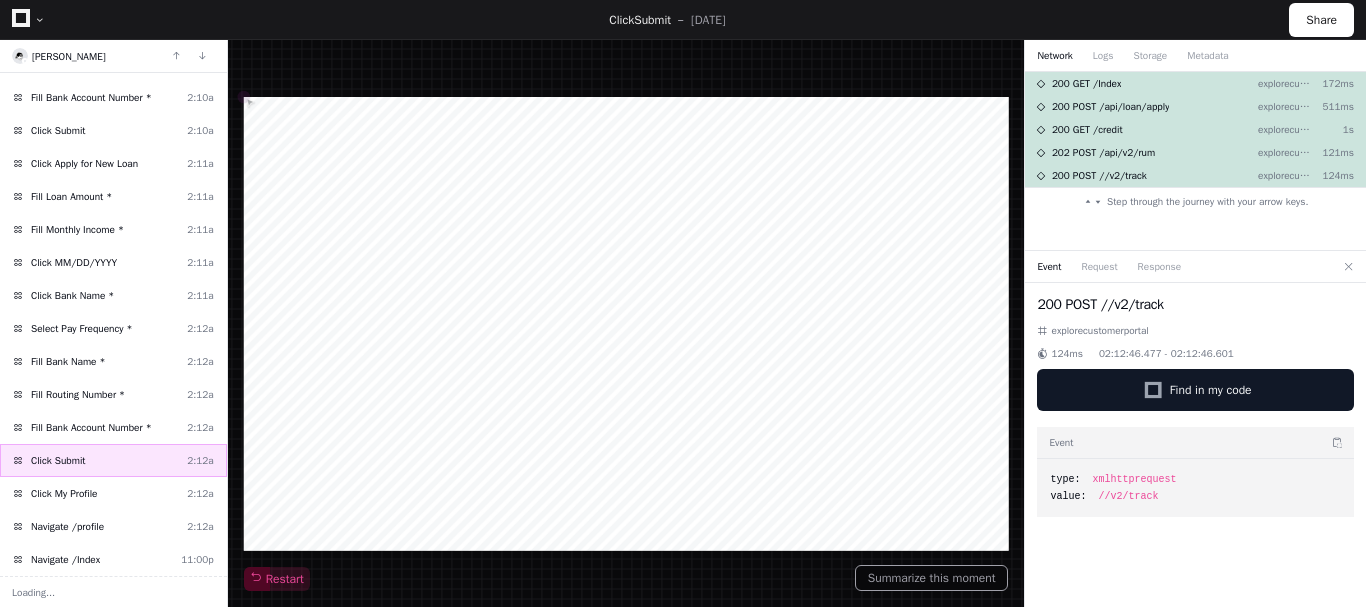 scroll, scrollTop: 0, scrollLeft: 0, axis: both 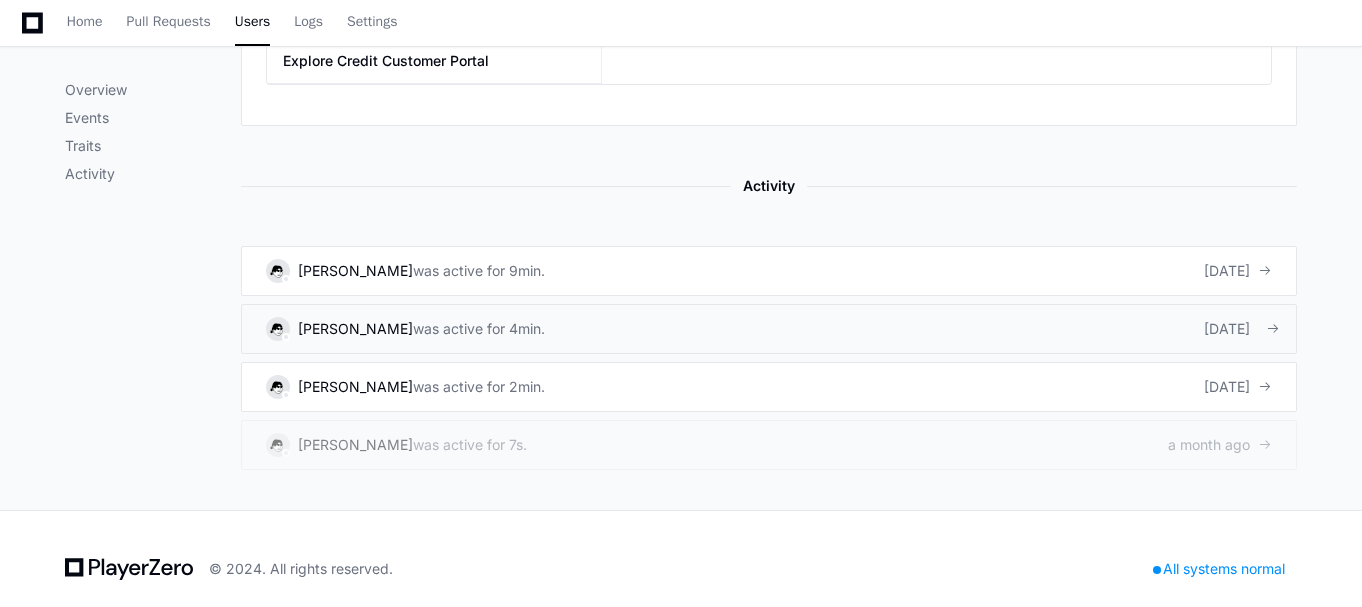 click on "[PERSON_NAME]" 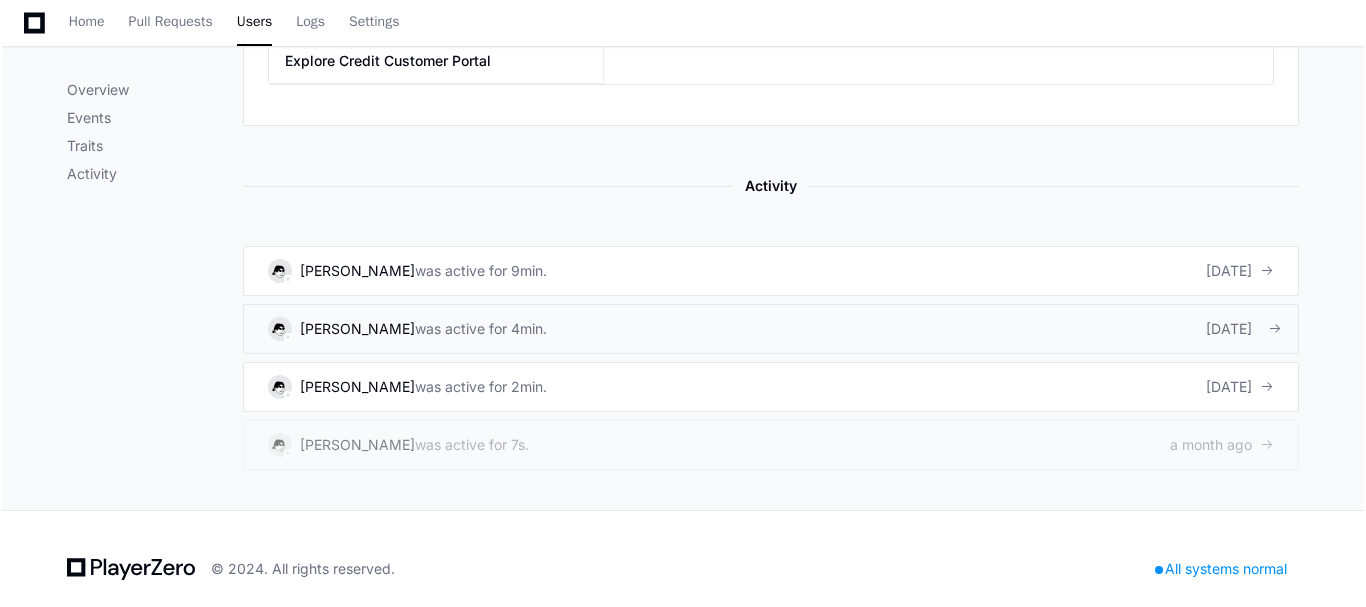 scroll, scrollTop: 0, scrollLeft: 0, axis: both 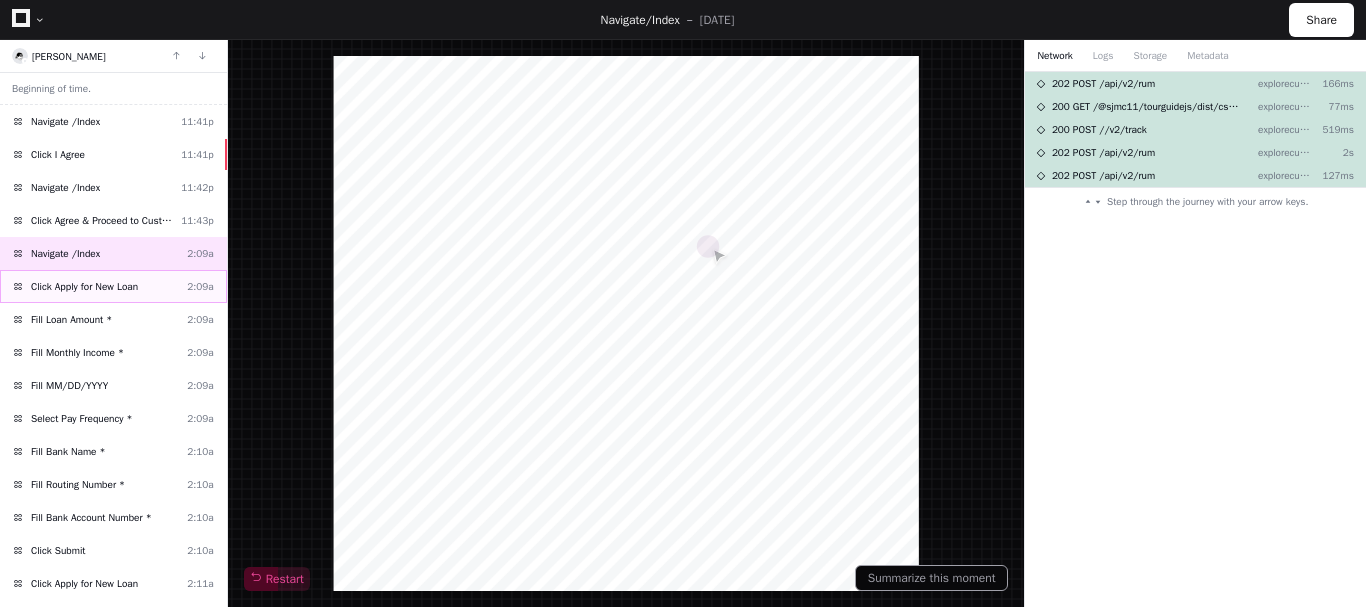 click on "Click Apply for New Loan" 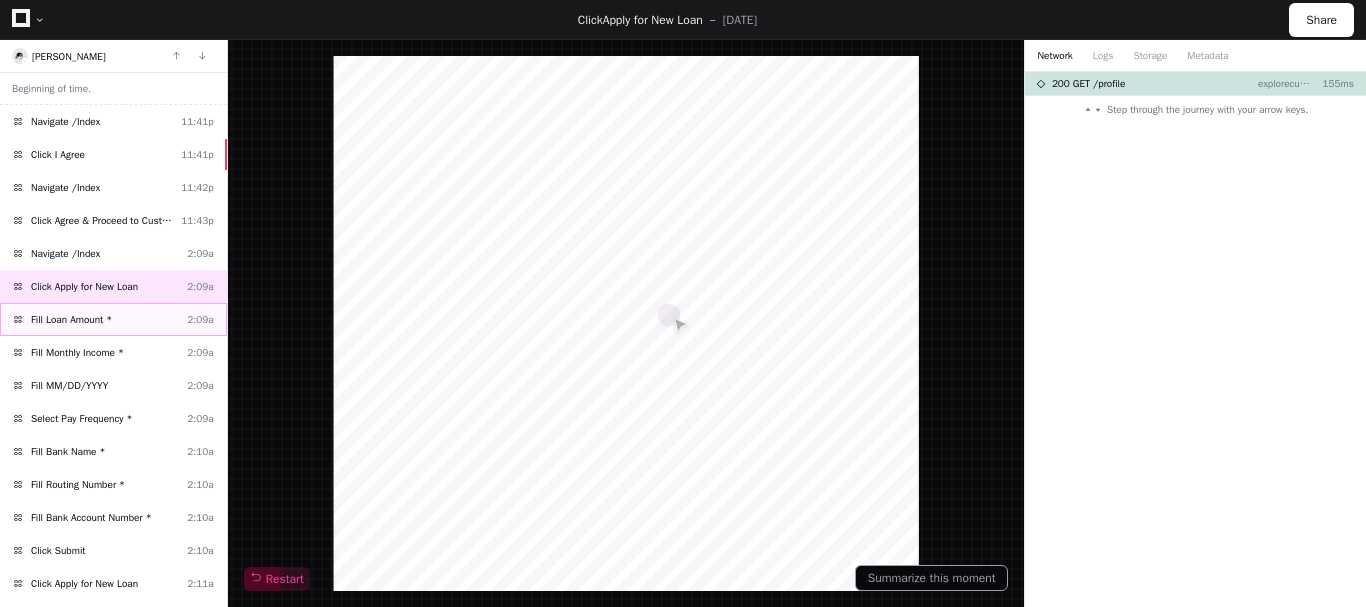 click on "Fill Loan Amount *" 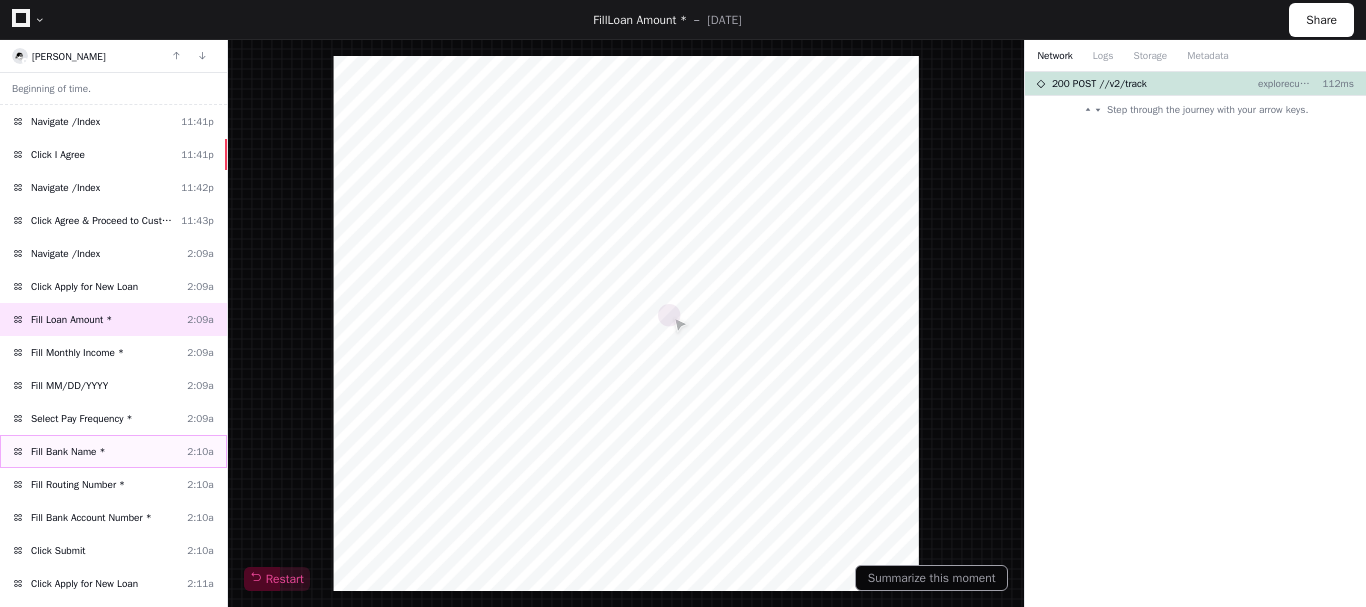 click on "Fill Bank Name *  2:10a" 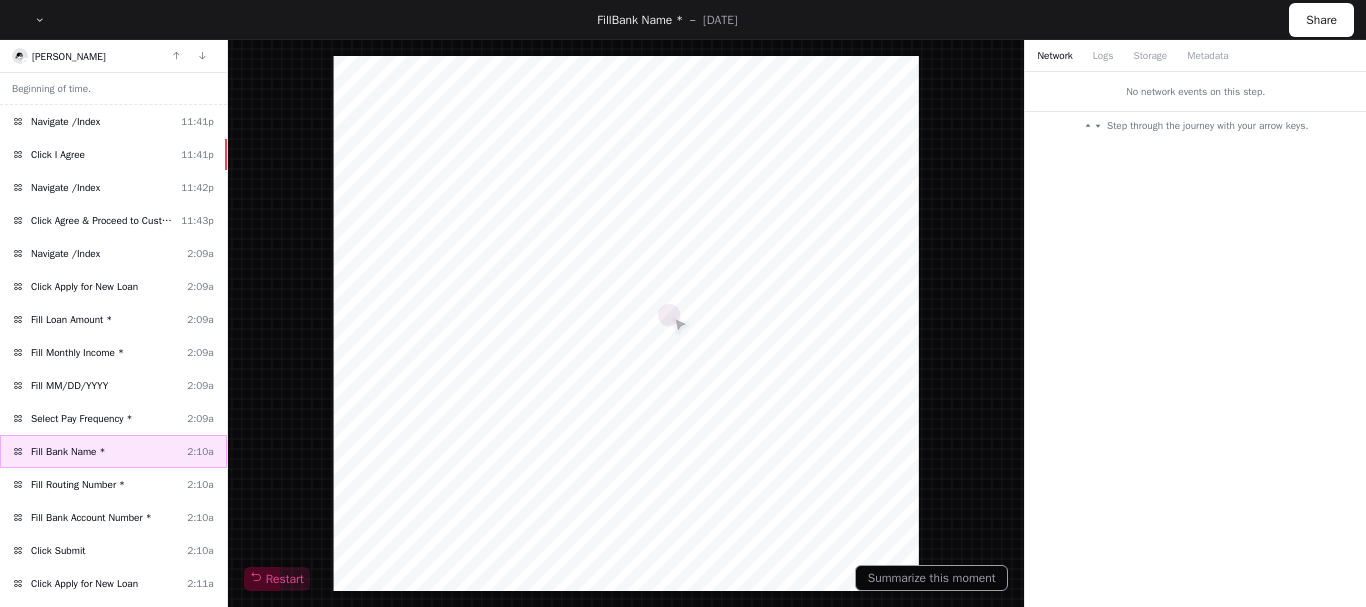 scroll, scrollTop: 189, scrollLeft: 0, axis: vertical 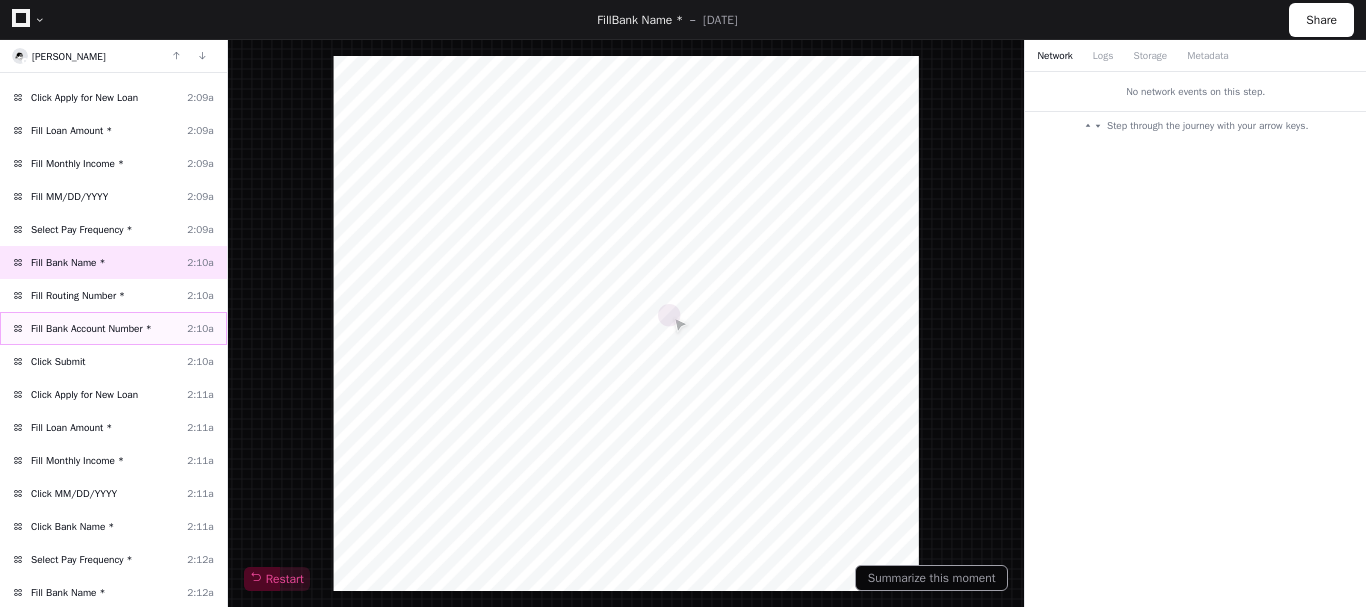 click on "Fill Bank Account Number *" 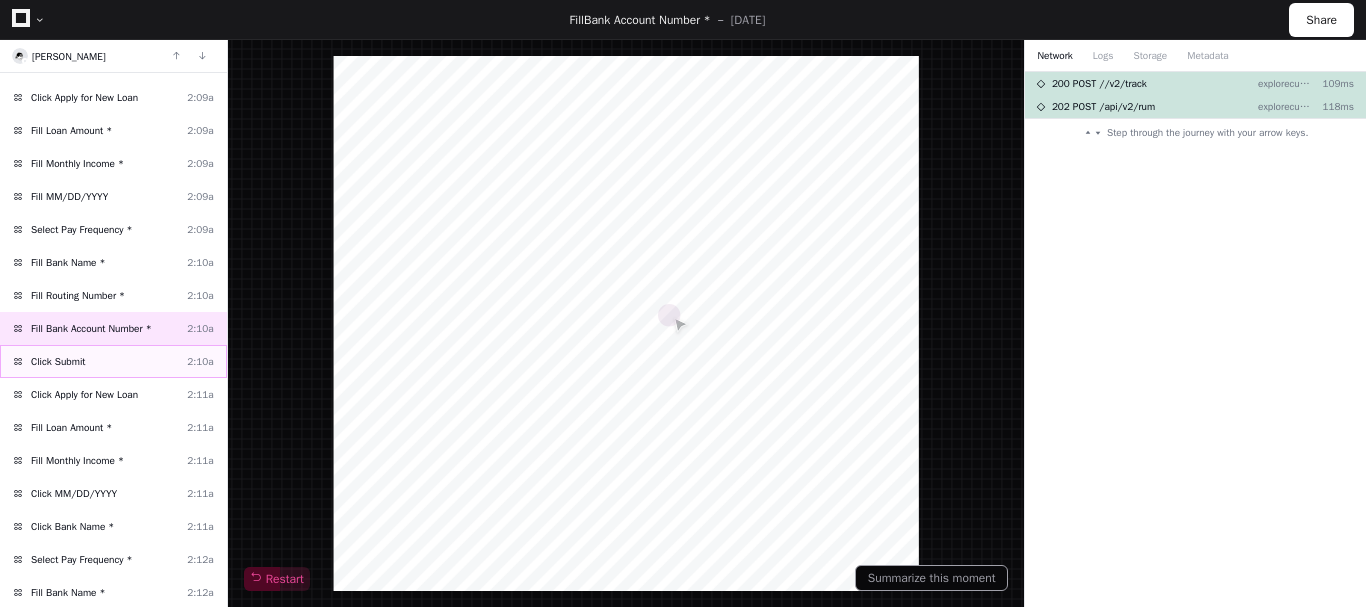 click on "Click Submit" 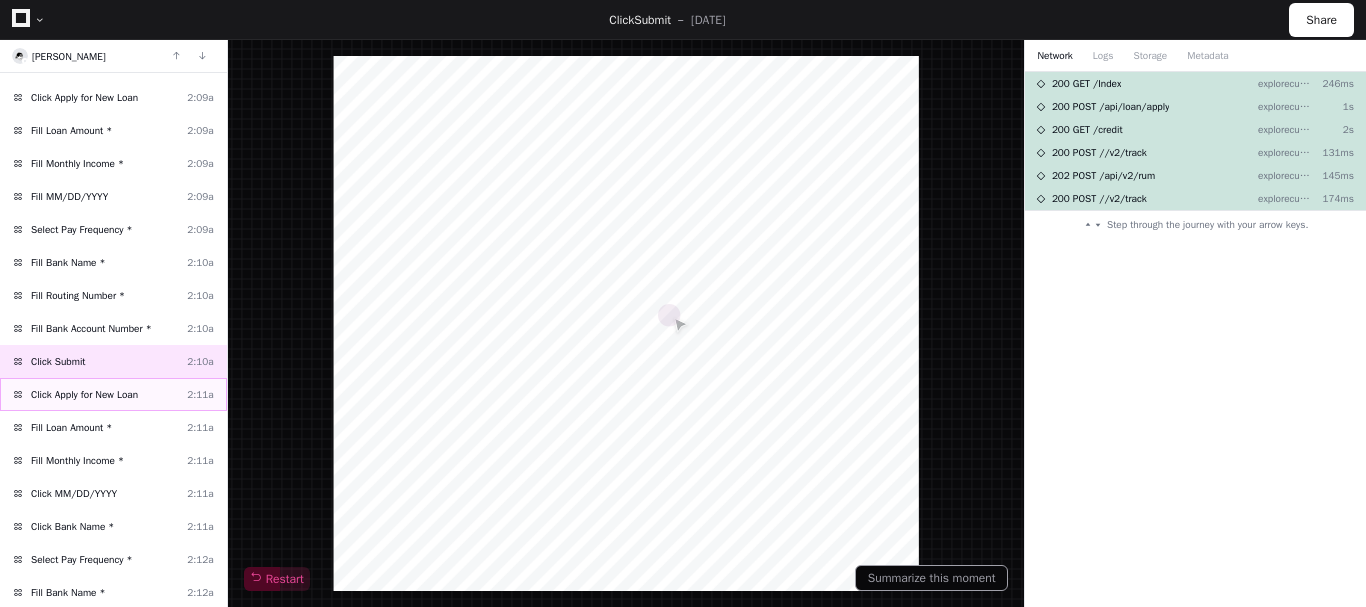 click on "Click Apply for New Loan" 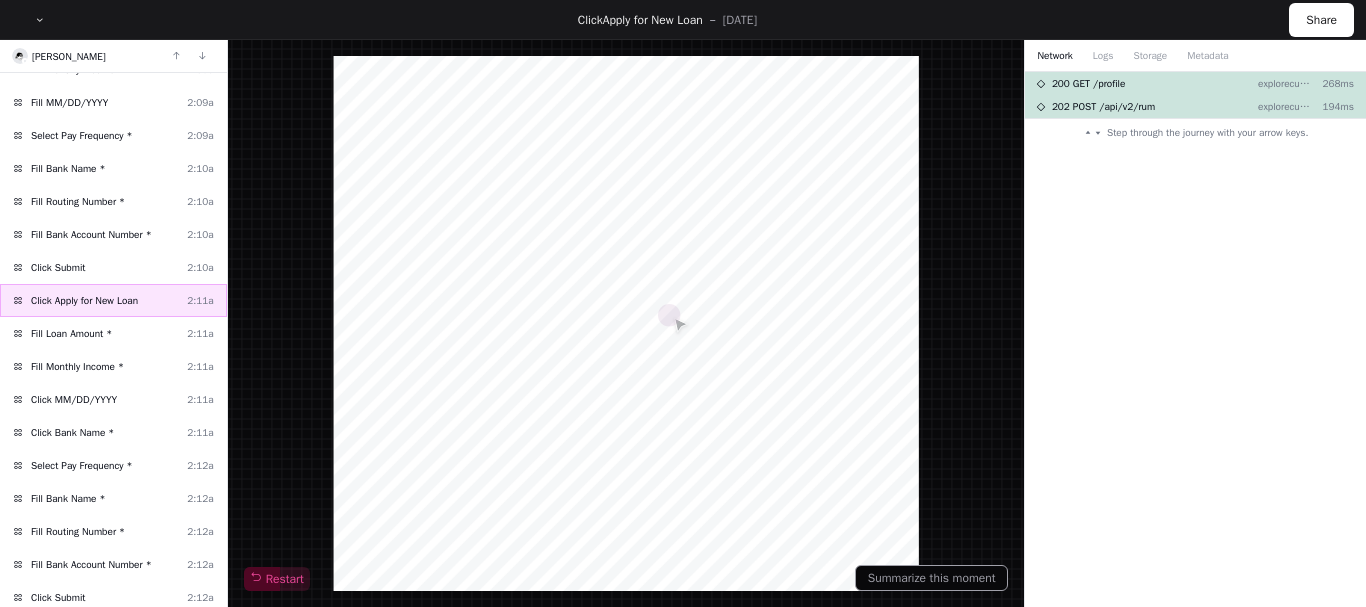 scroll, scrollTop: 284, scrollLeft: 0, axis: vertical 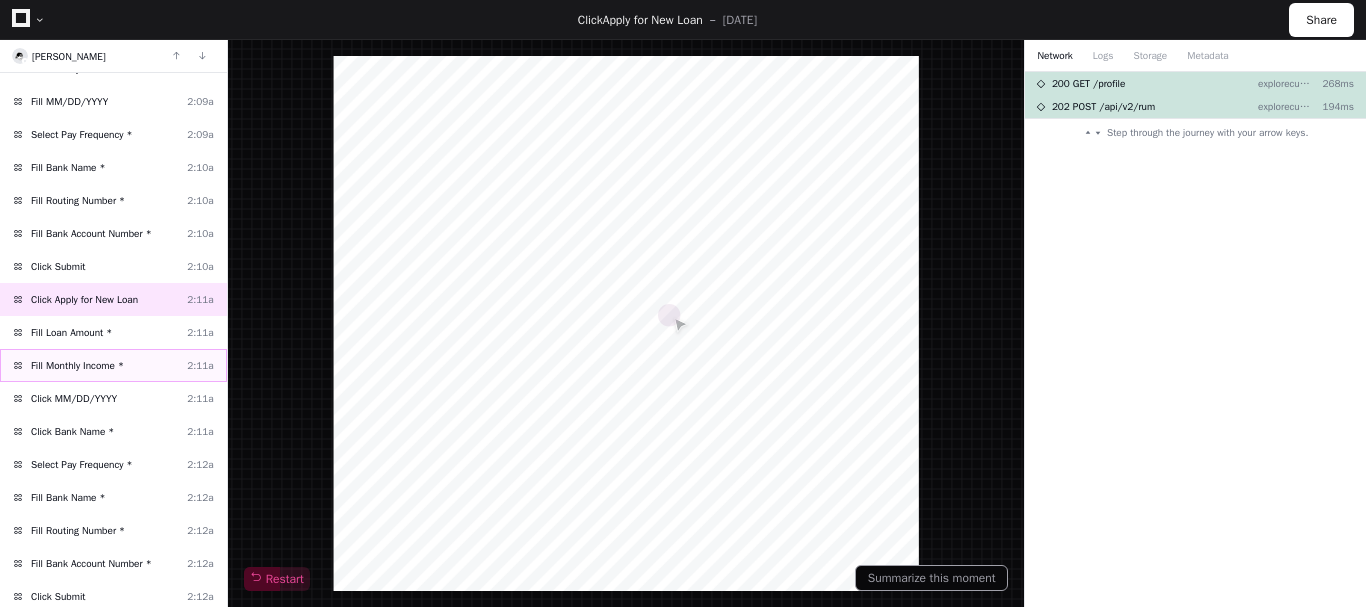 click on "Fill Monthly Income *  2:11a" 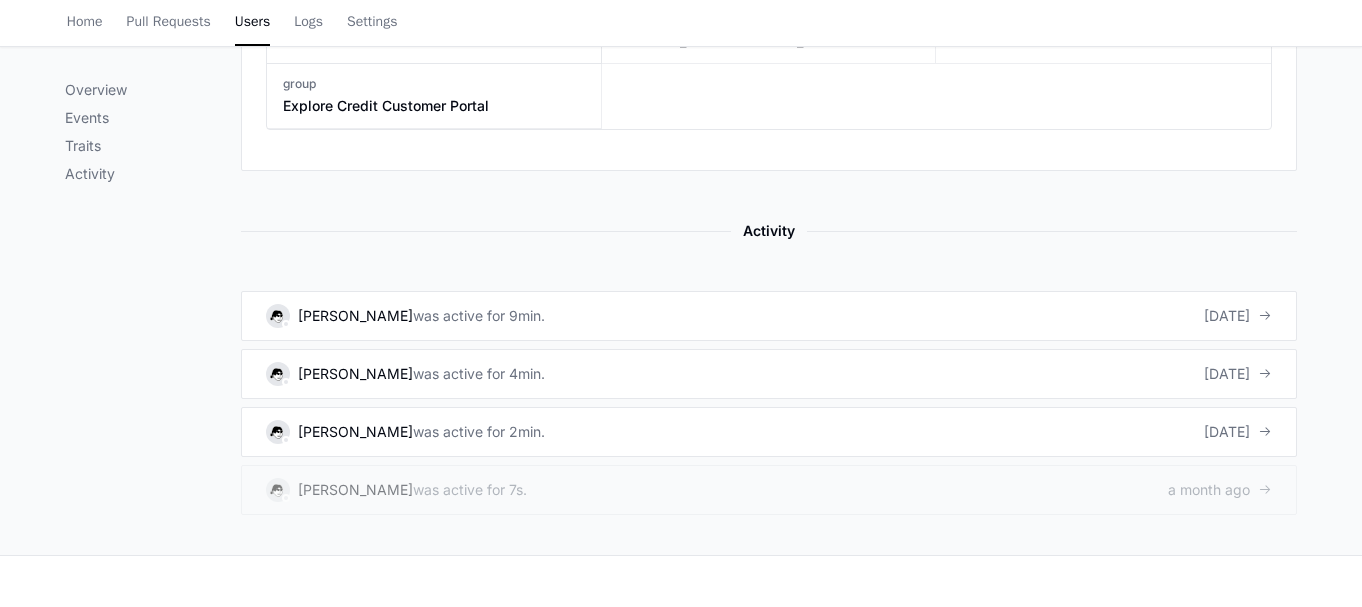 scroll, scrollTop: 1018, scrollLeft: 0, axis: vertical 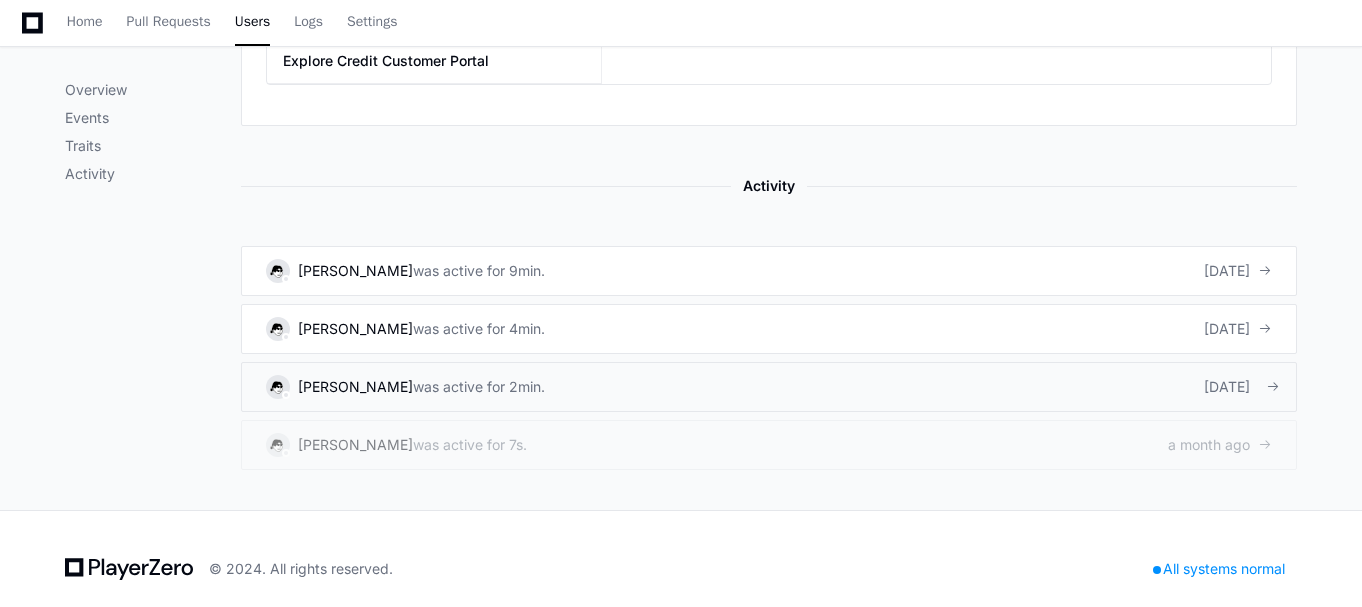 click on "was active for 2min." 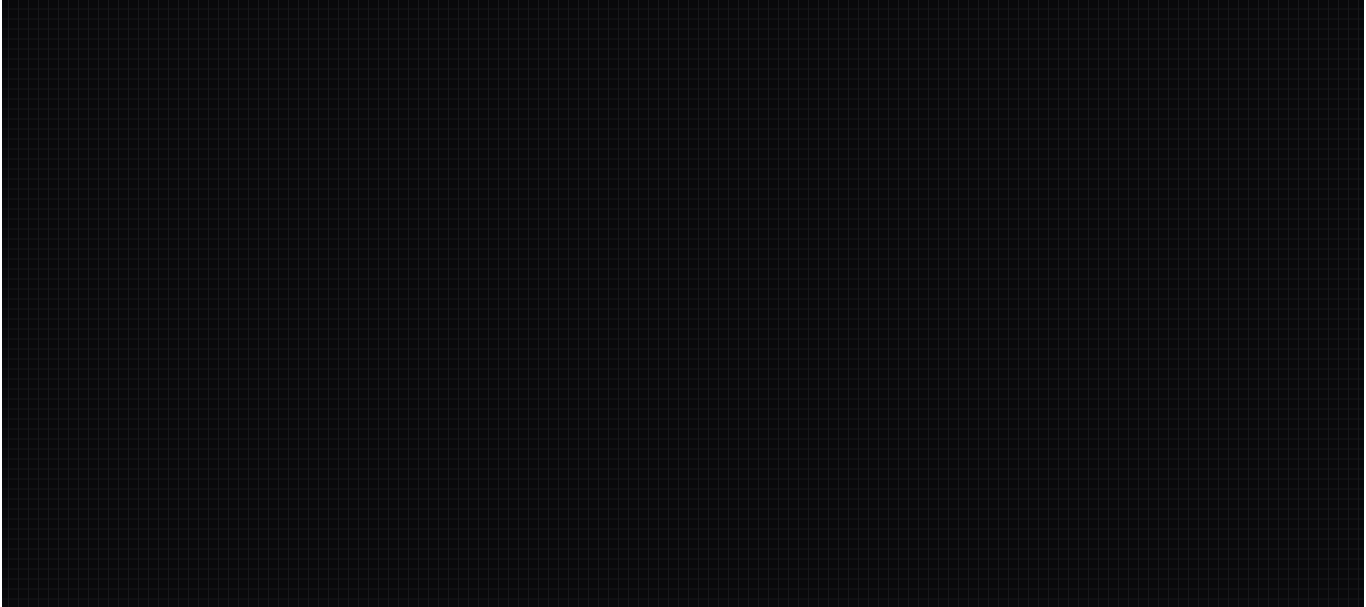 scroll, scrollTop: 0, scrollLeft: 0, axis: both 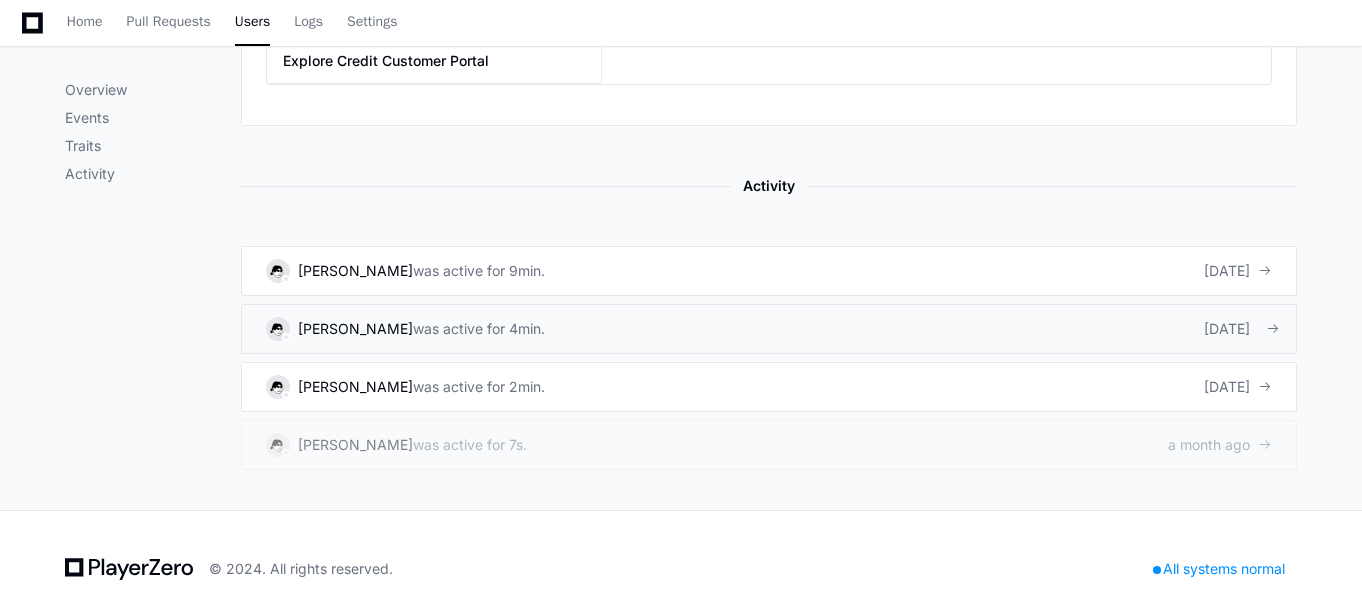 click on "was active for 4min." 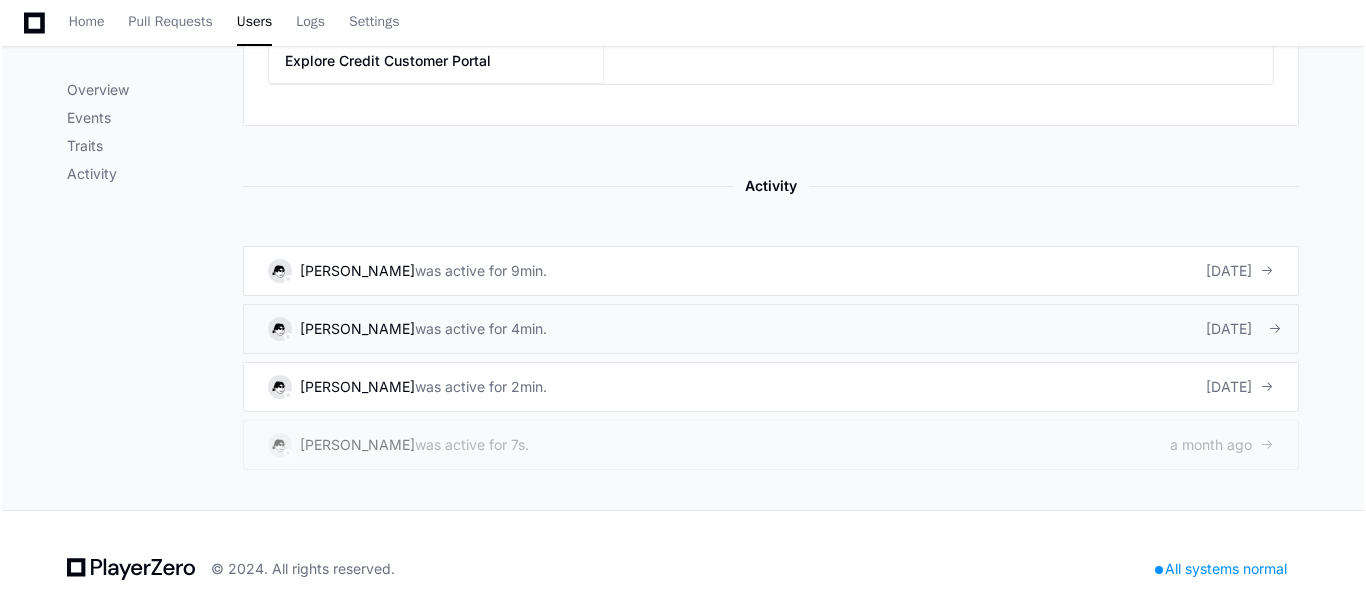 scroll, scrollTop: 0, scrollLeft: 0, axis: both 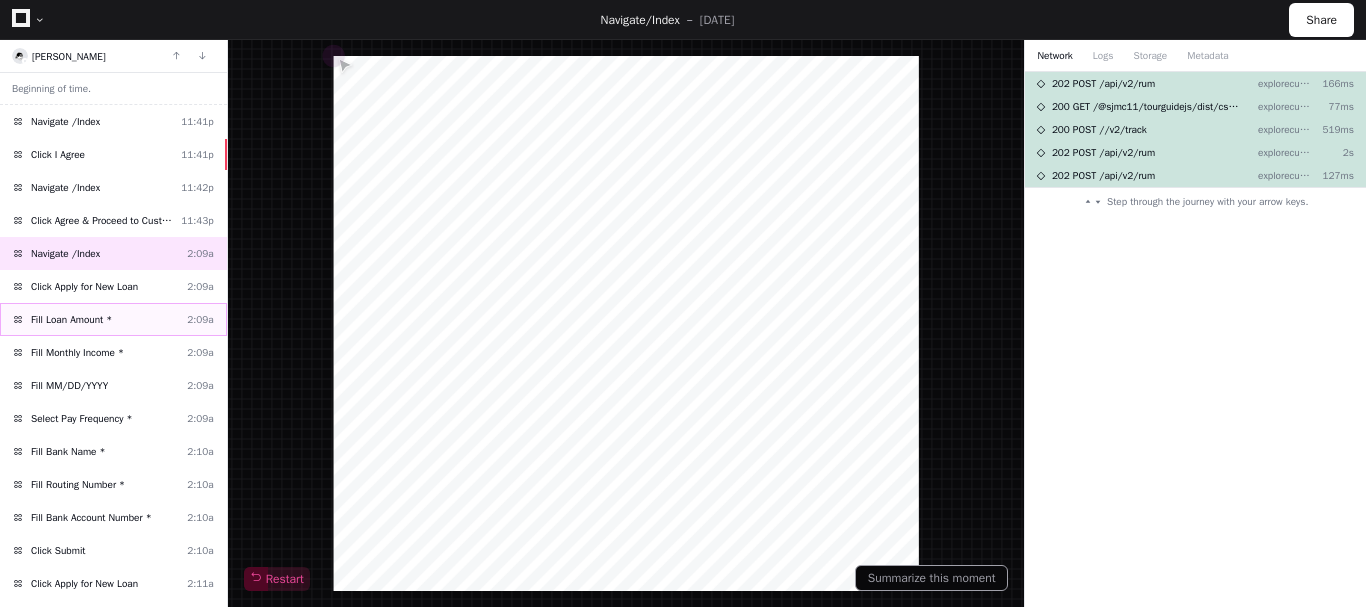click on "Fill Loan Amount *" 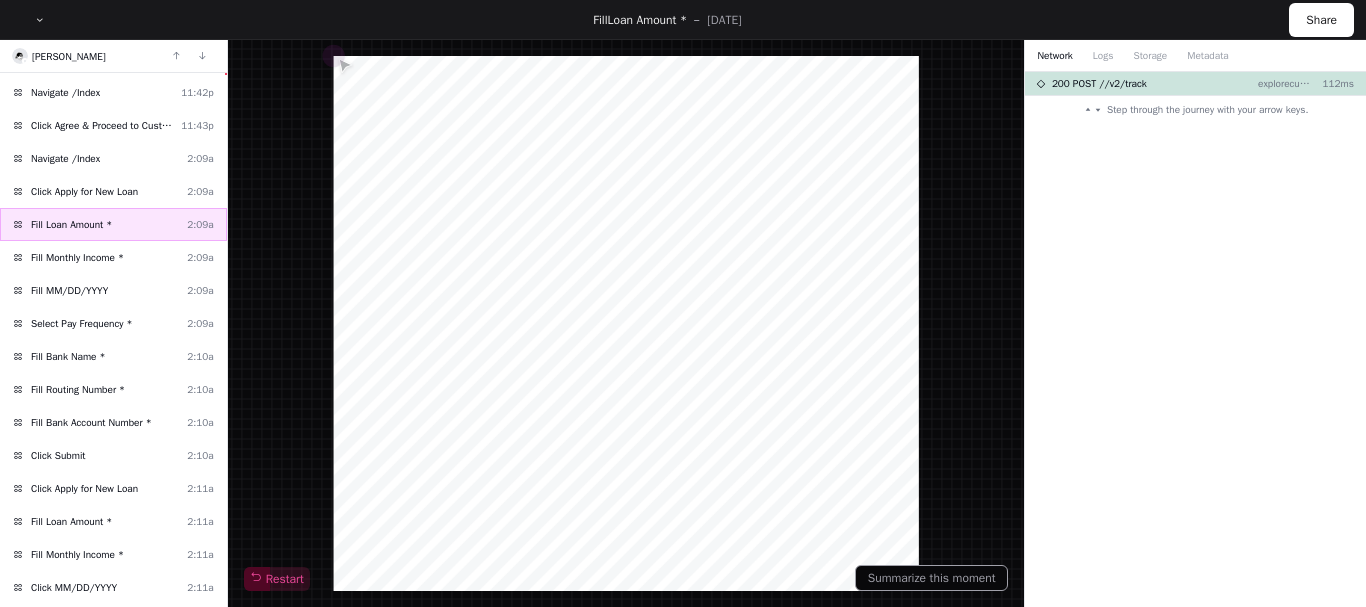 scroll, scrollTop: 98, scrollLeft: 0, axis: vertical 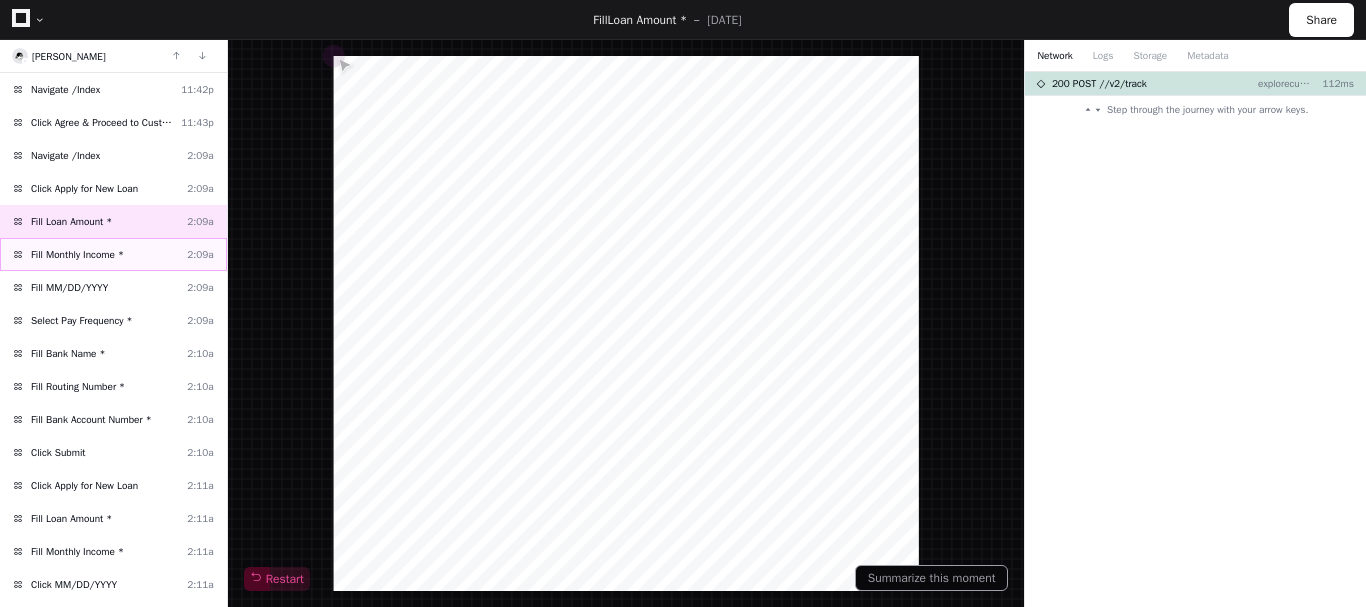 click on "Fill Monthly Income *" 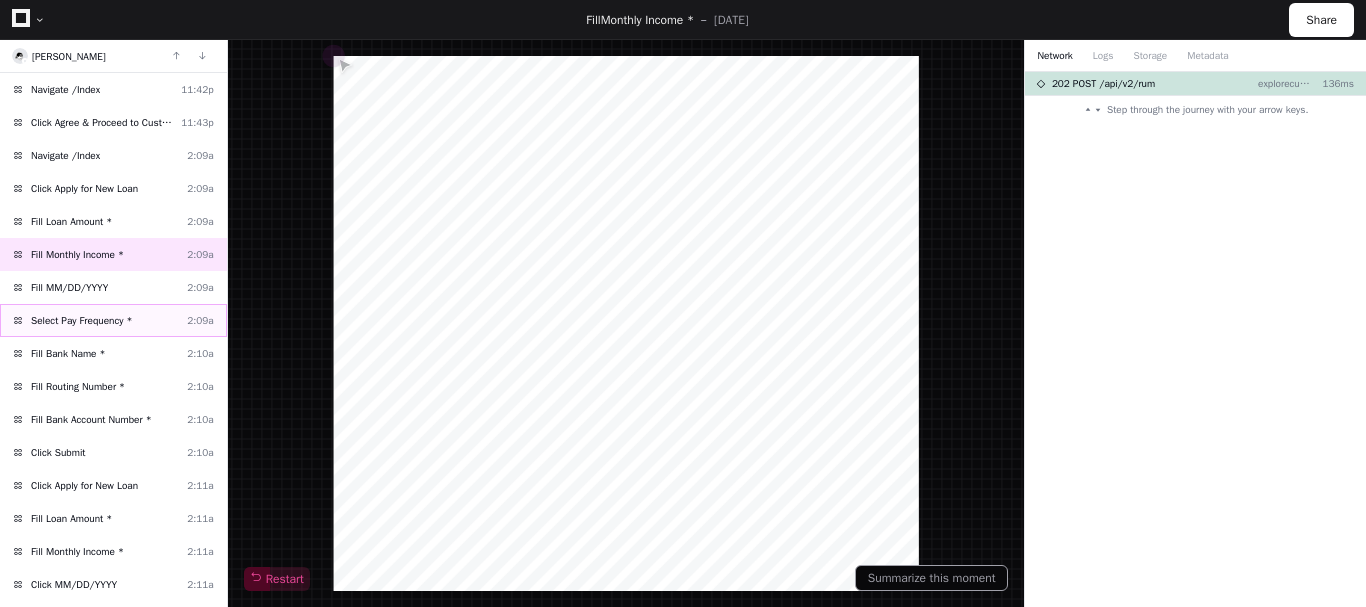 click on "Select Pay Frequency *" 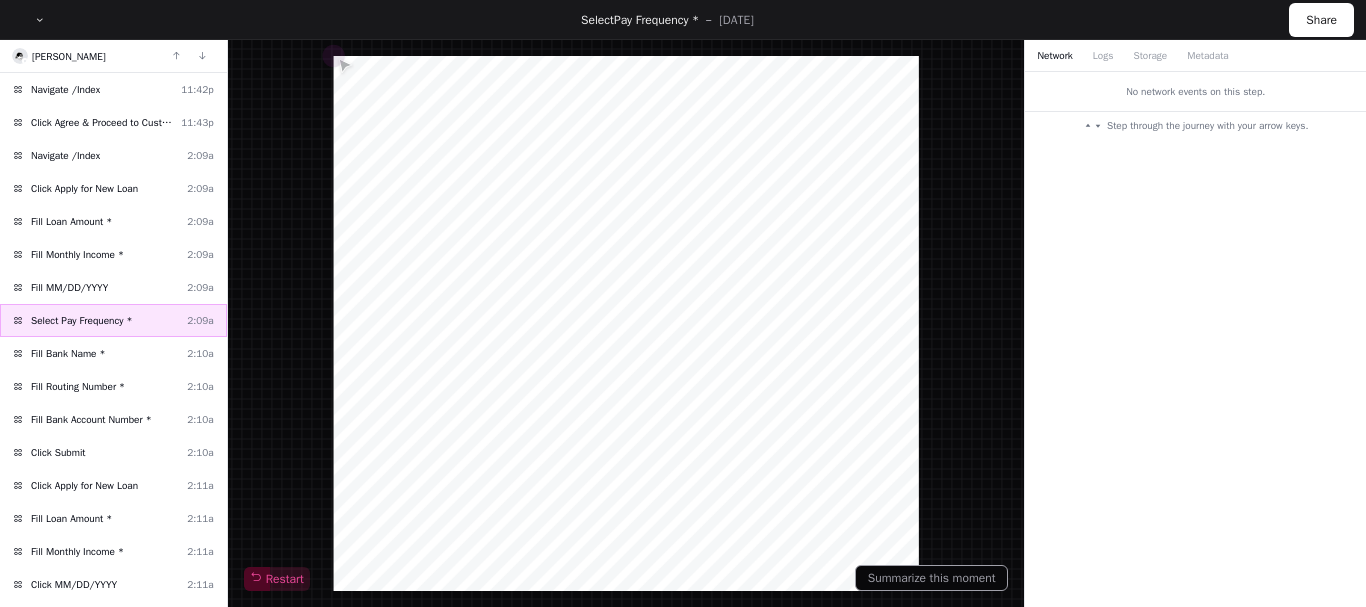 scroll, scrollTop: 189, scrollLeft: 0, axis: vertical 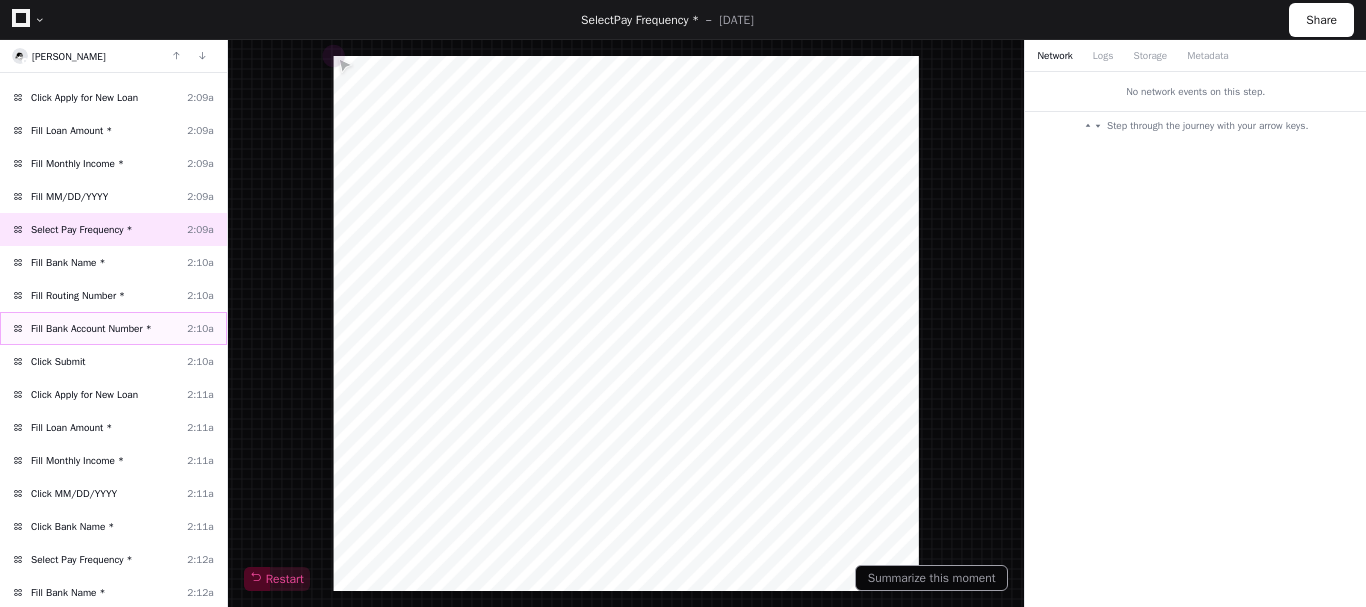 click on "Fill Bank Account Number *" 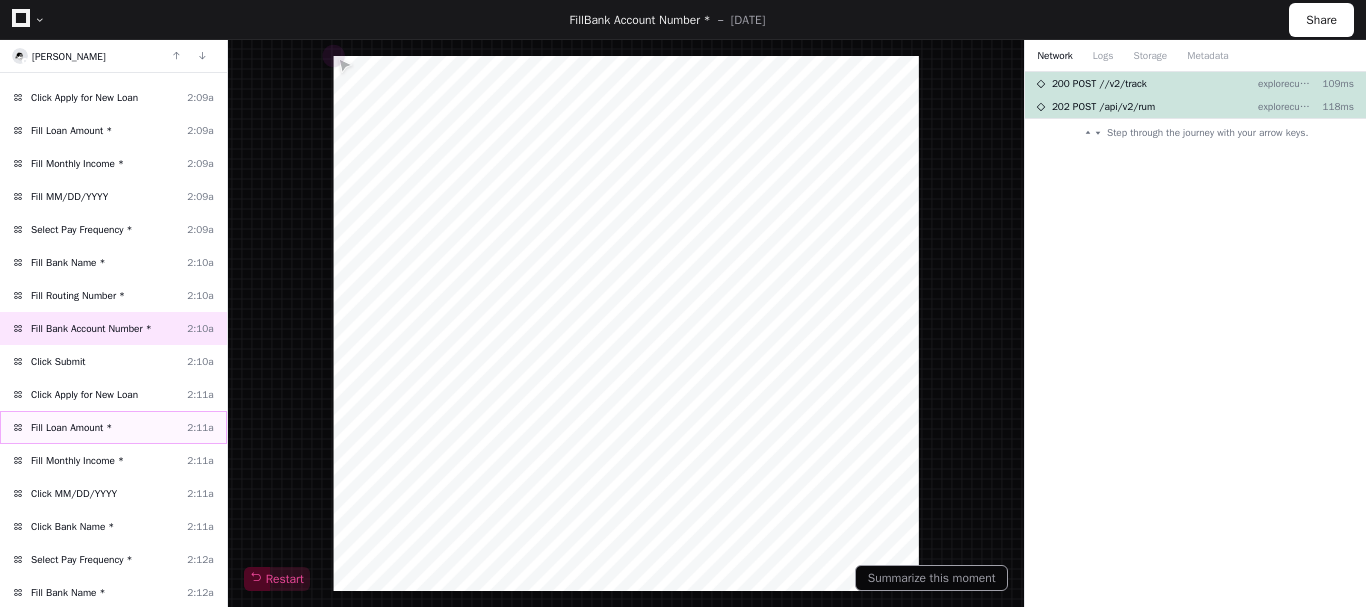 click on "Fill Loan Amount *  2:11a" 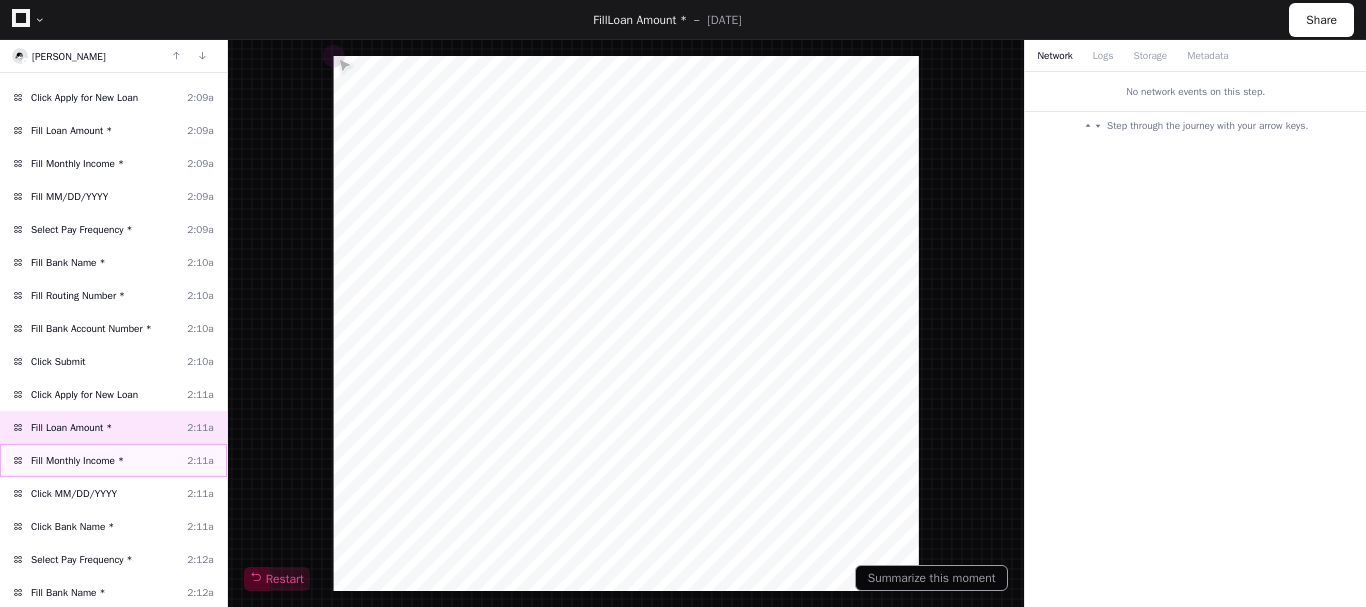 click on "Fill Monthly Income *" 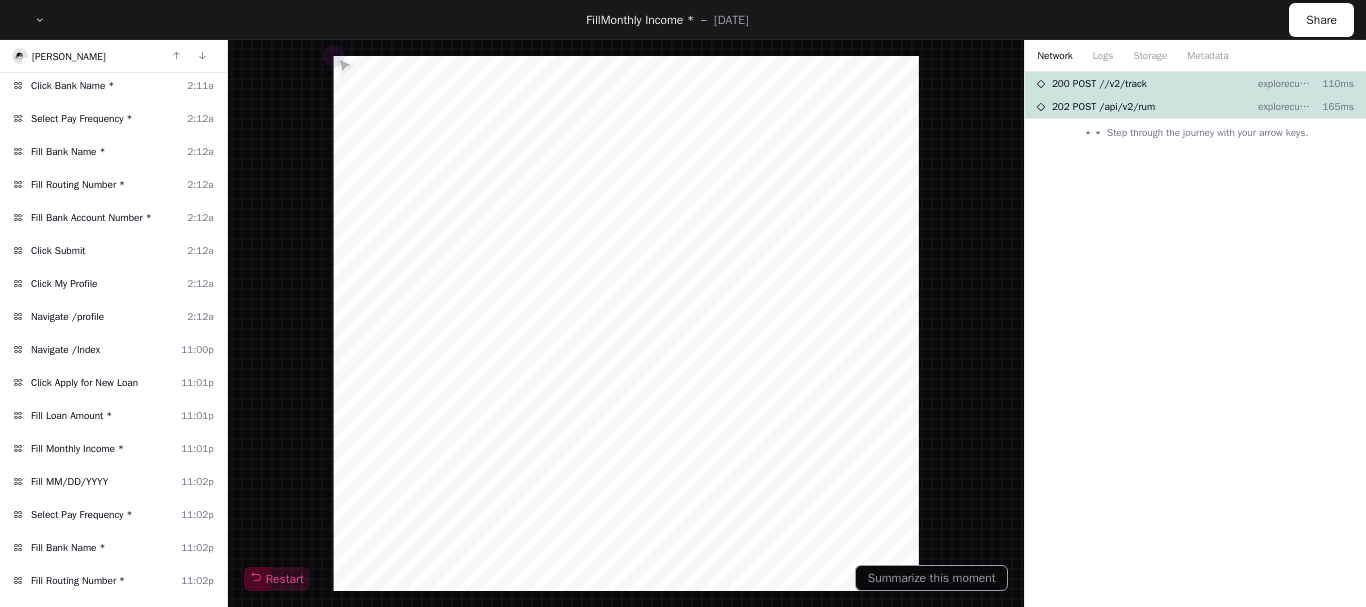 scroll, scrollTop: 684, scrollLeft: 0, axis: vertical 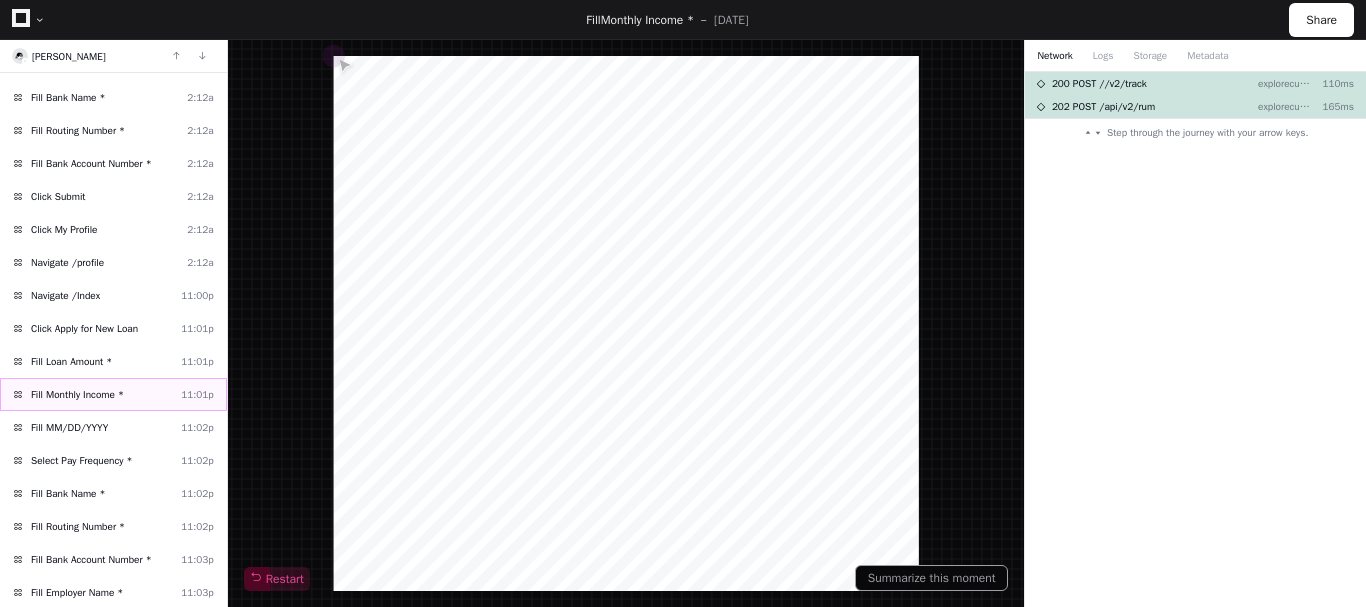 click on "Fill Monthly Income *" 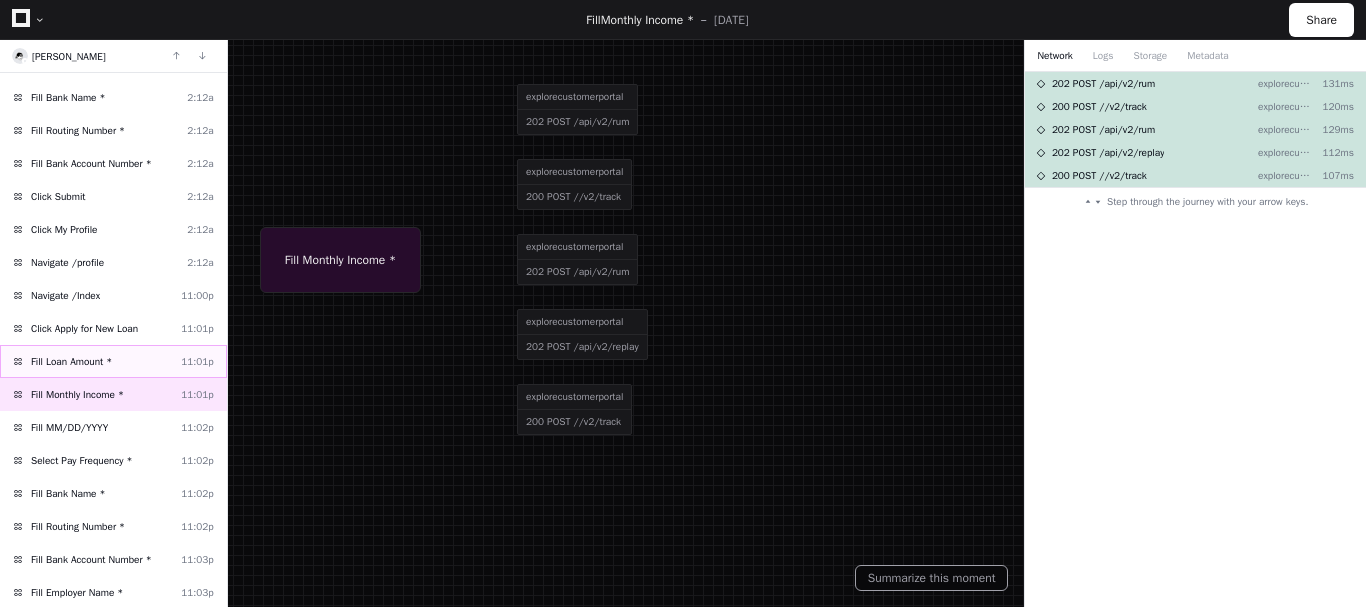 click on "Fill Loan Amount *" 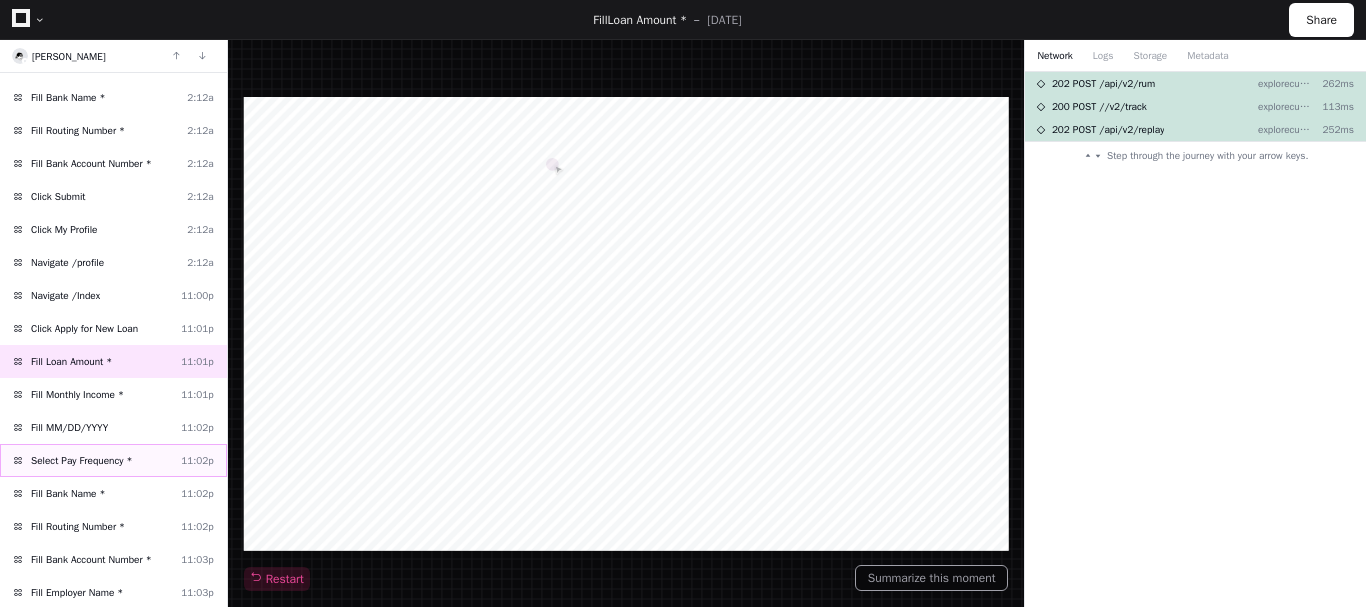click on "Select Pay Frequency *" 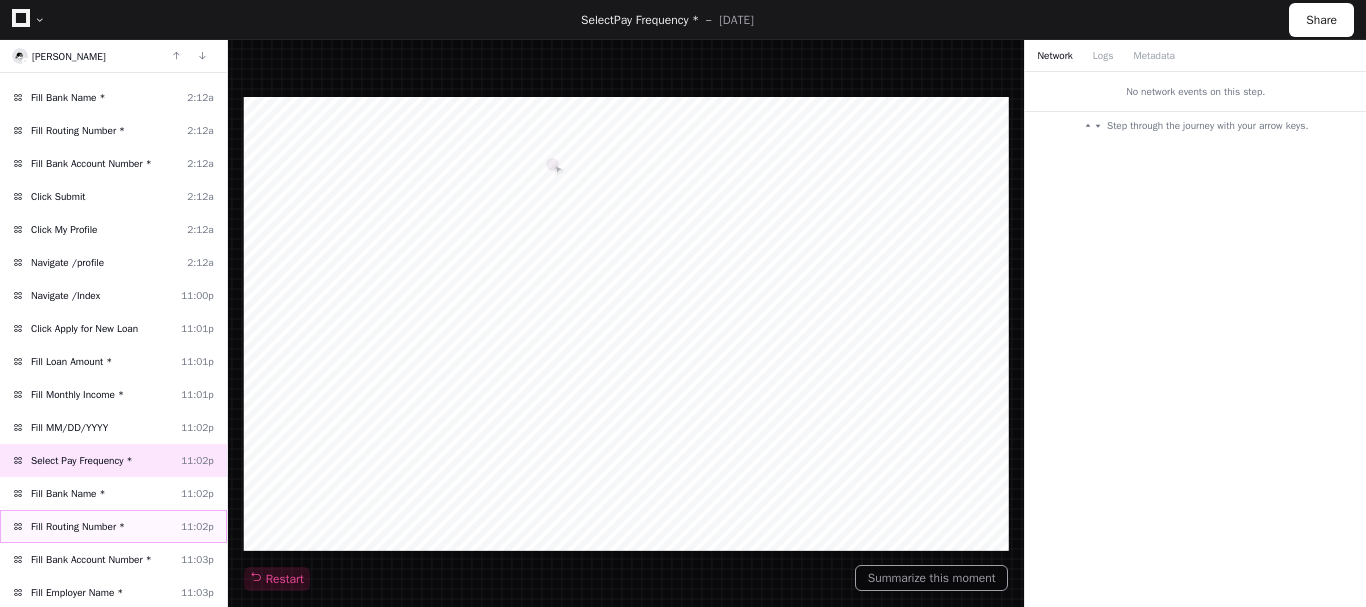 click on "Fill Routing Number *" 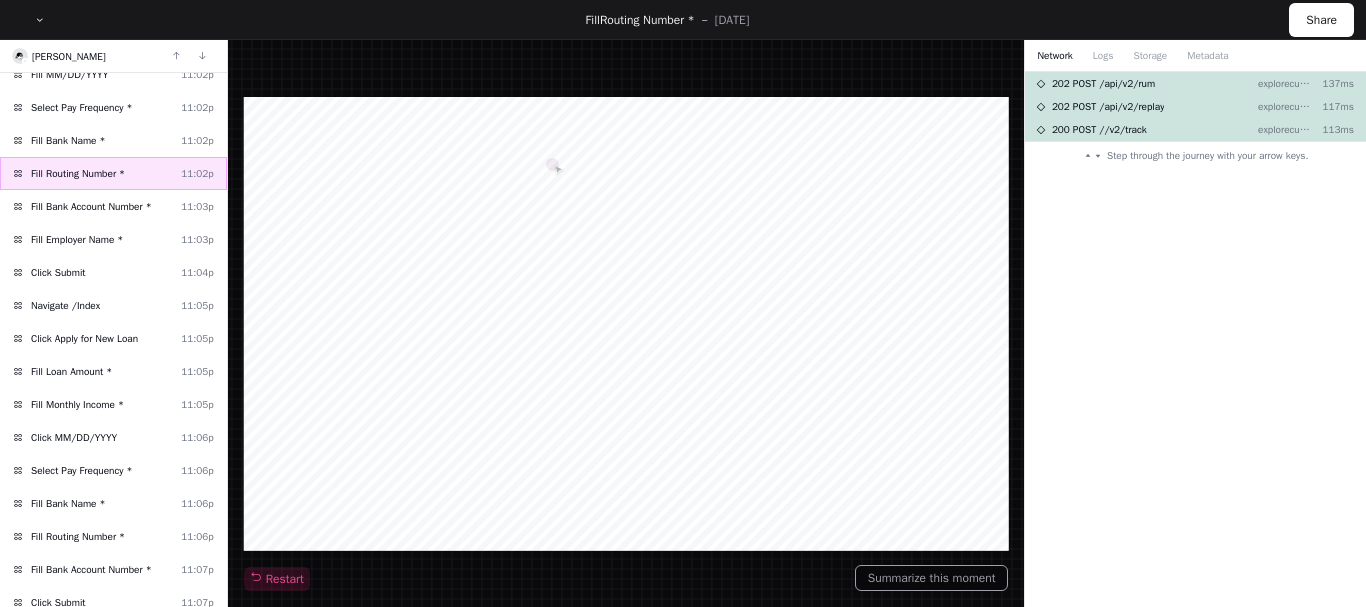 scroll, scrollTop: 1038, scrollLeft: 0, axis: vertical 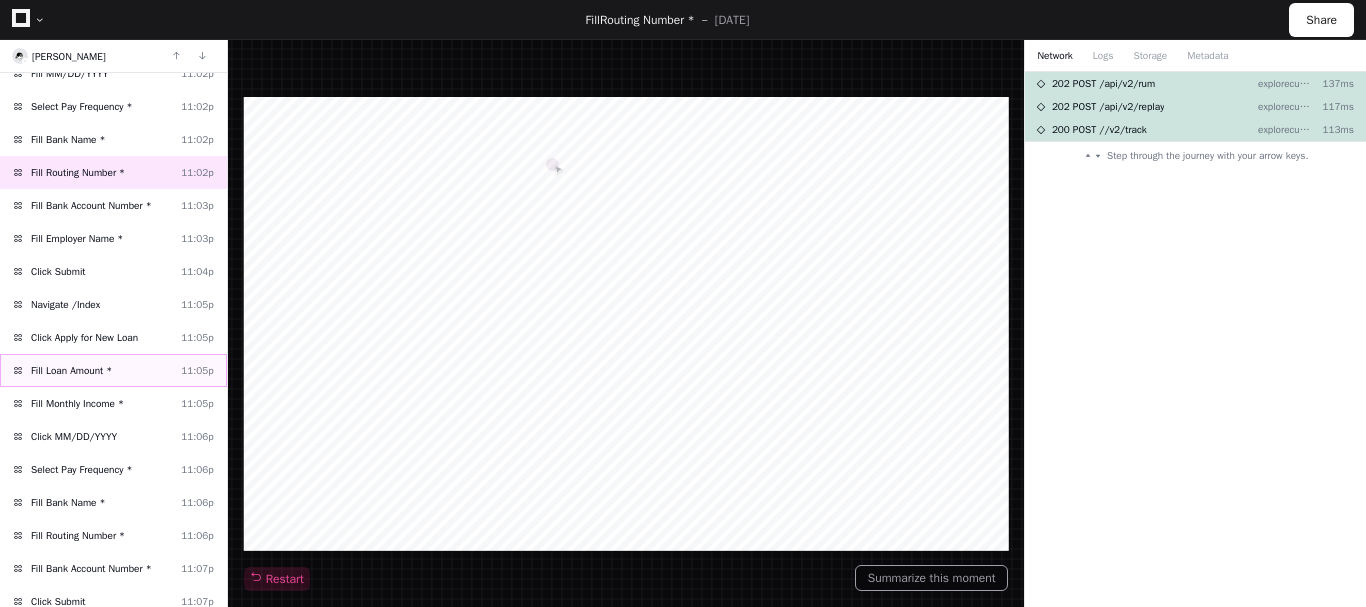 click on "Fill Loan Amount *" 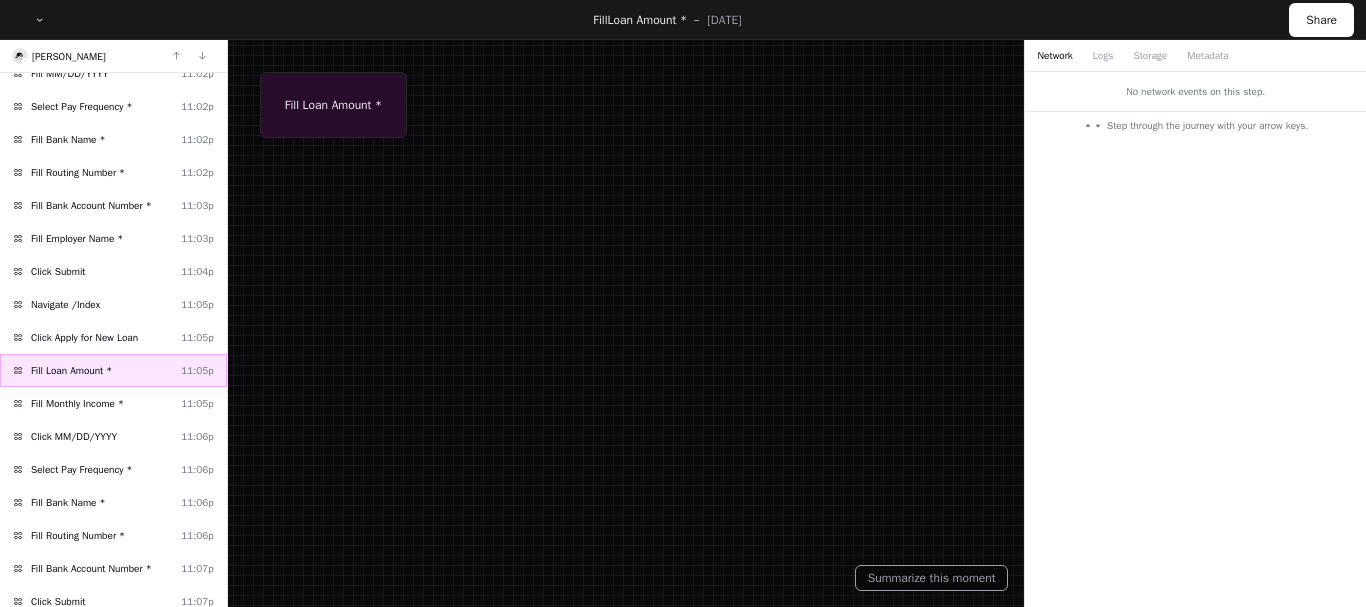 scroll, scrollTop: 1179, scrollLeft: 0, axis: vertical 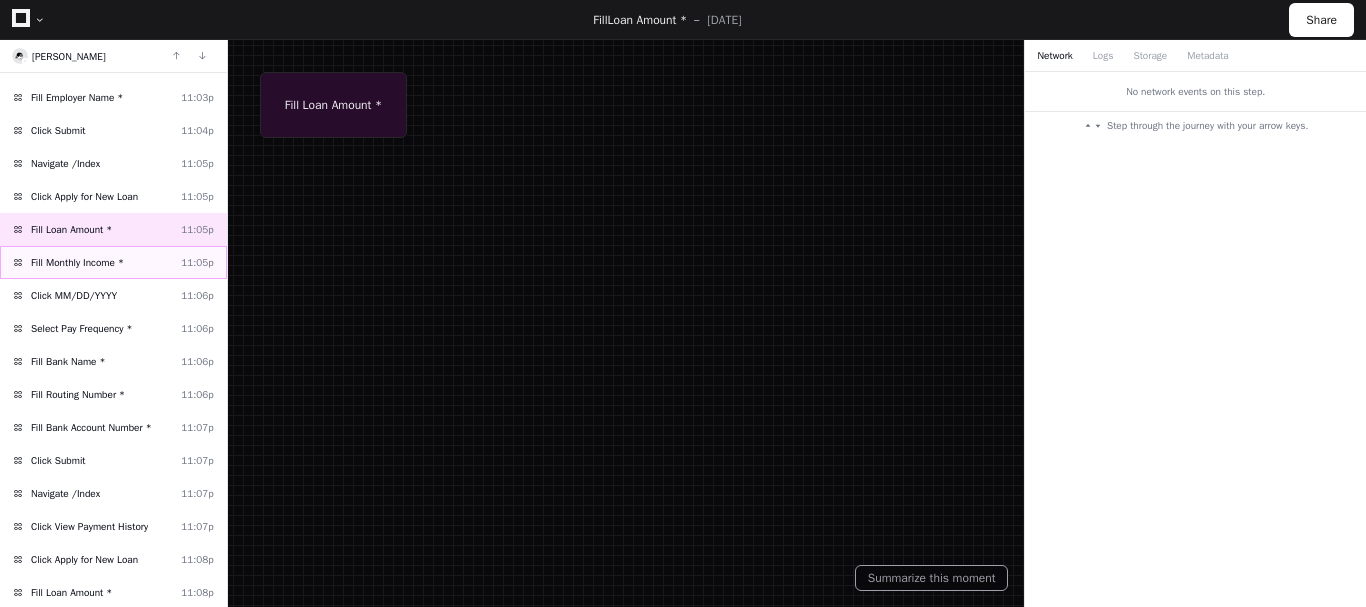 click on "Fill Monthly Income *" 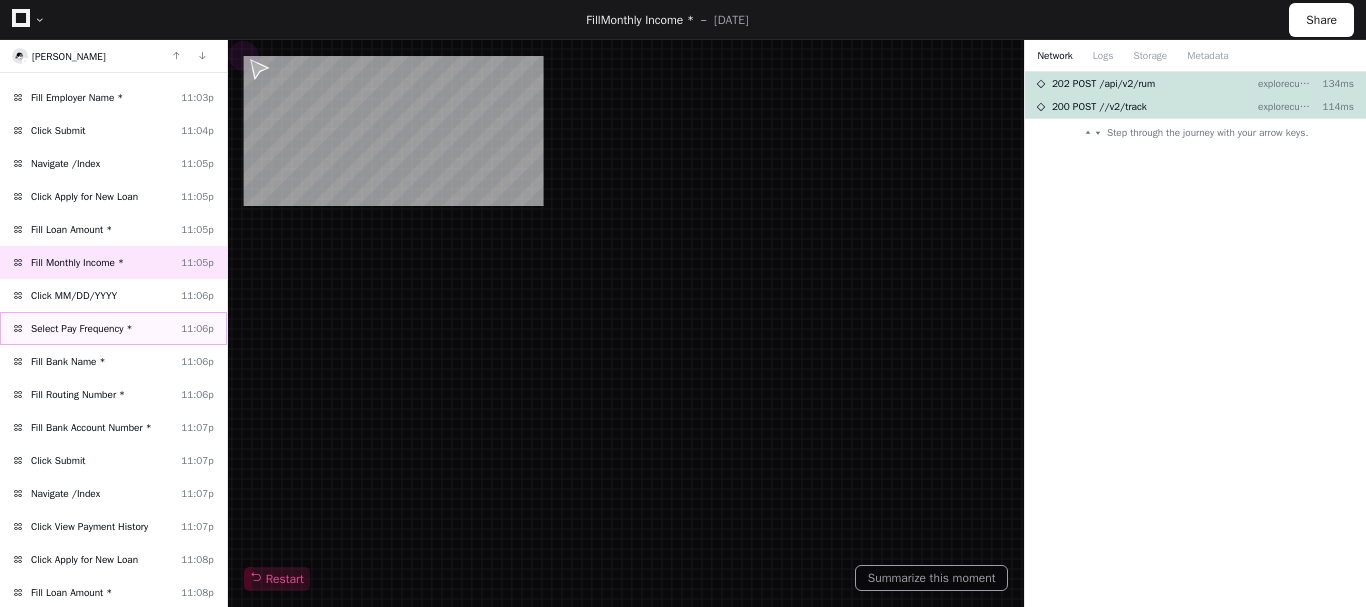 click on "Select Pay Frequency *  11:06p" 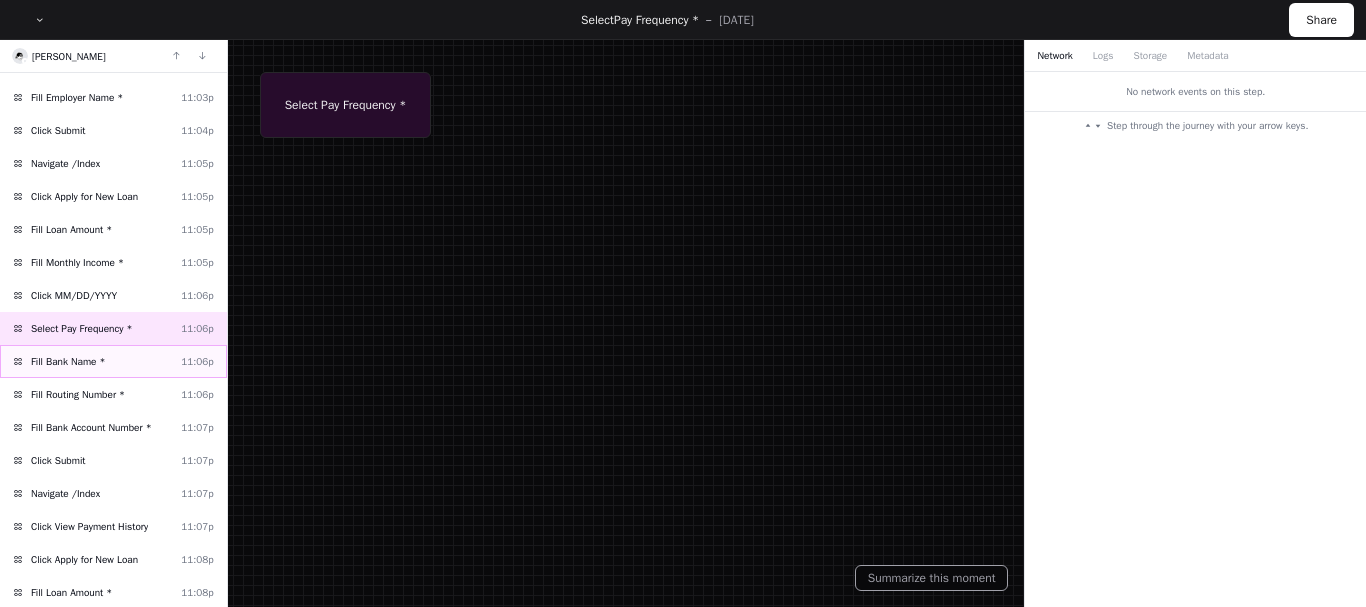 click on "Fill Bank Name *  11:06p" 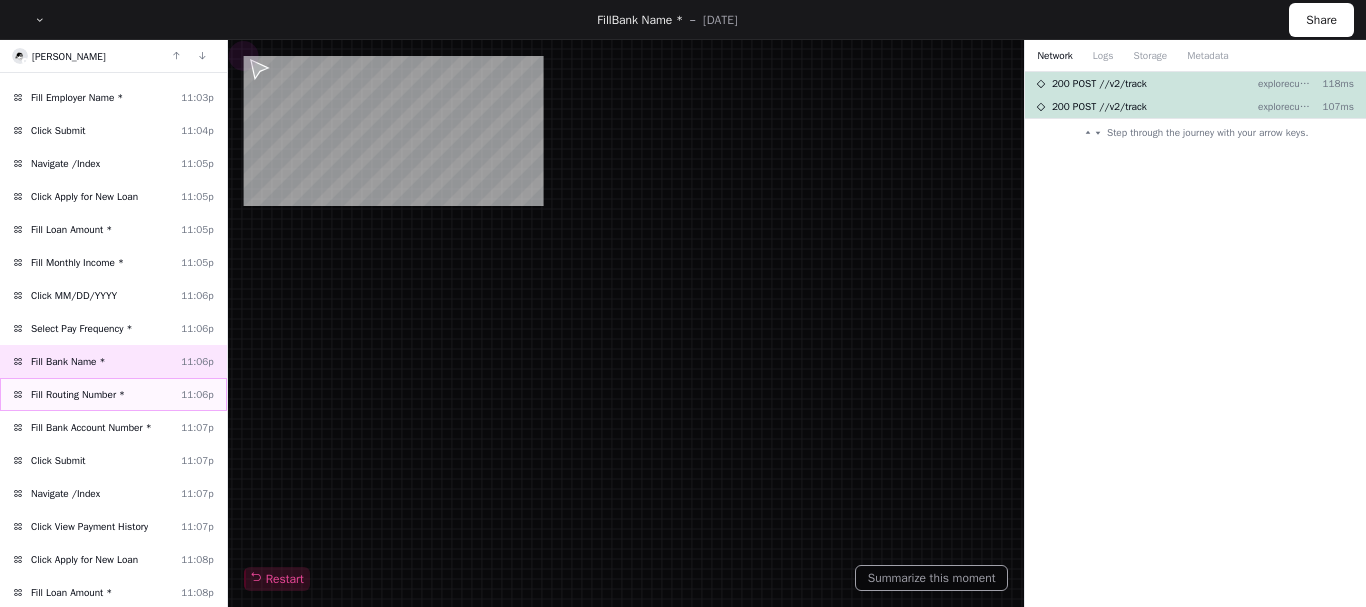 click on "Fill Routing Number *" 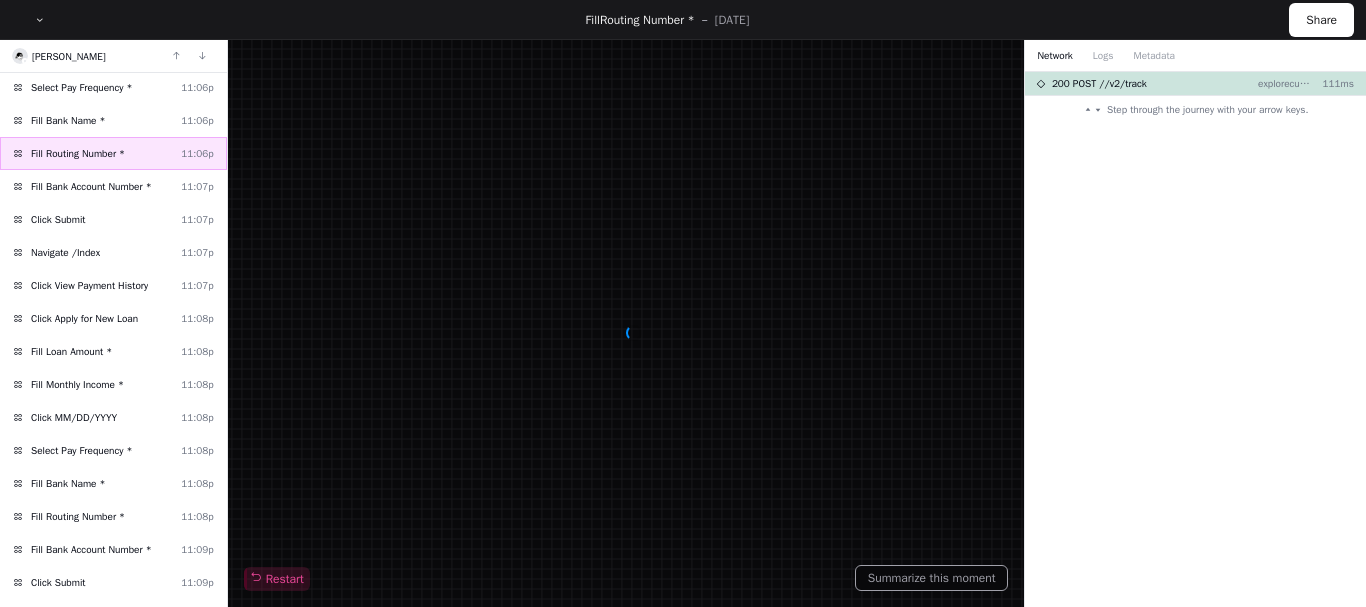 scroll, scrollTop: 1509, scrollLeft: 0, axis: vertical 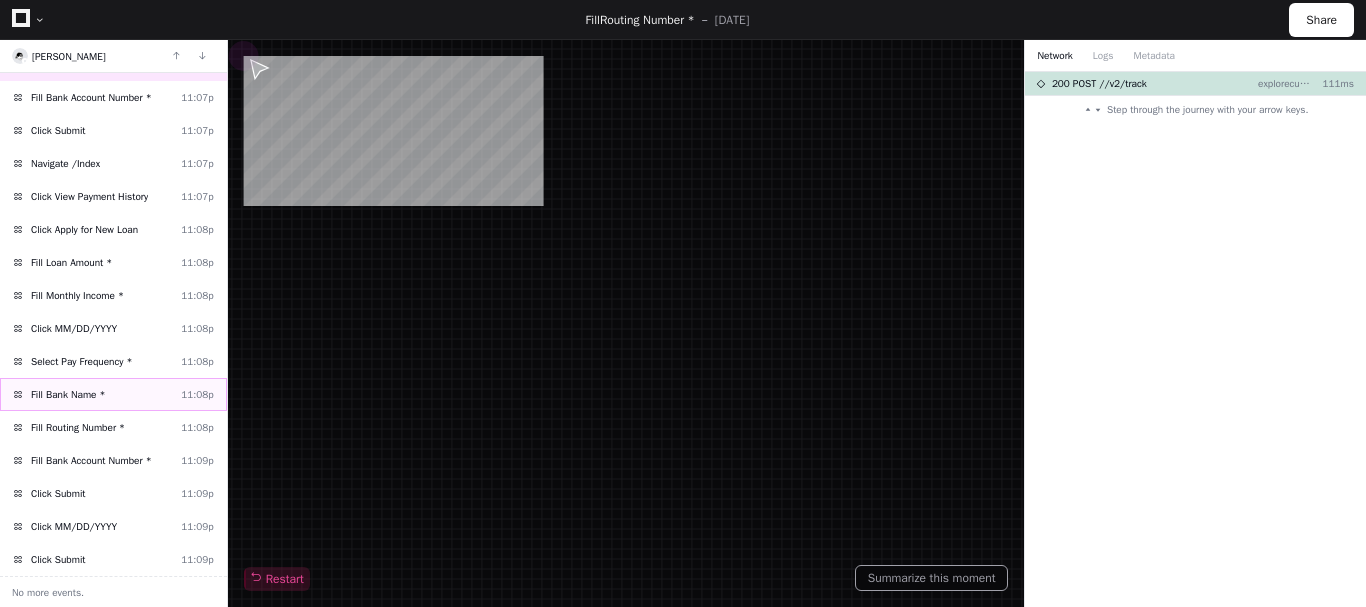 click on "Fill Bank Name *" 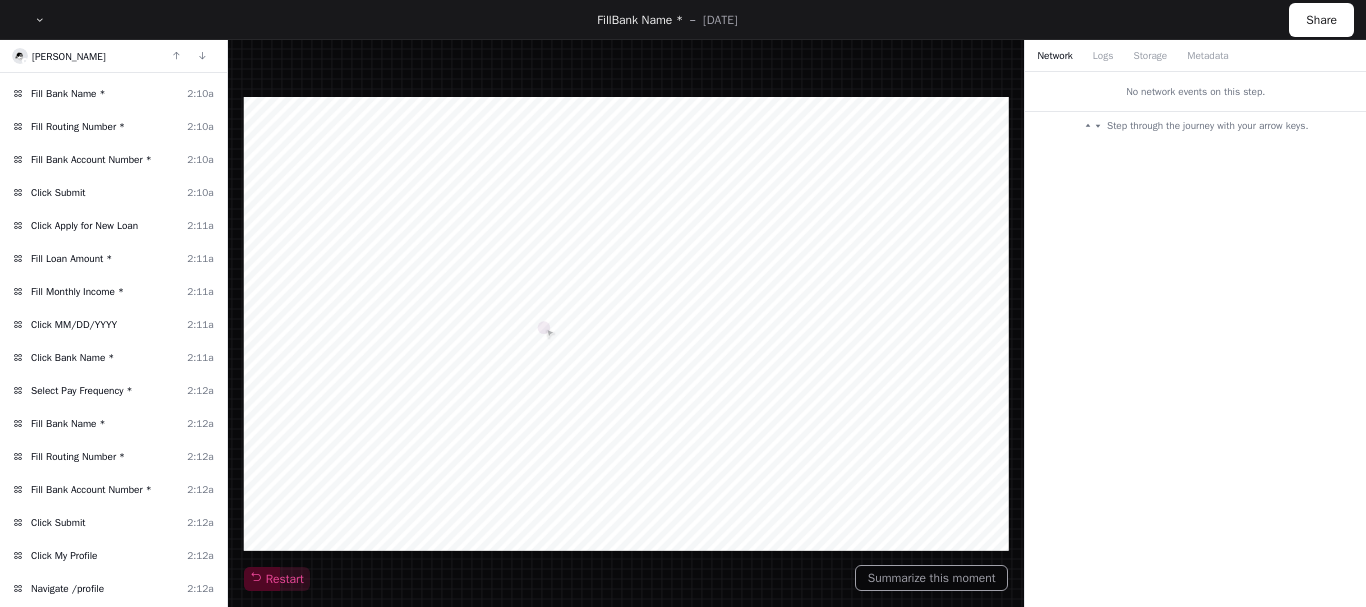 scroll, scrollTop: 0, scrollLeft: 0, axis: both 